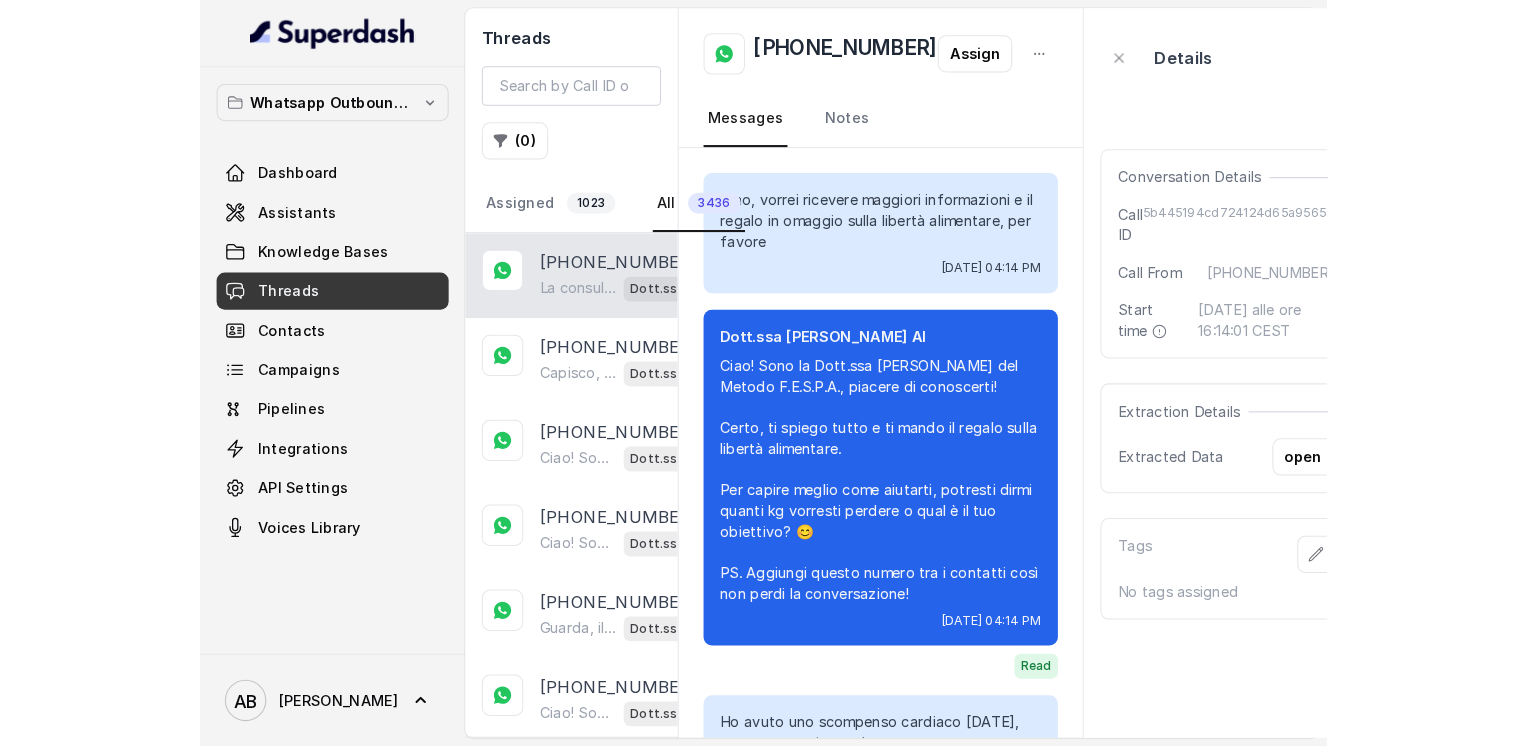 scroll, scrollTop: 0, scrollLeft: 0, axis: both 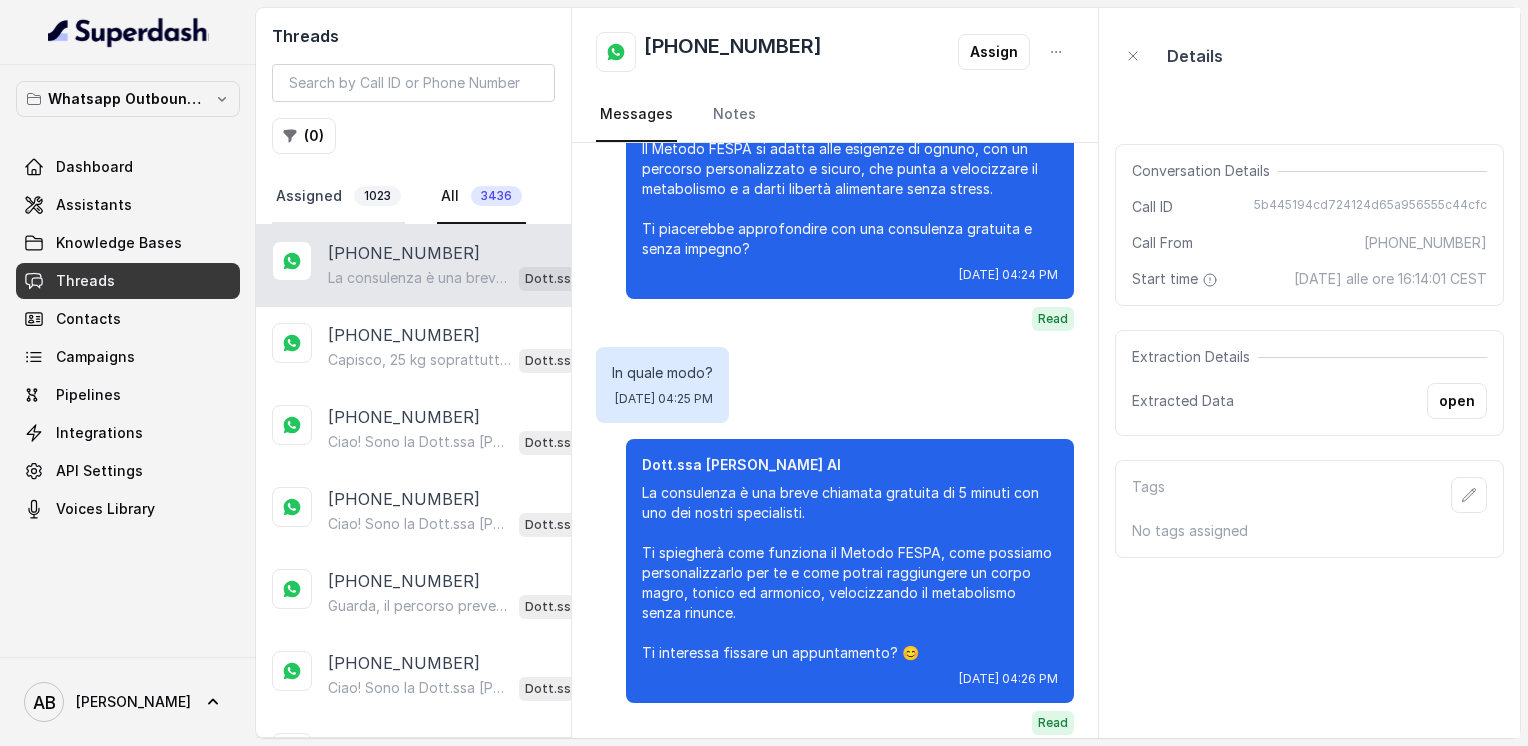 click on "Assigned 1023" at bounding box center (338, 197) 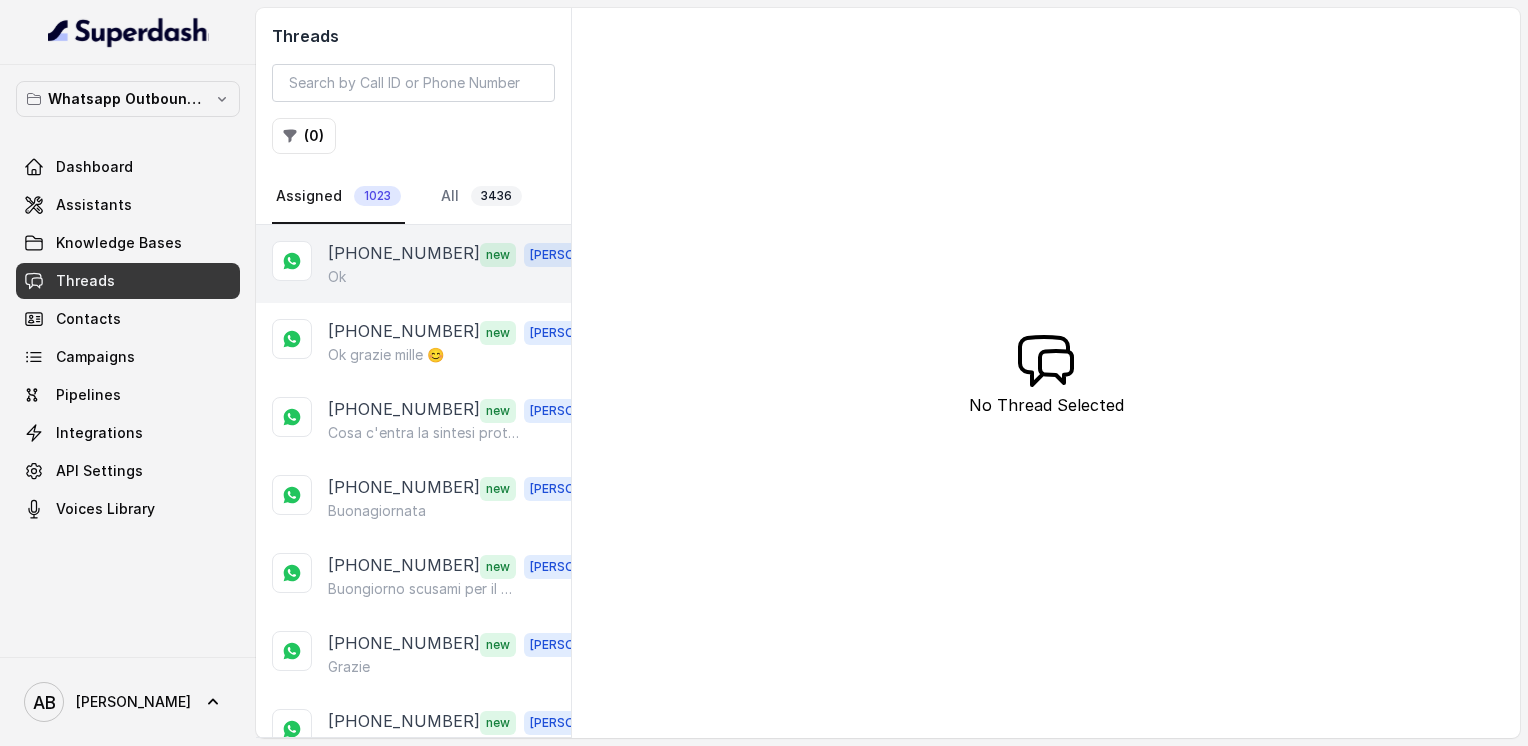 click on "Ok" at bounding box center [469, 277] 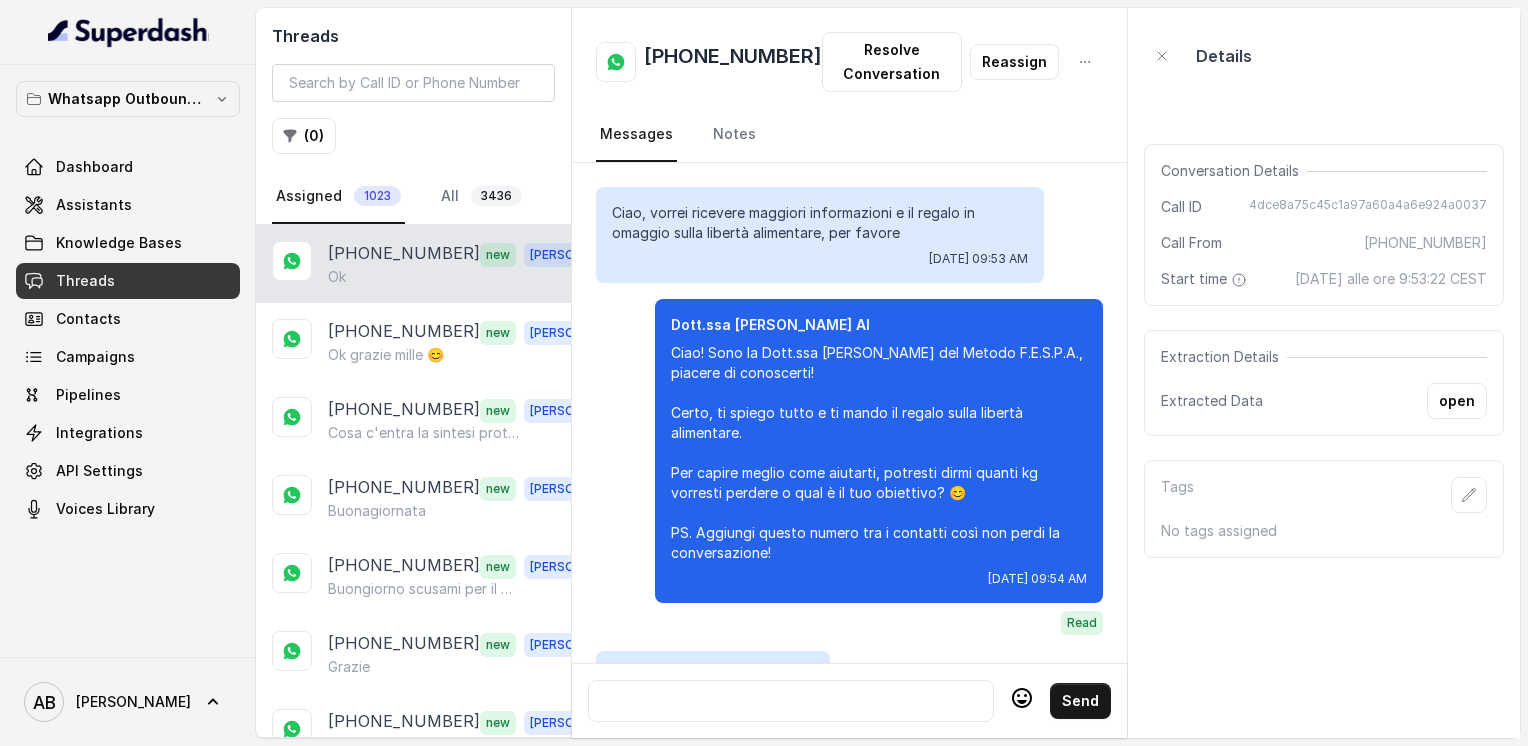 scroll, scrollTop: 2640, scrollLeft: 0, axis: vertical 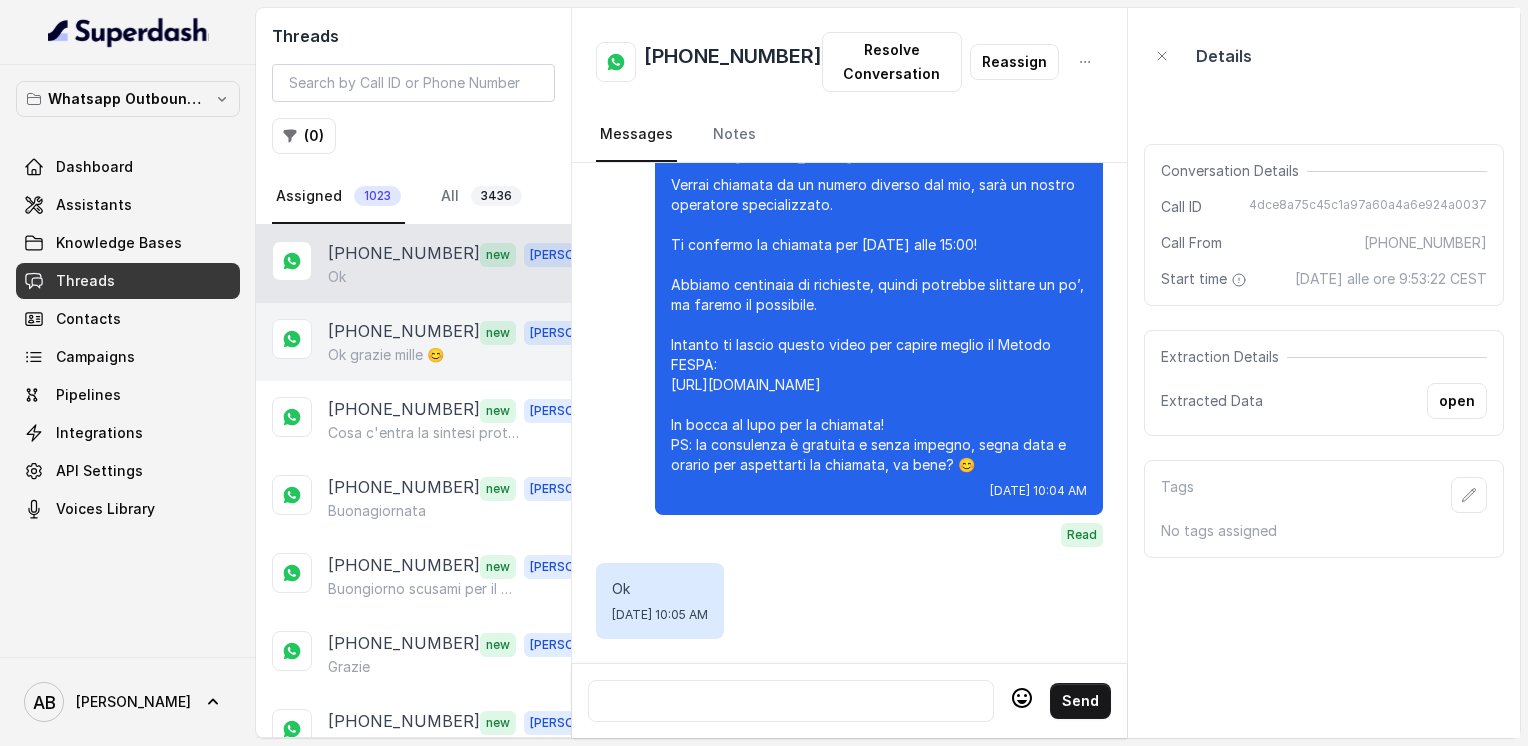click on "[PHONE_NUMBER]" at bounding box center (404, 332) 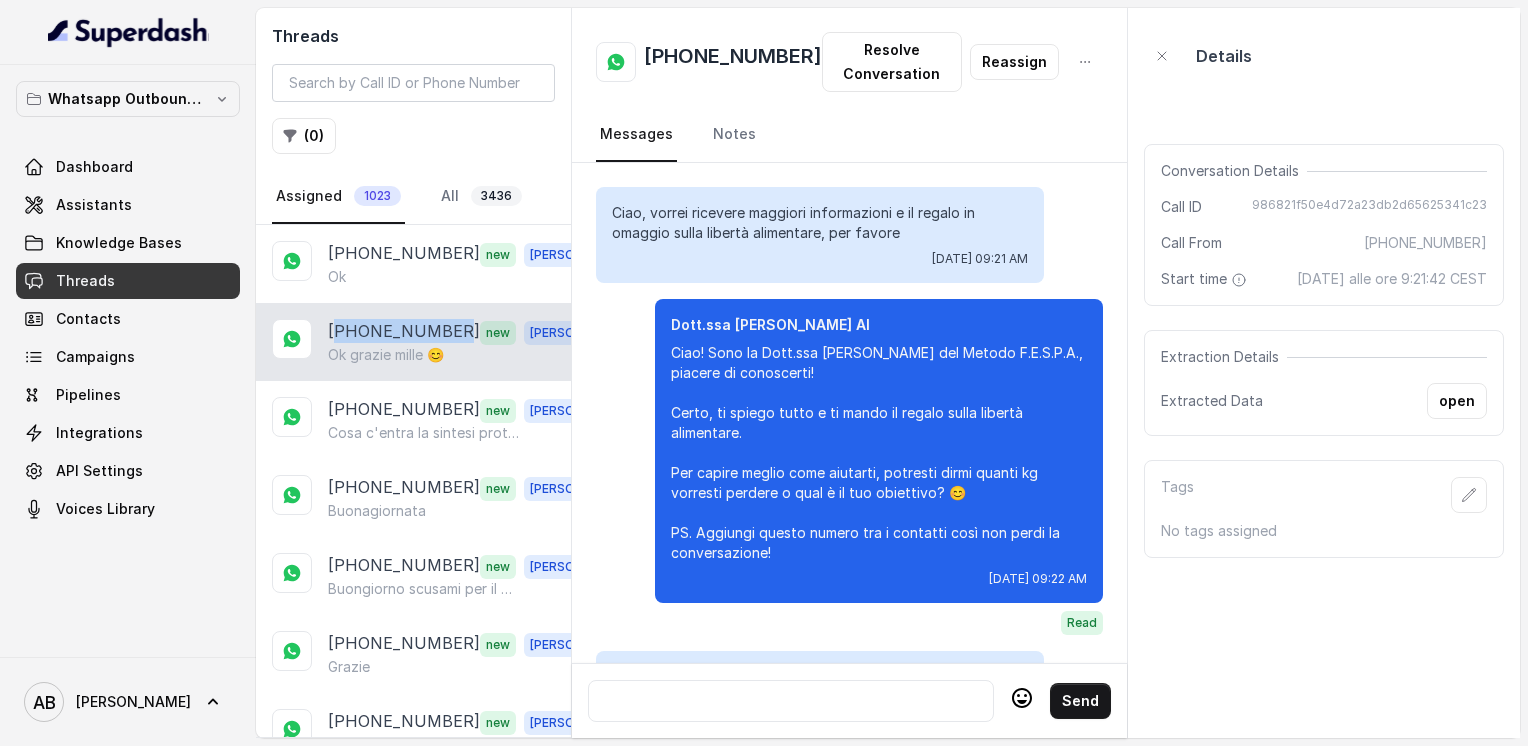 click on "[PHONE_NUMBER]" at bounding box center (404, 332) 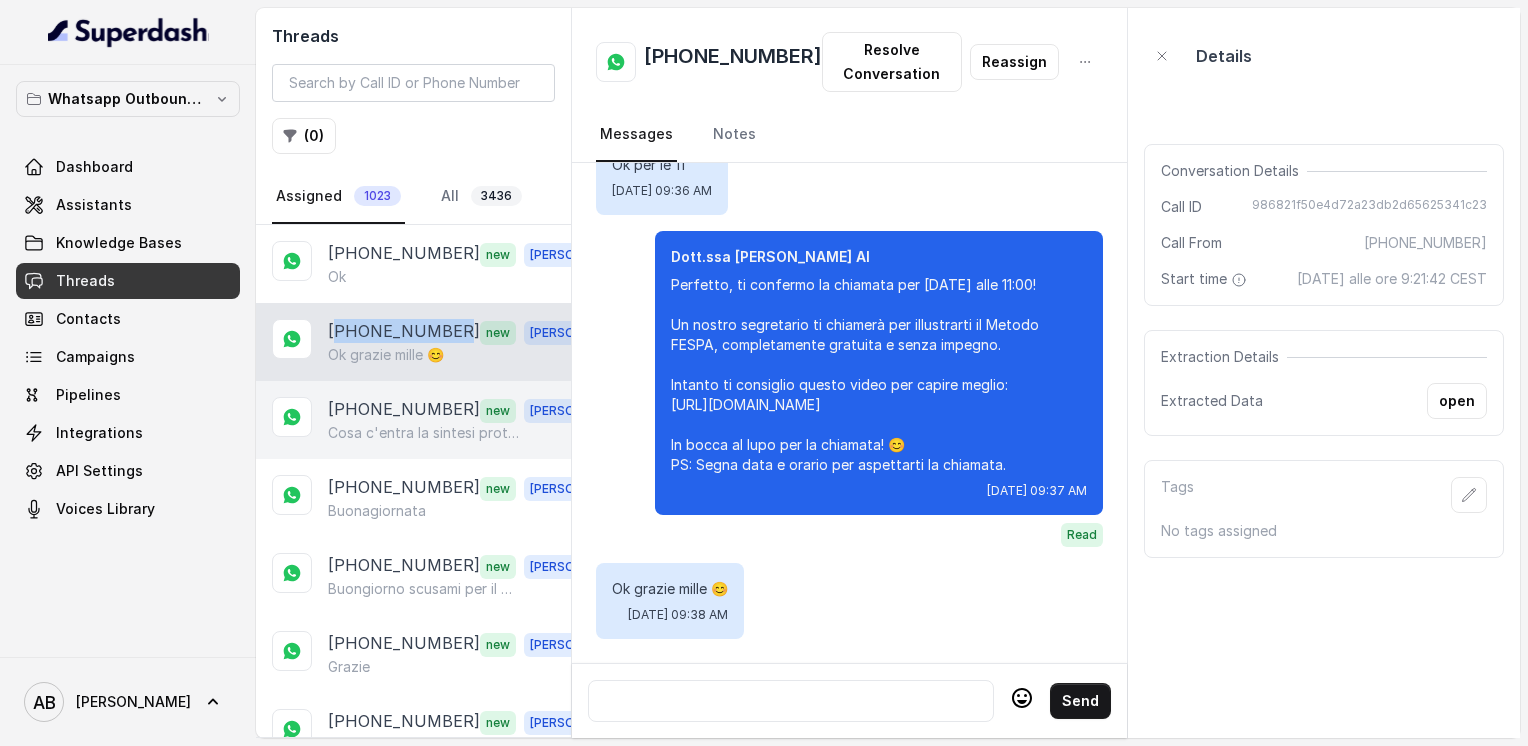 click on "[PHONE_NUMBER]" at bounding box center [404, 410] 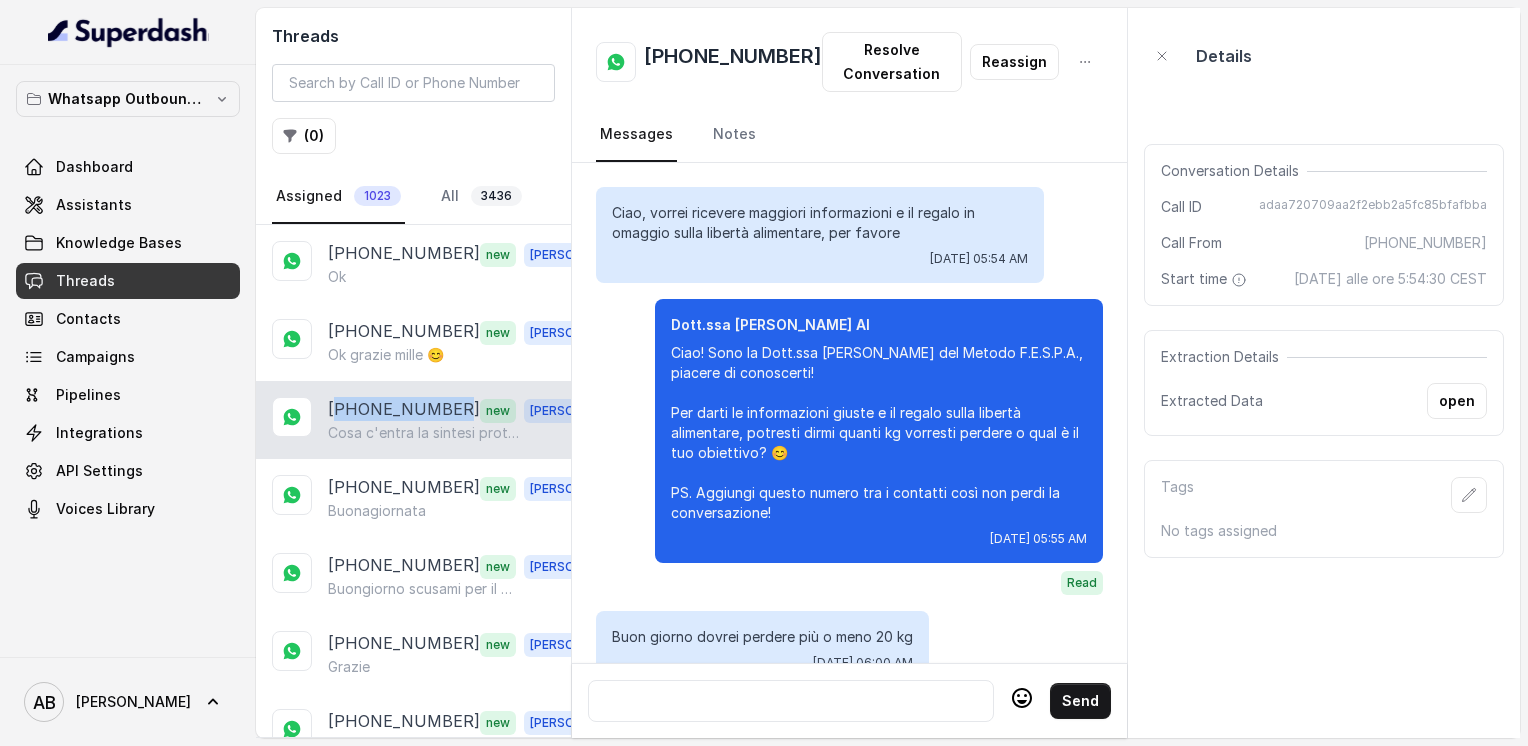 scroll, scrollTop: 4680, scrollLeft: 0, axis: vertical 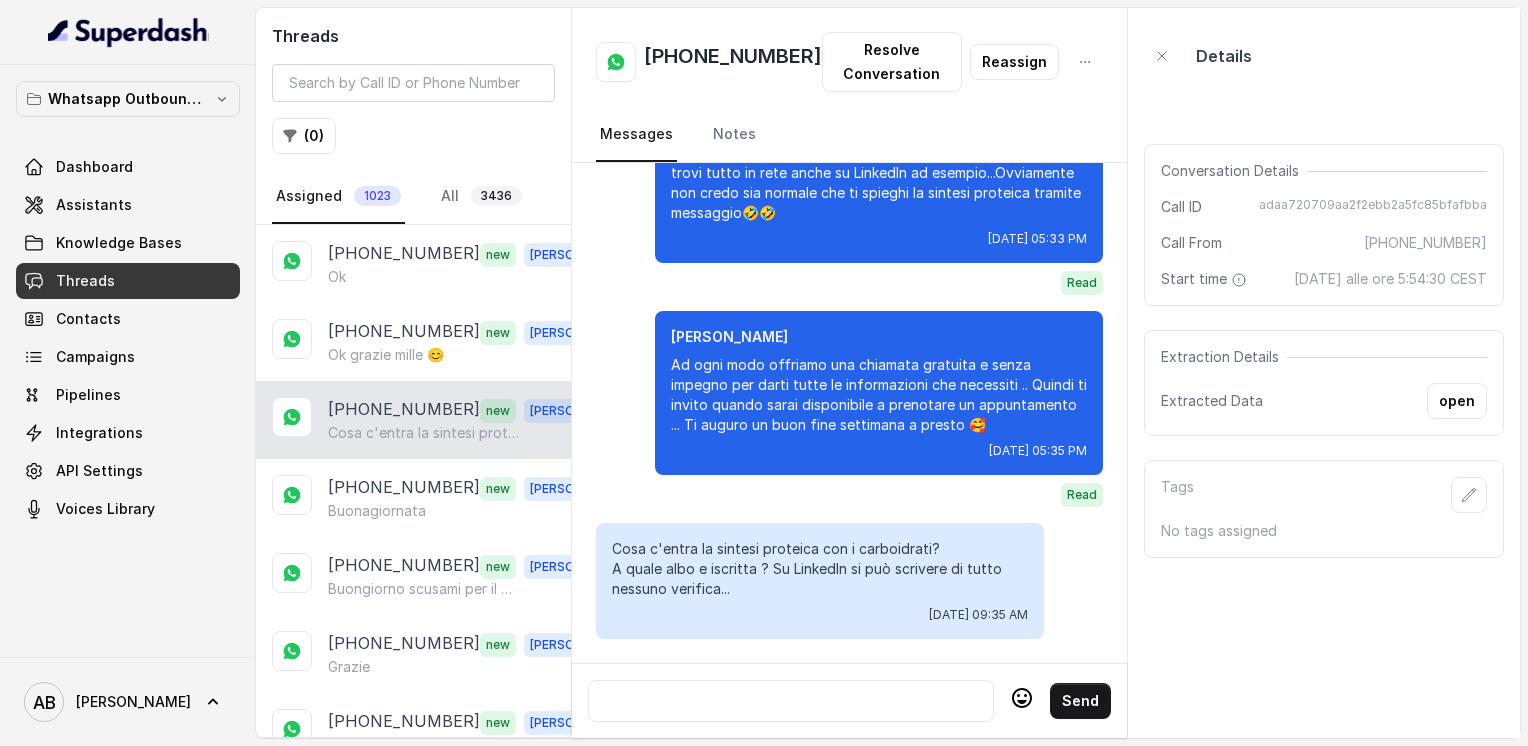 click at bounding box center (791, 701) 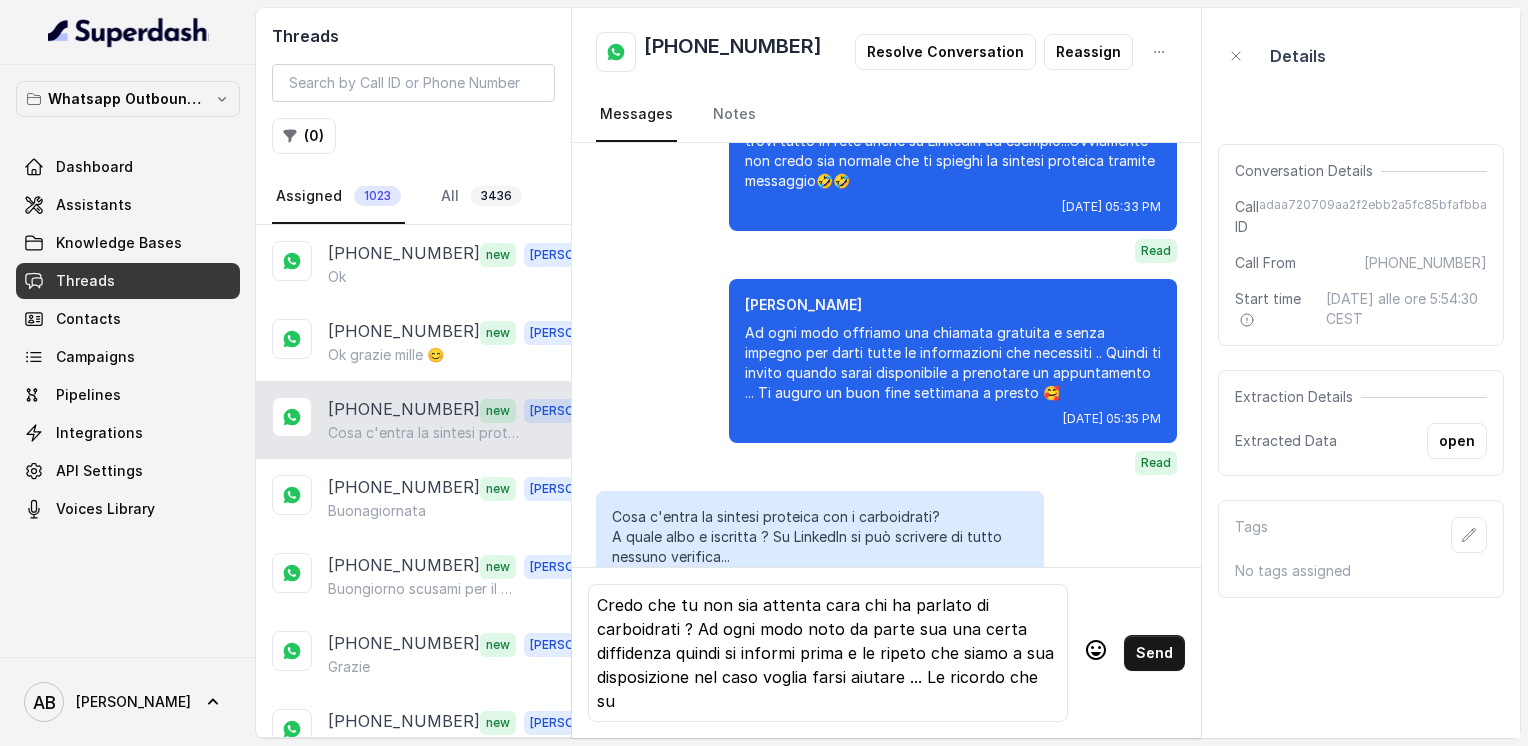 scroll, scrollTop: 4, scrollLeft: 0, axis: vertical 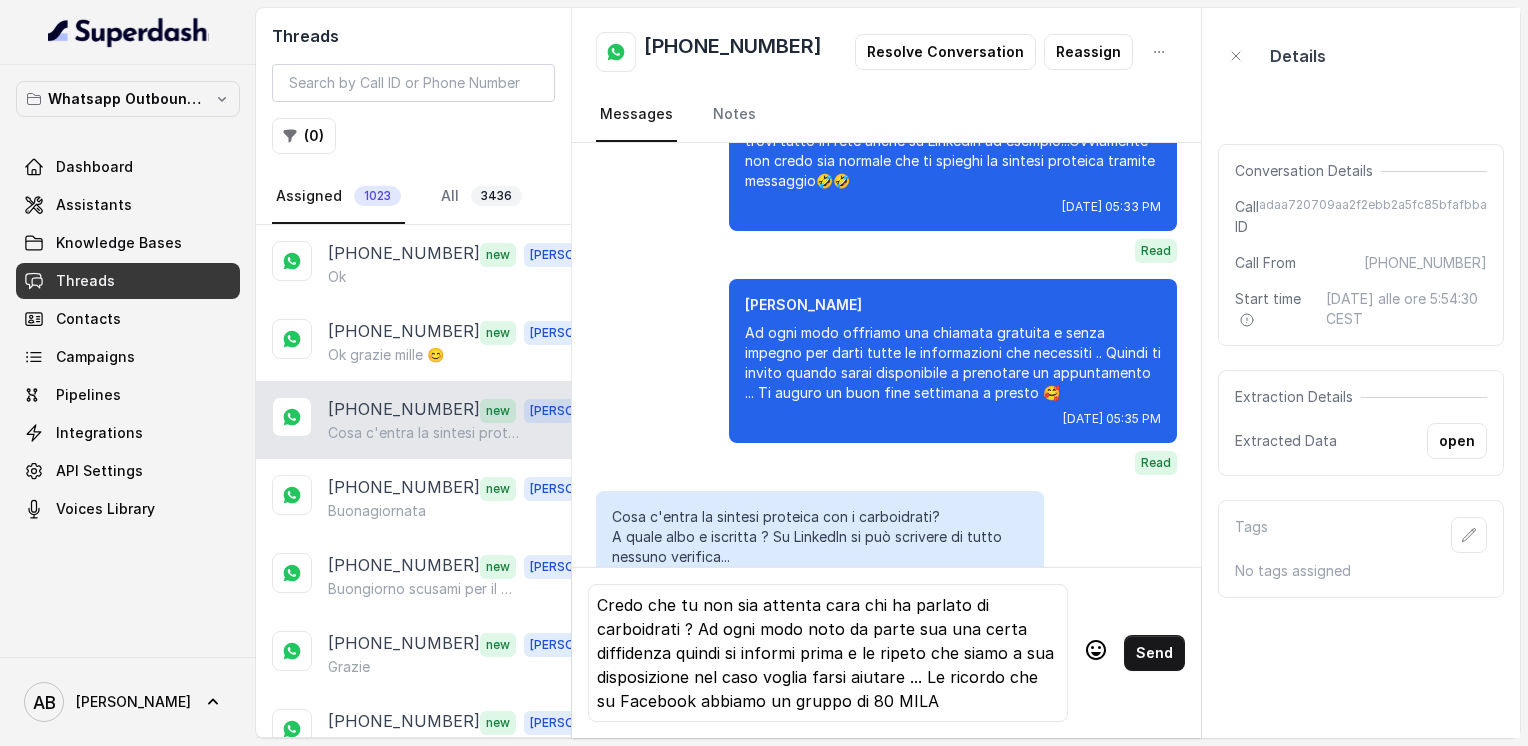 type 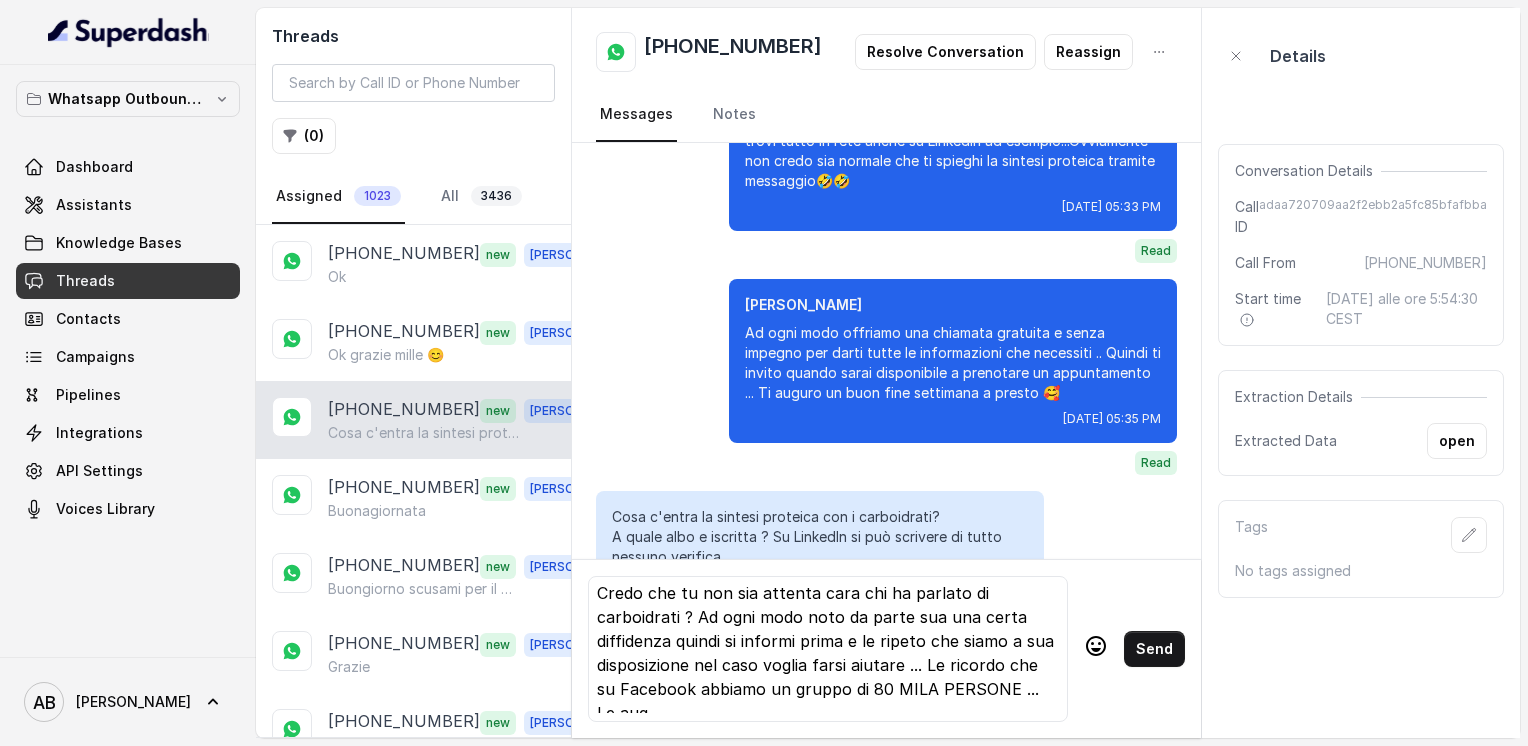 scroll, scrollTop: 28, scrollLeft: 0, axis: vertical 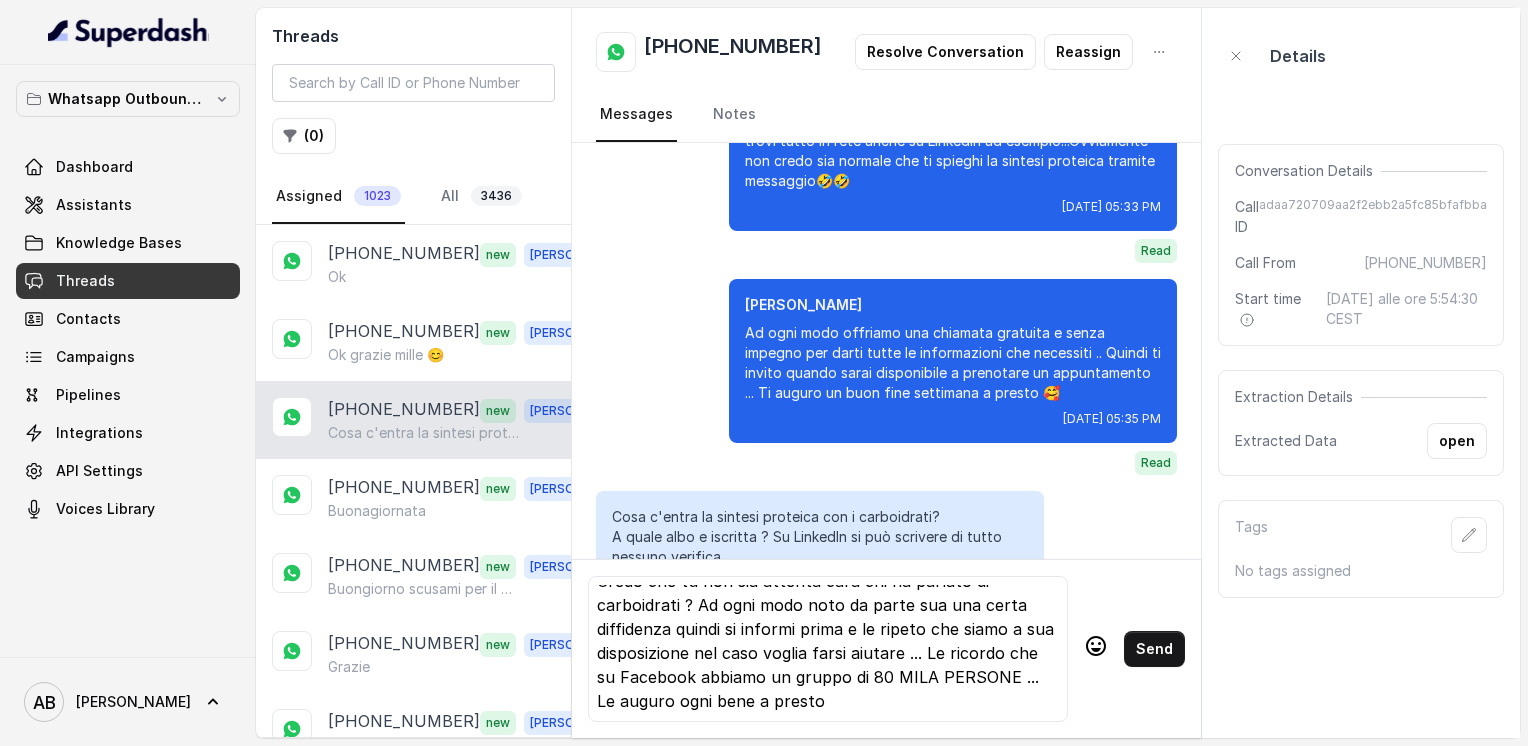 click 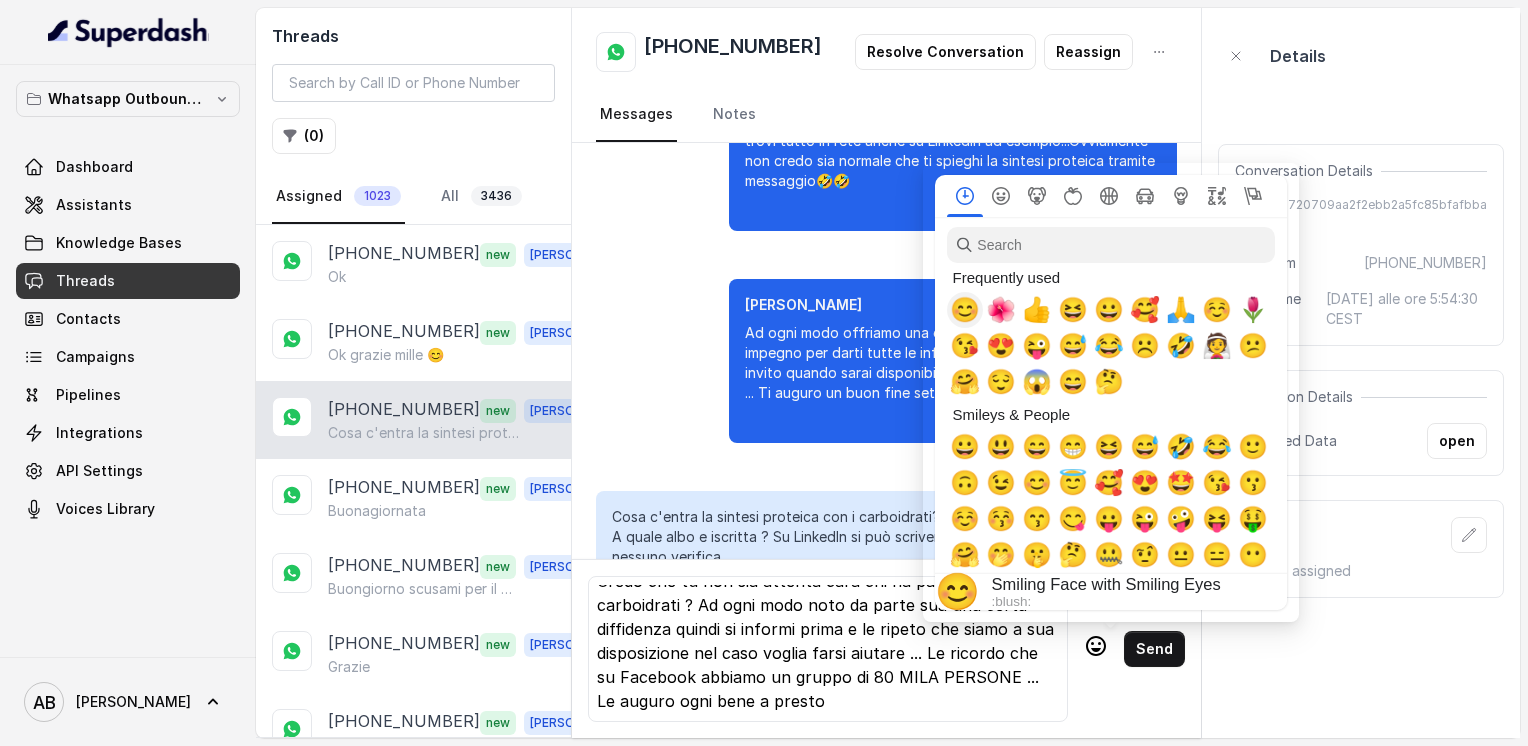 click on "😊" at bounding box center [965, 310] 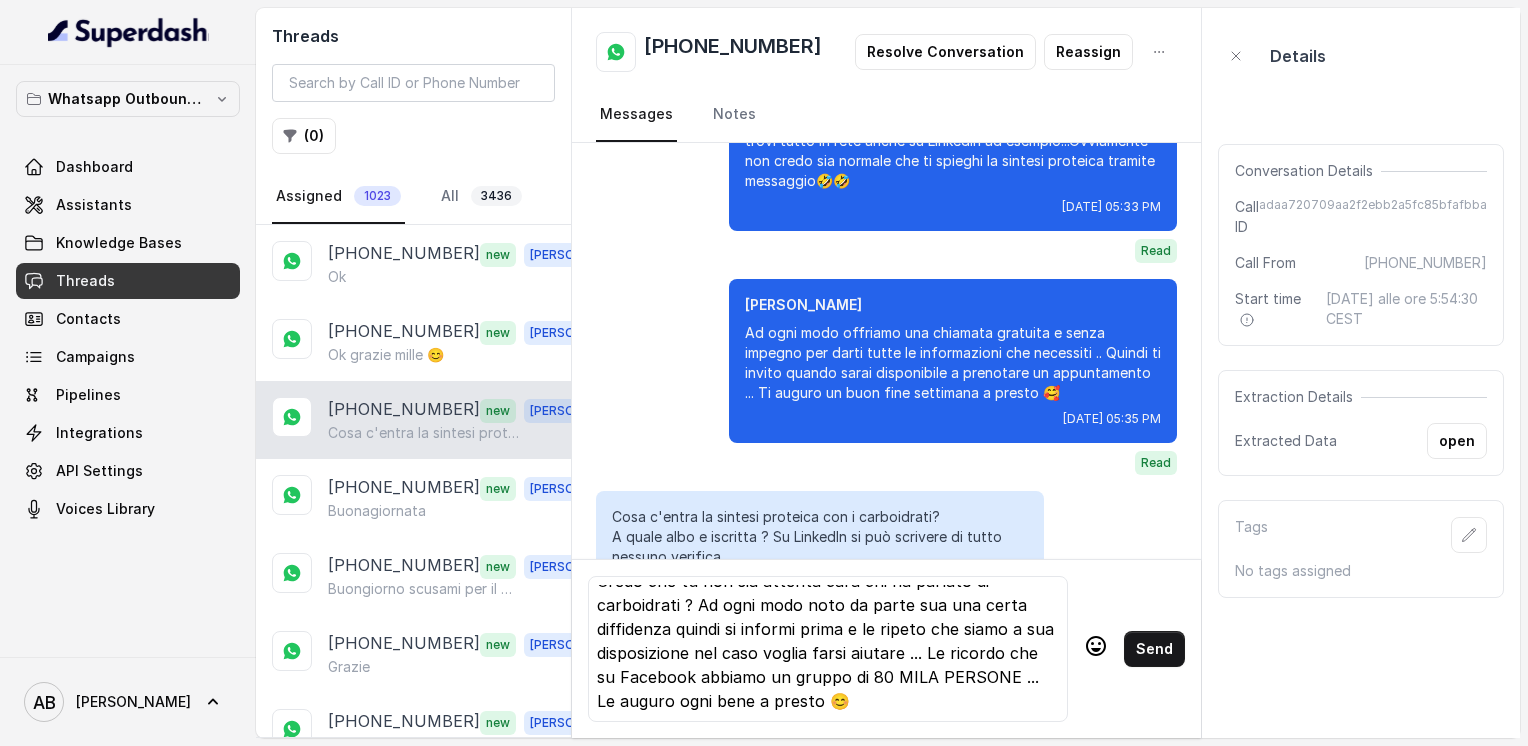 click on "Send" at bounding box center (1154, 649) 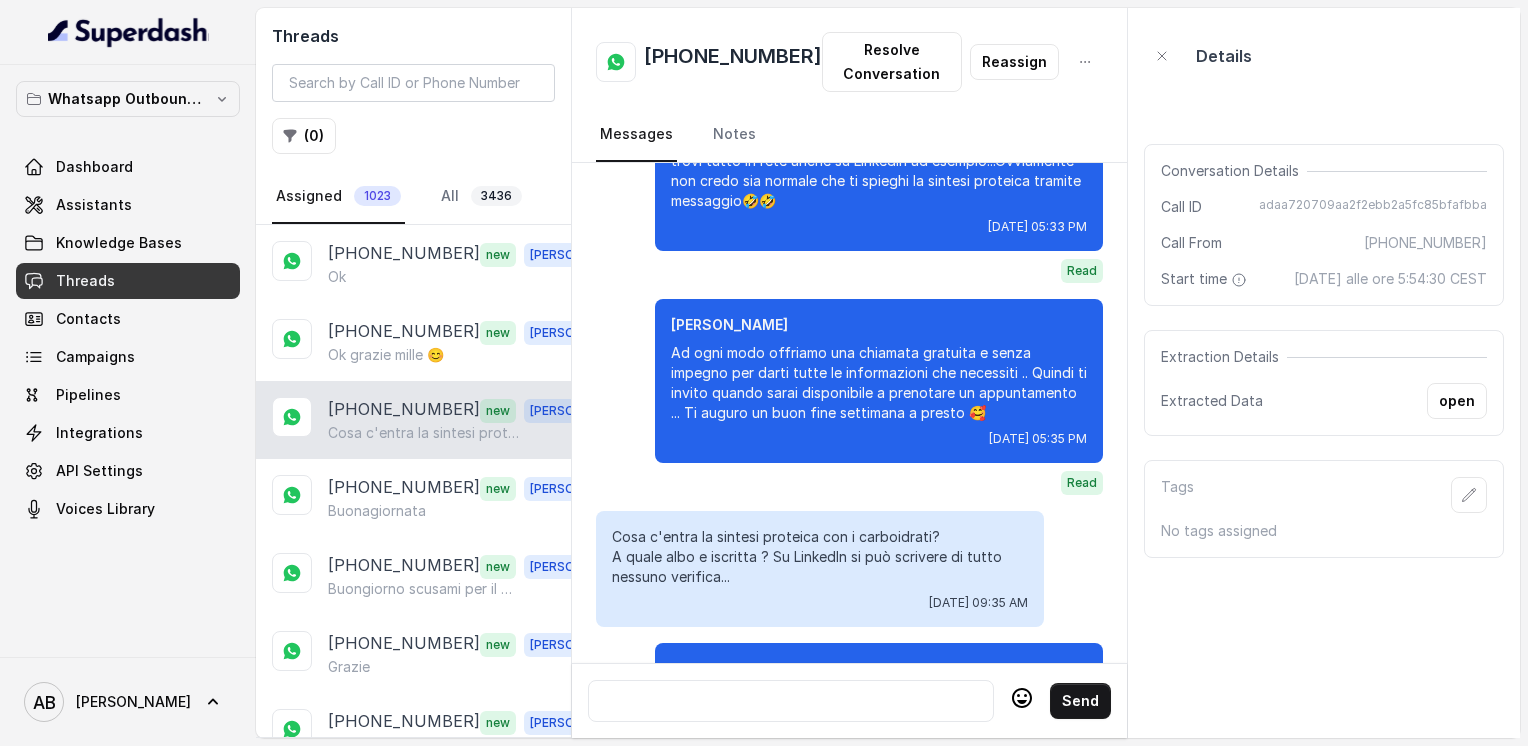 scroll, scrollTop: 0, scrollLeft: 0, axis: both 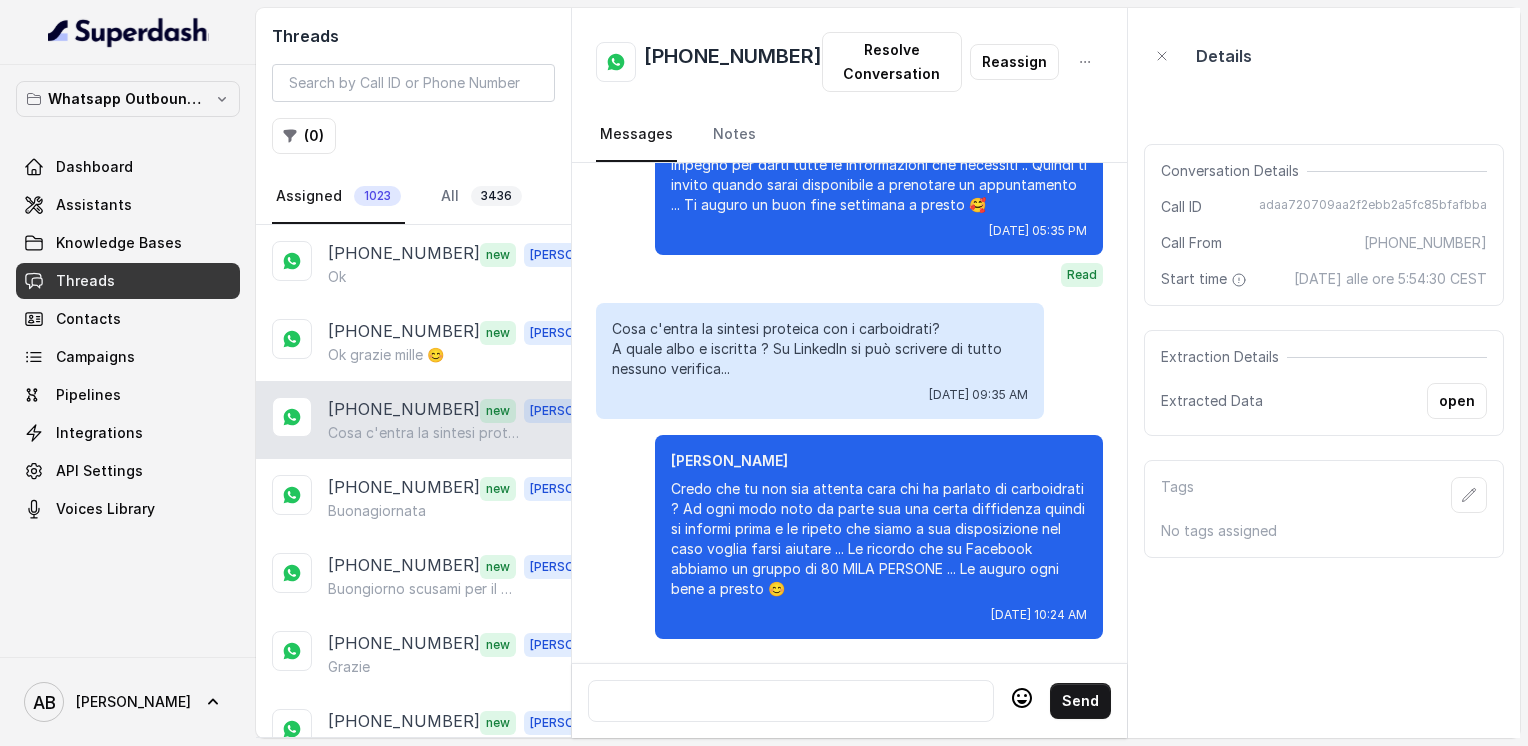 click on "Send" at bounding box center [849, 700] 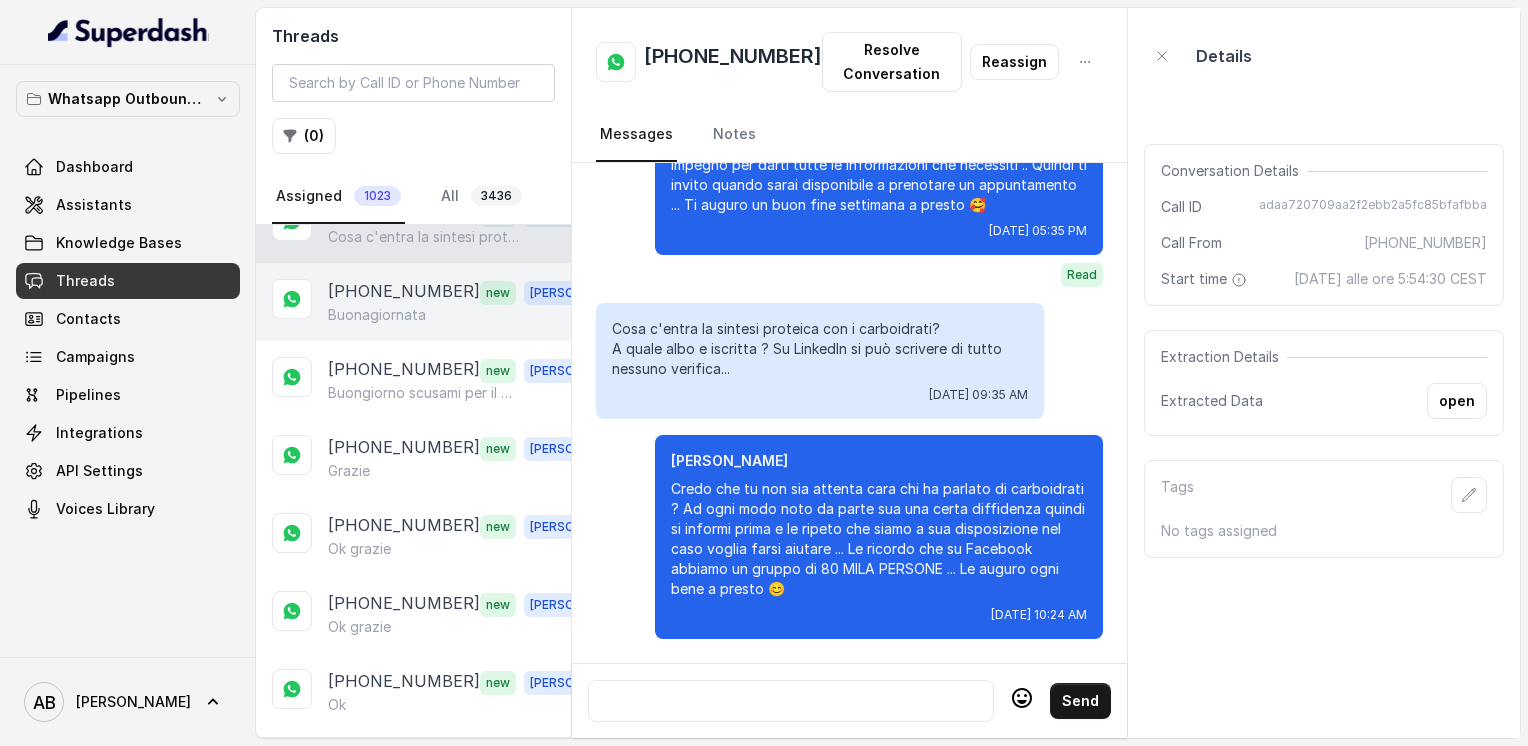 scroll, scrollTop: 200, scrollLeft: 0, axis: vertical 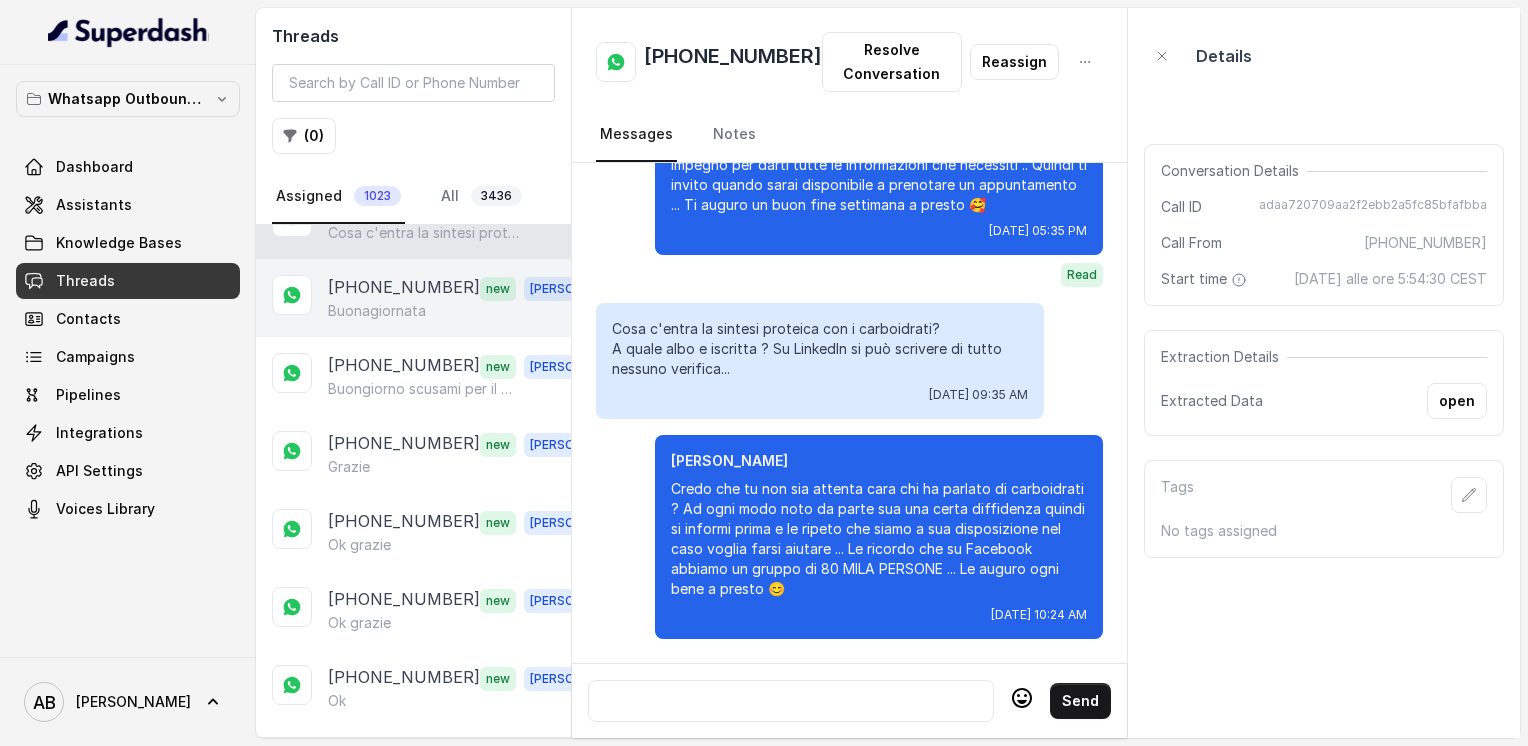 click on "Buonagiornata" at bounding box center (377, 311) 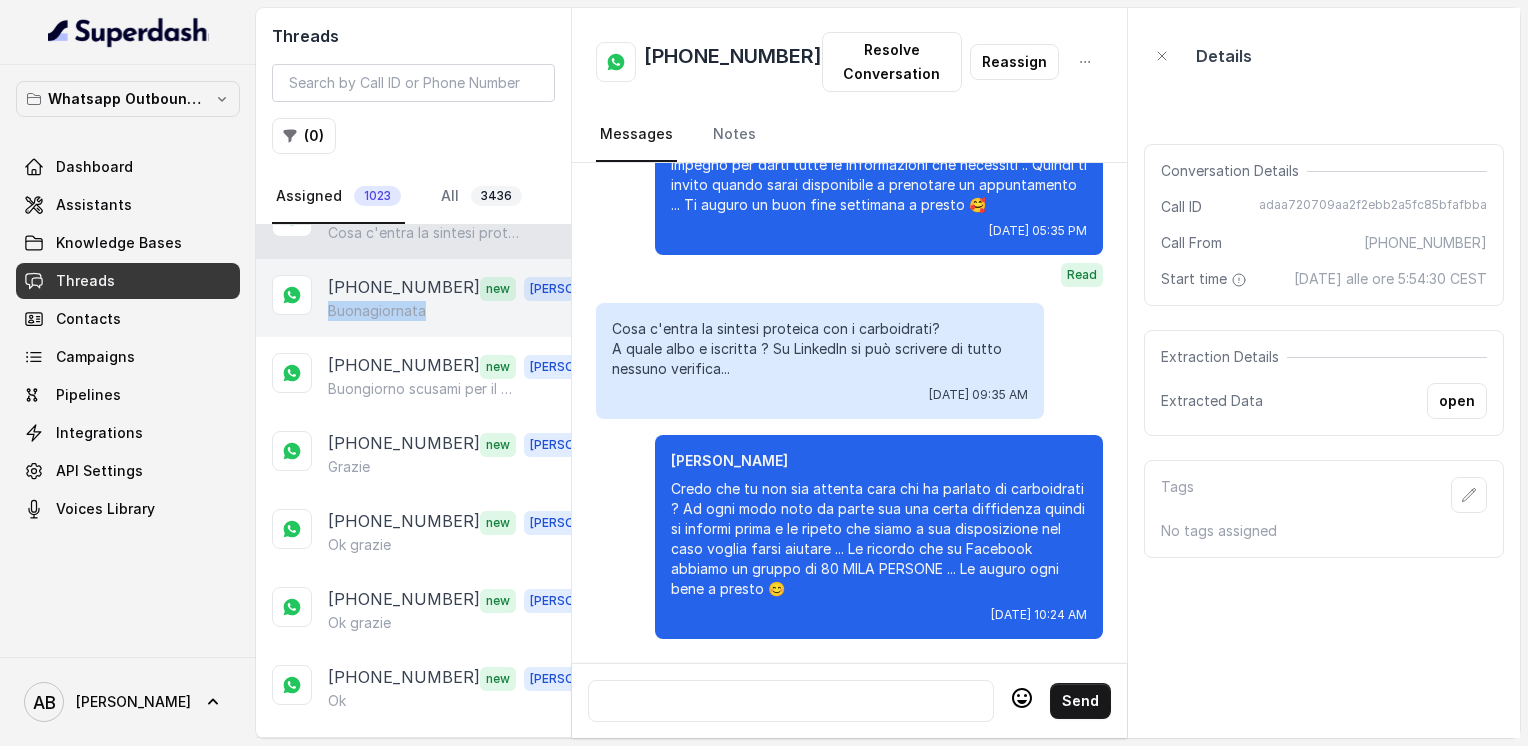 click on "Buonagiornata" at bounding box center (377, 311) 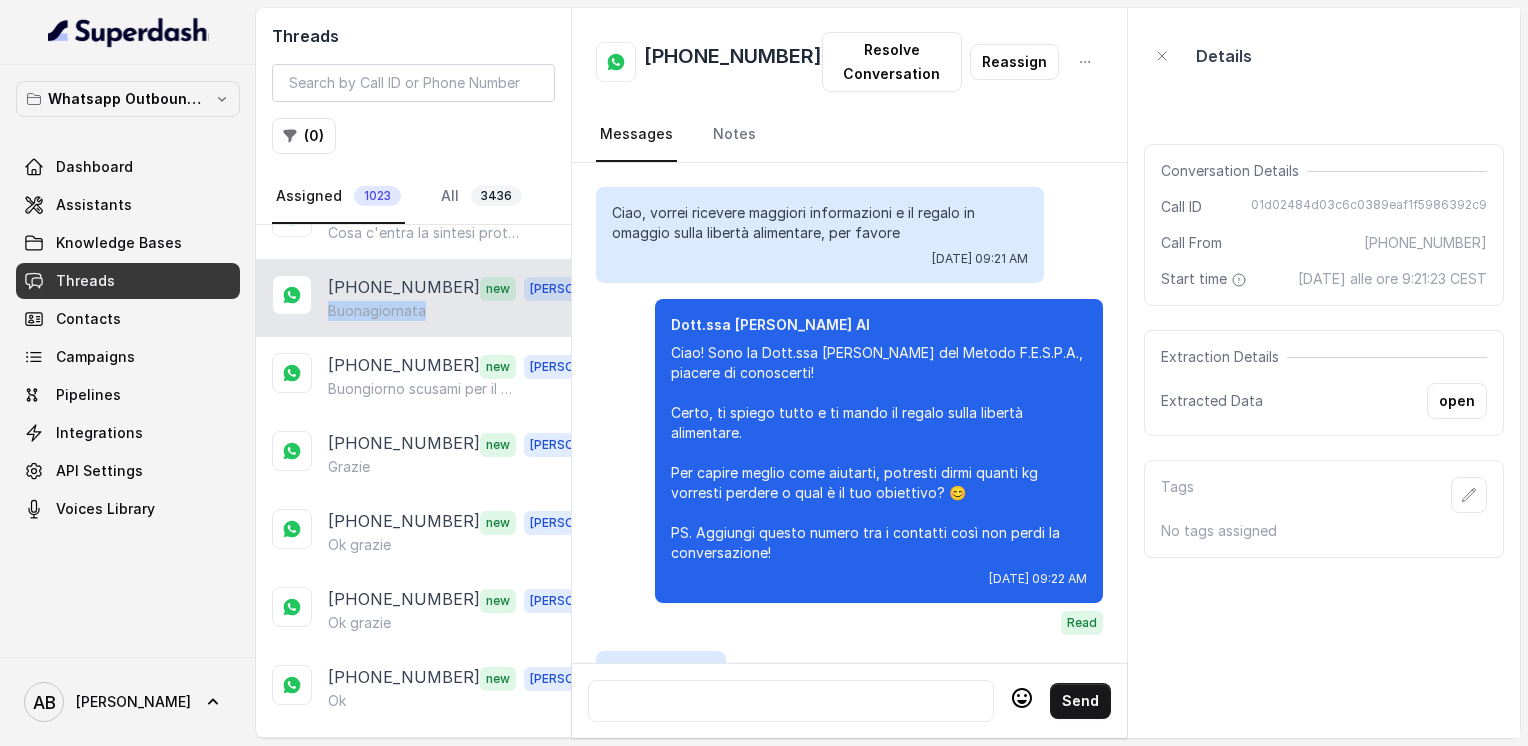 scroll, scrollTop: 1800, scrollLeft: 0, axis: vertical 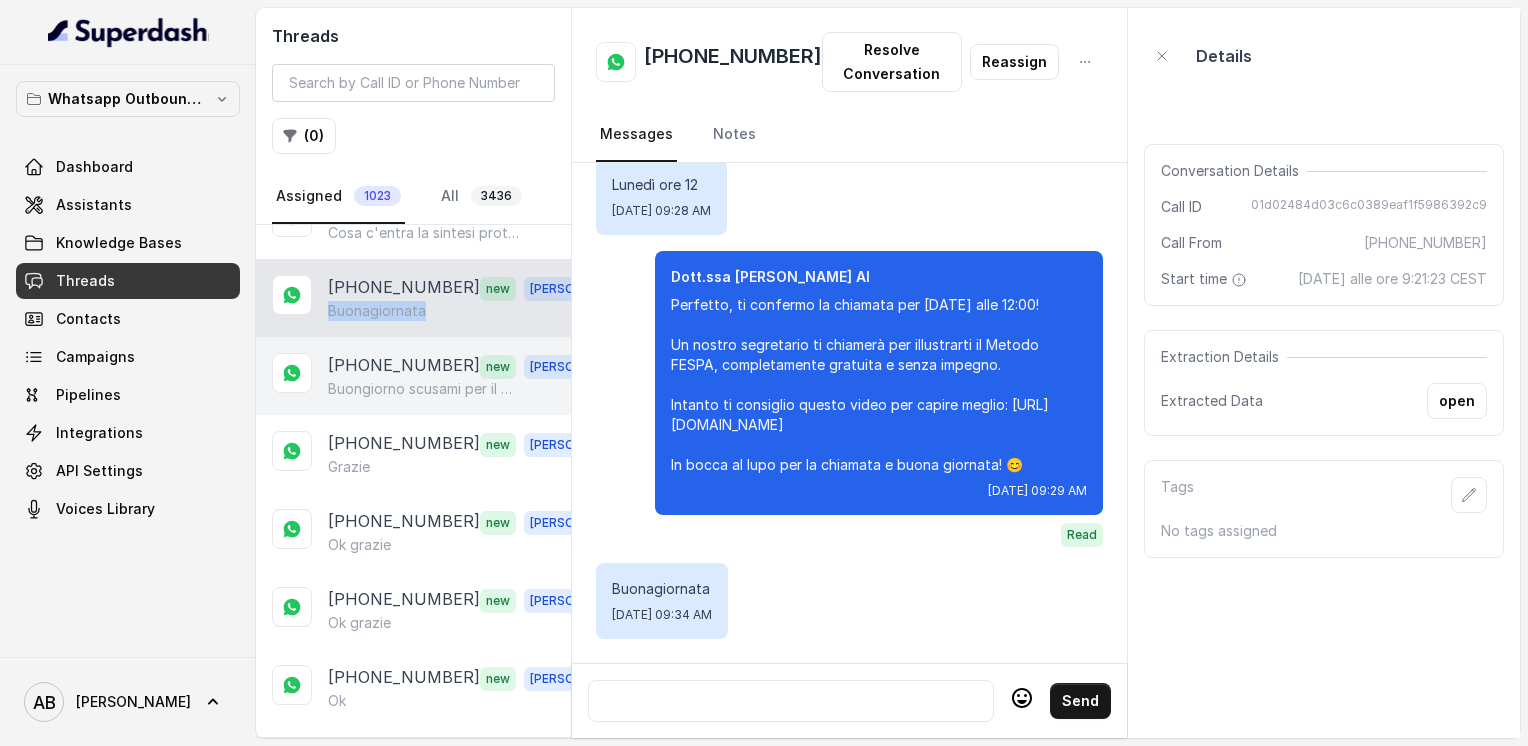 click on "[PHONE_NUMBER]" at bounding box center (404, 366) 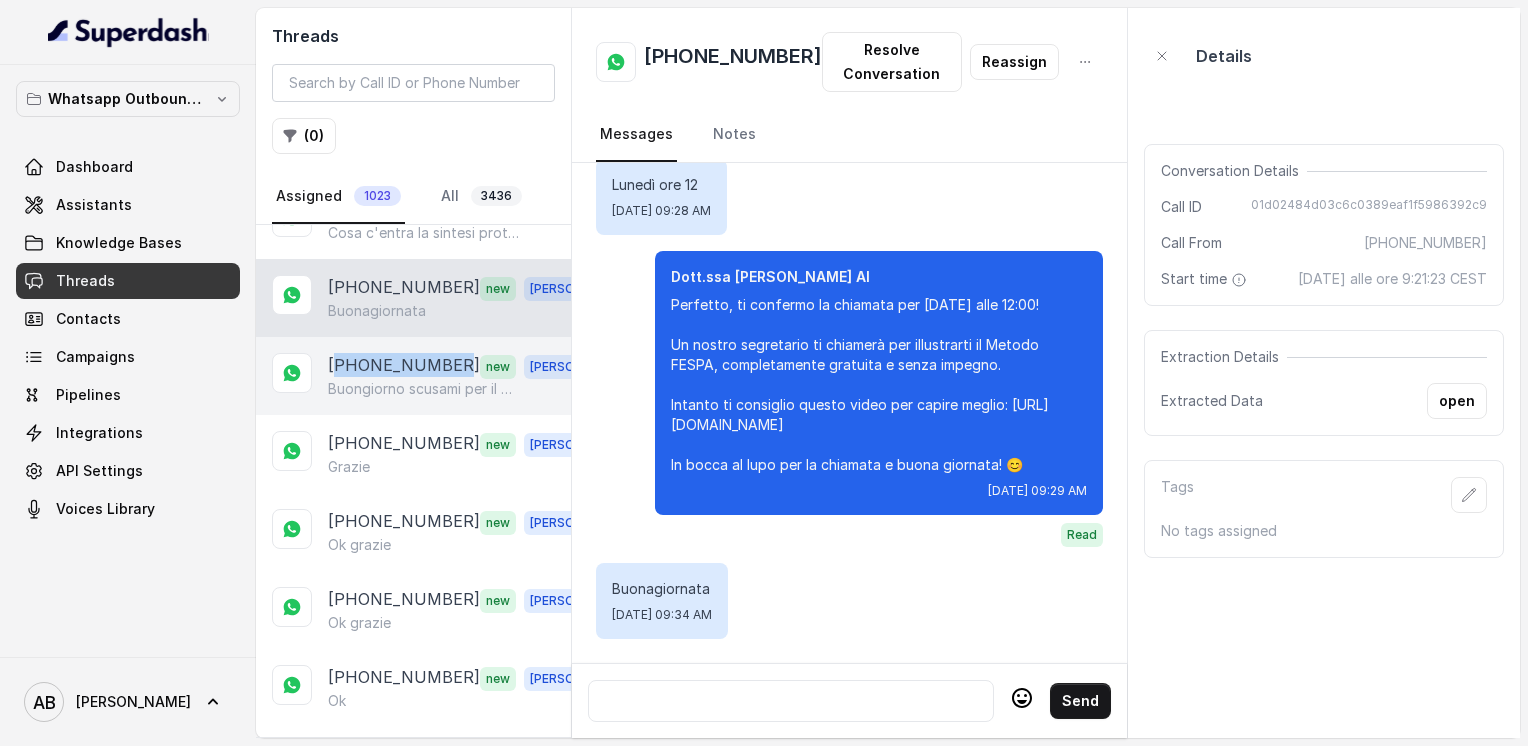 click on "[PHONE_NUMBER]" at bounding box center (404, 366) 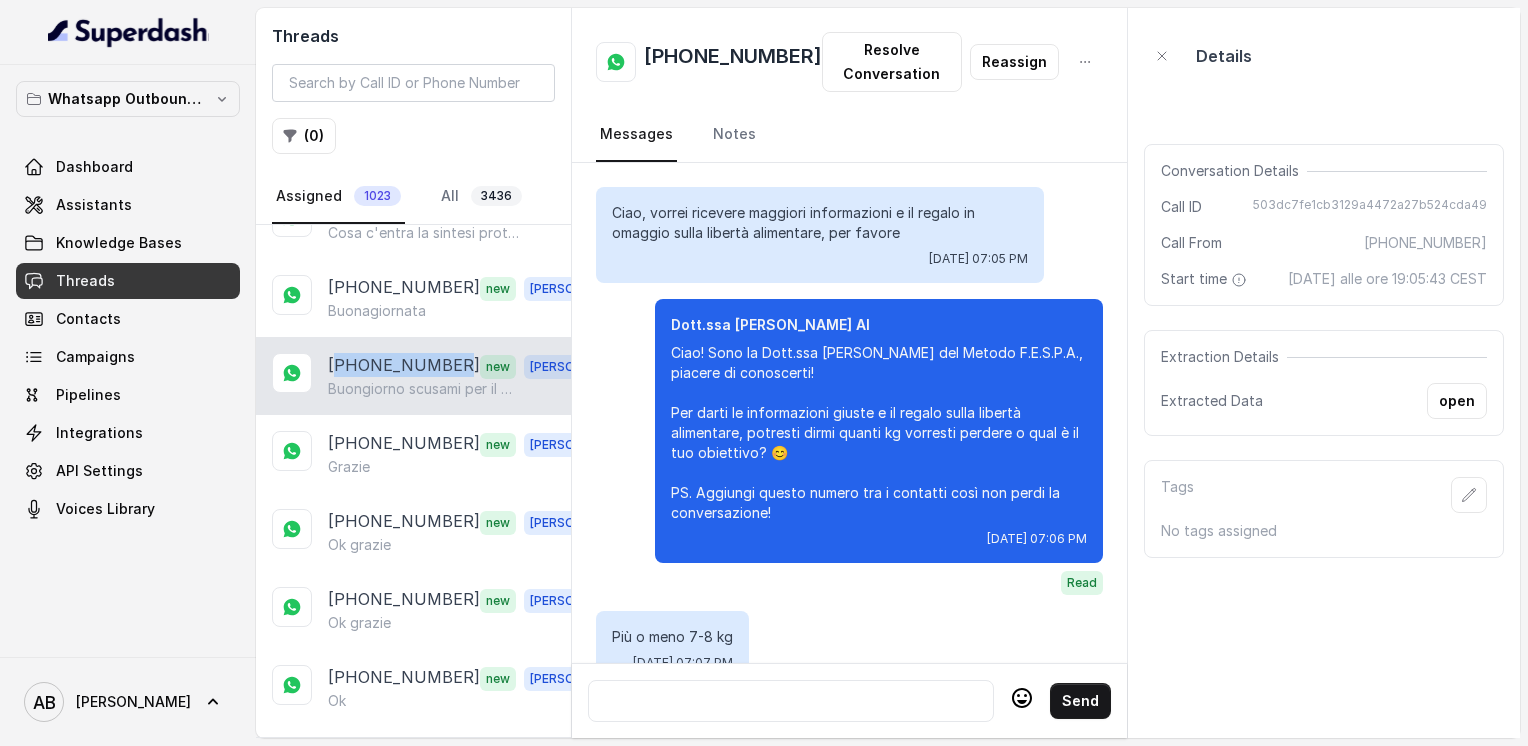 scroll, scrollTop: 2704, scrollLeft: 0, axis: vertical 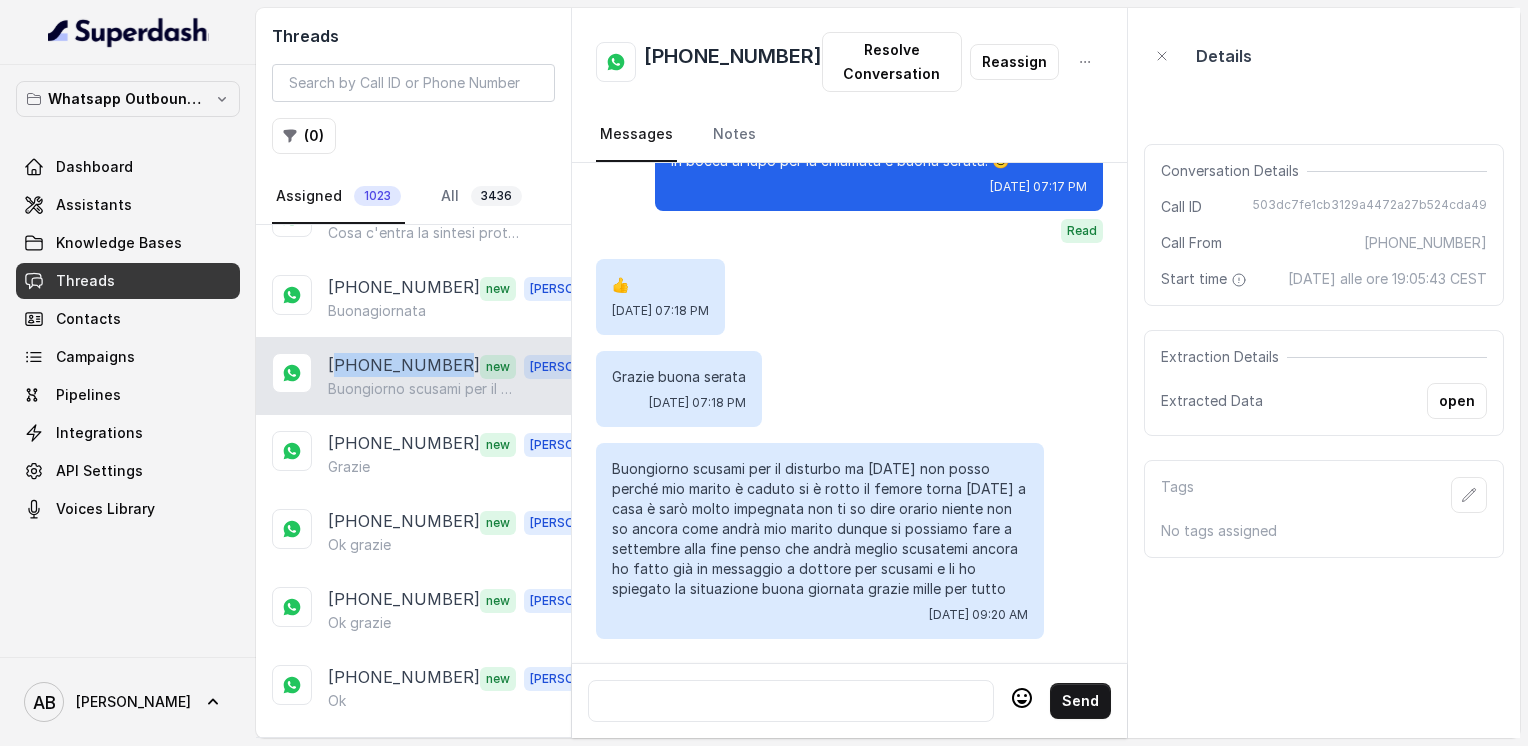 drag, startPoint x: 613, startPoint y: 455, endPoint x: 1002, endPoint y: 569, distance: 405.36032 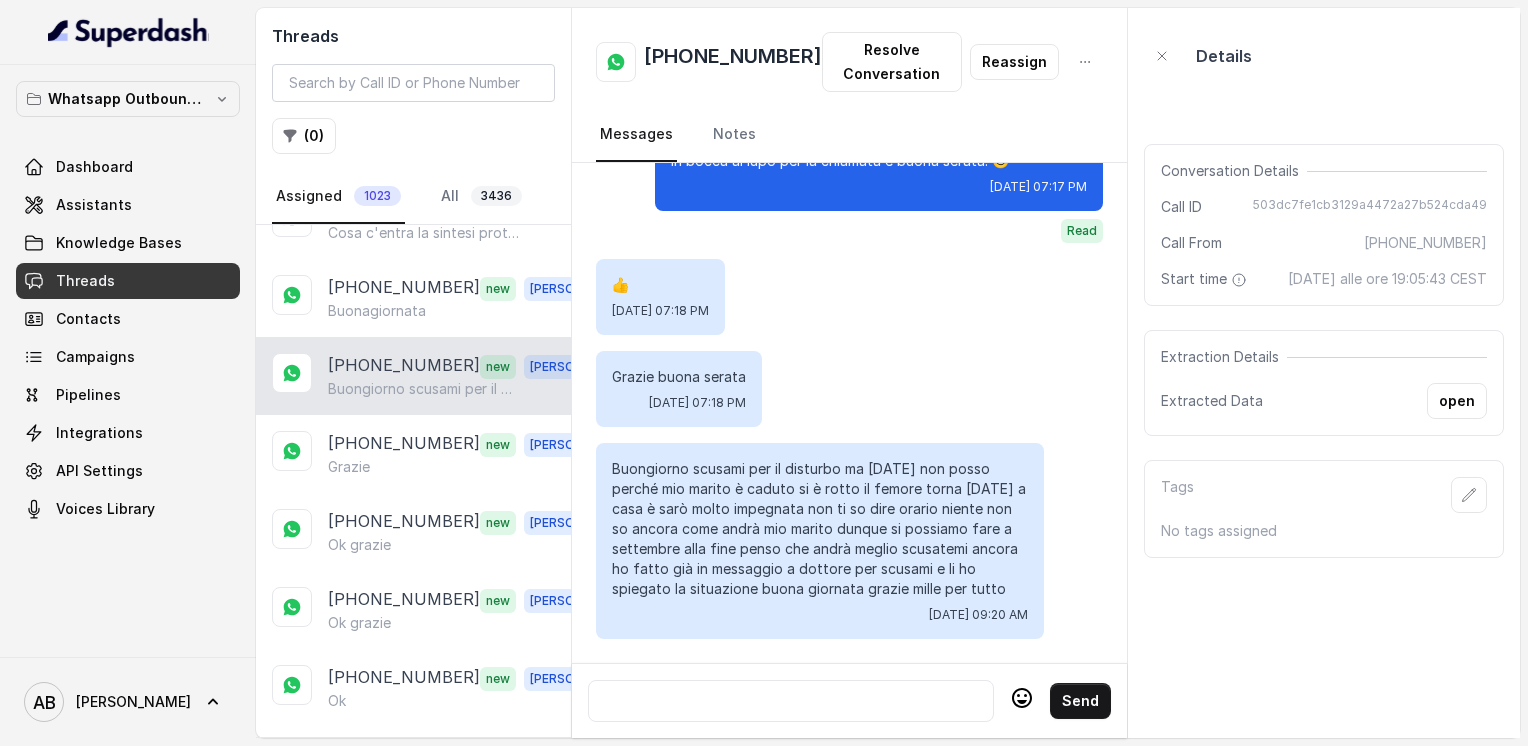 click on "Dott.ssa [PERSON_NAME] AI Perfetto, ti confermo la chiamata per [DATE], [DATE] 14:20!
Un nostro segretario ti chiamerà per illustrarti tutto sulla libertà alimentare e il Metodo FESPA, la chiamata è gratuita e senza impegno.
Intanto ti consiglio questo video per capire meglio: [URL][DOMAIN_NAME]
In bocca al lupo per la chiamata e buona serata! 😊 [DATE] 07:17 PM Read" at bounding box center [879, 85] 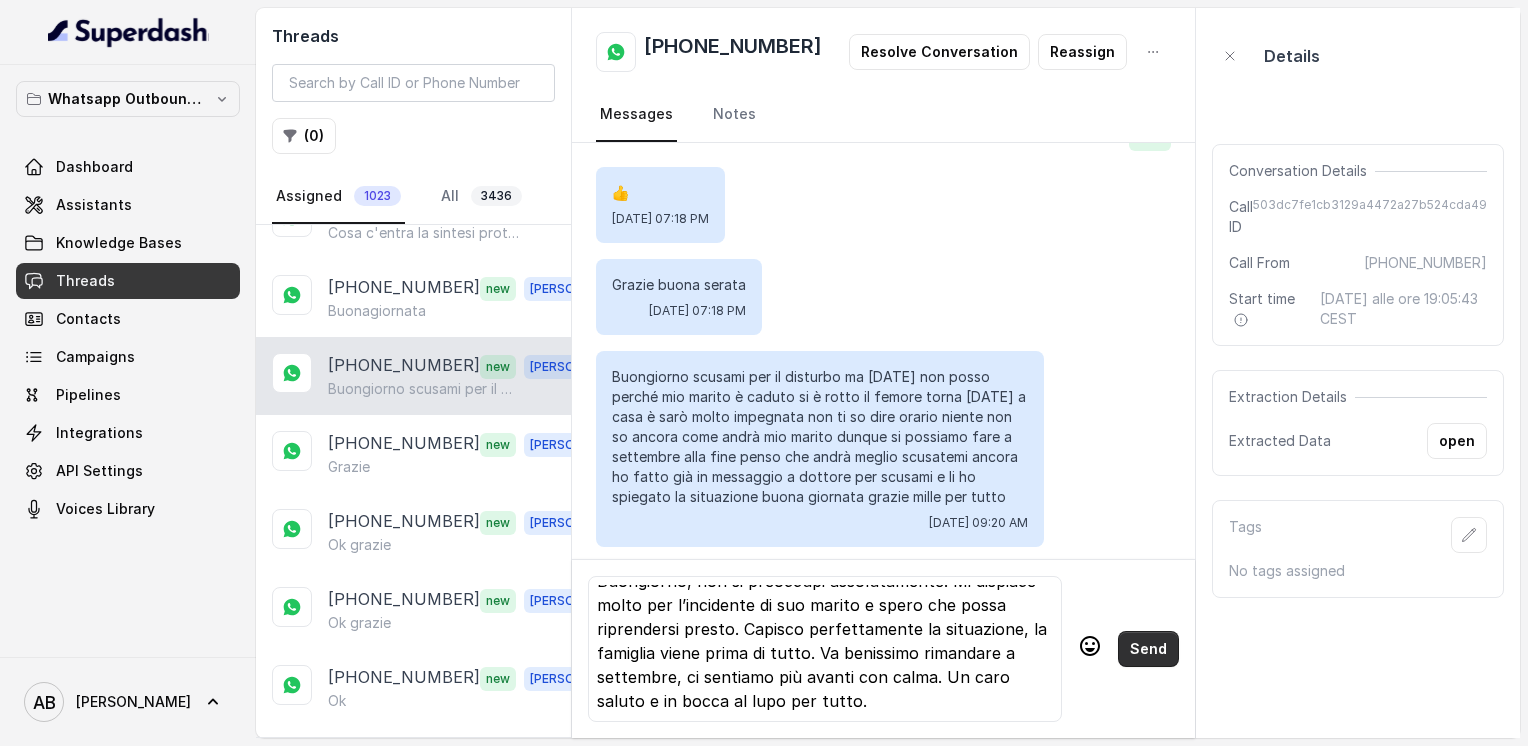click on "Send" at bounding box center [1148, 649] 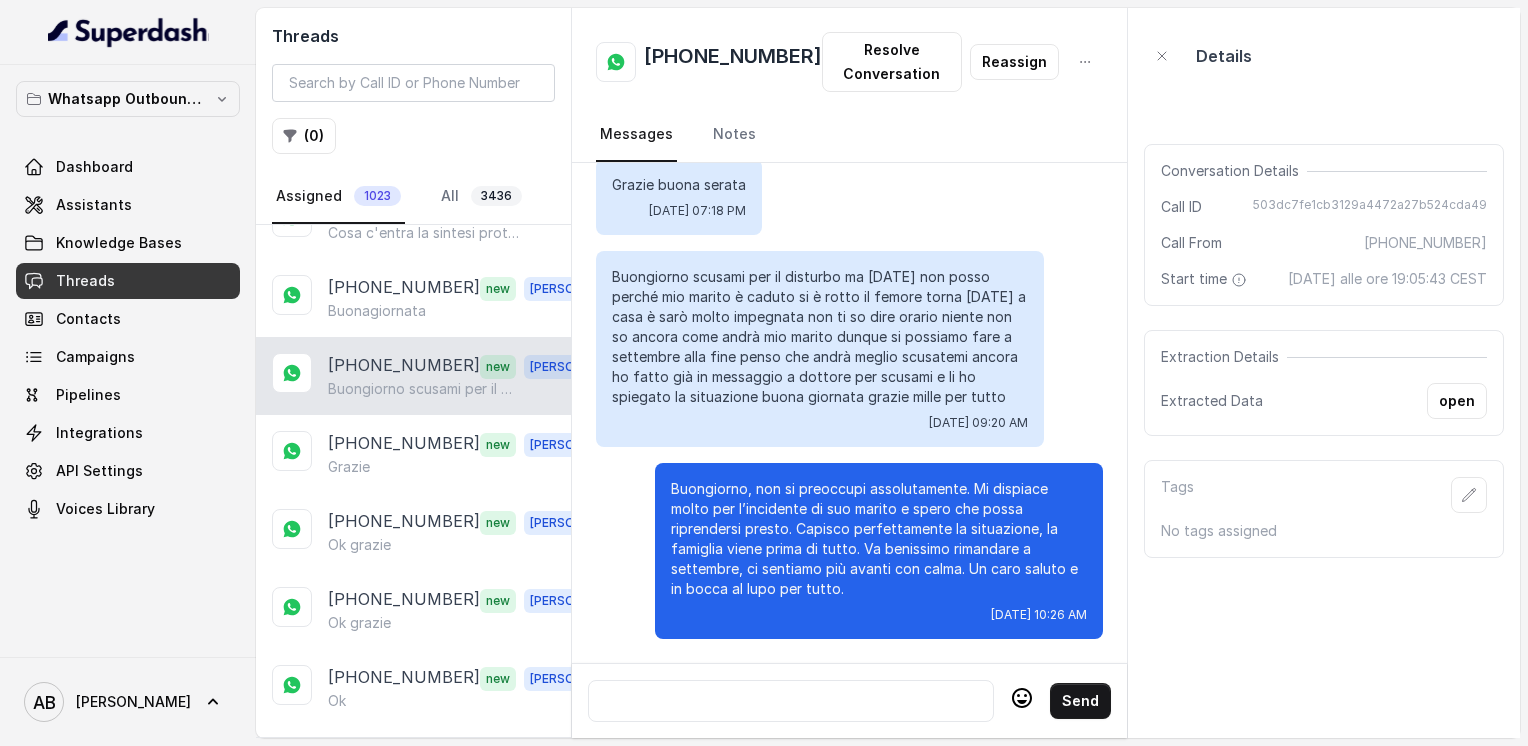 scroll, scrollTop: 2896, scrollLeft: 0, axis: vertical 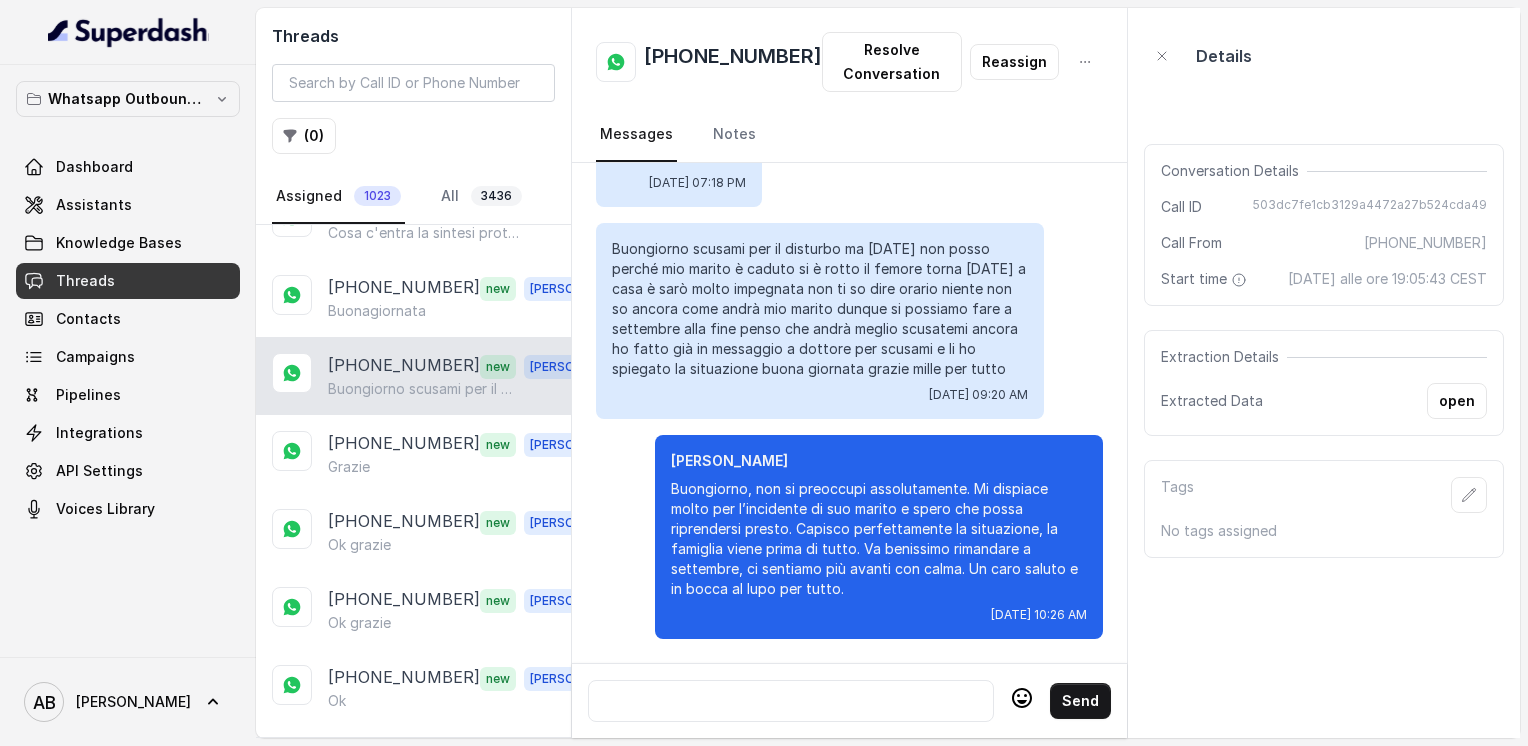 click at bounding box center [791, 701] 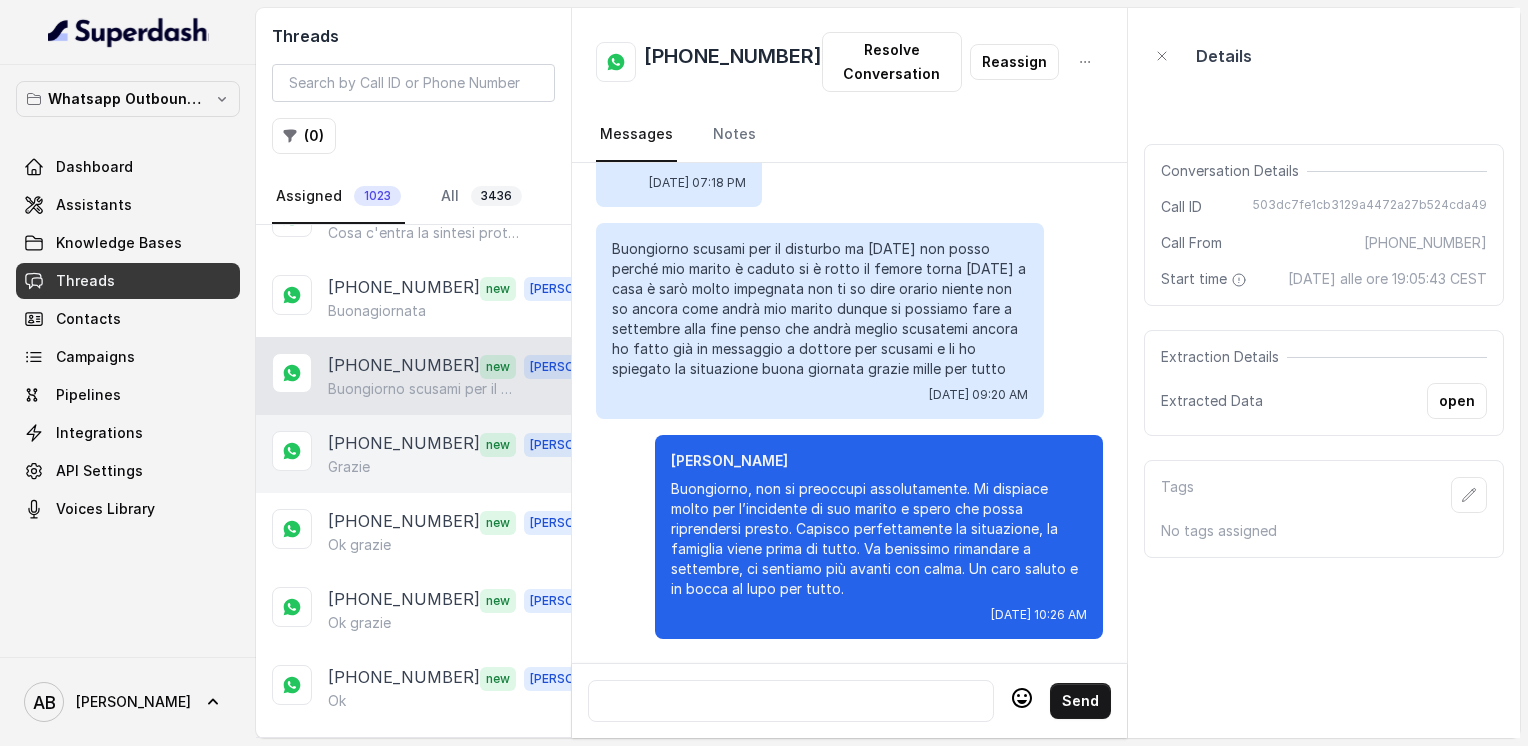 click on "[PHONE_NUMBER]" at bounding box center [404, 444] 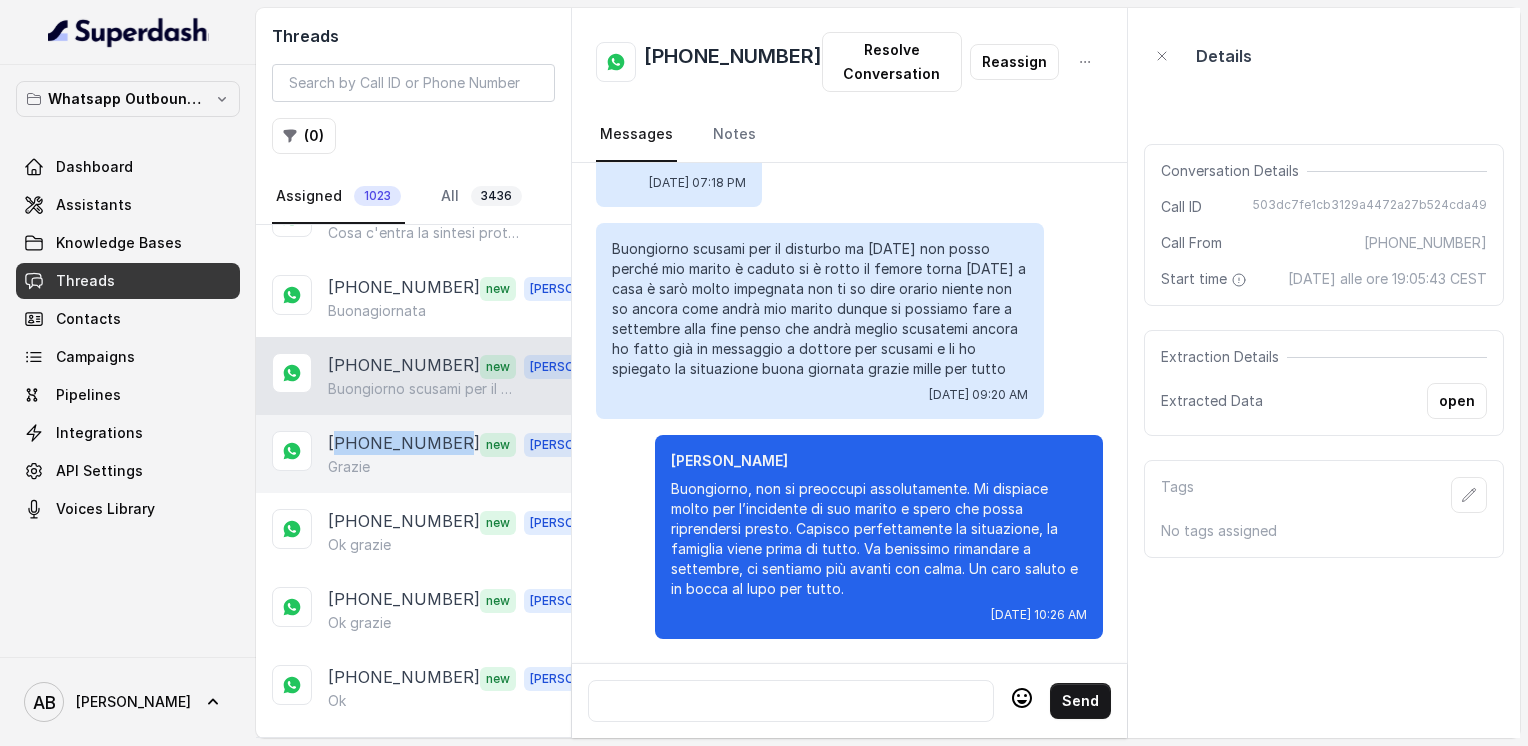 click on "[PHONE_NUMBER]" at bounding box center [404, 444] 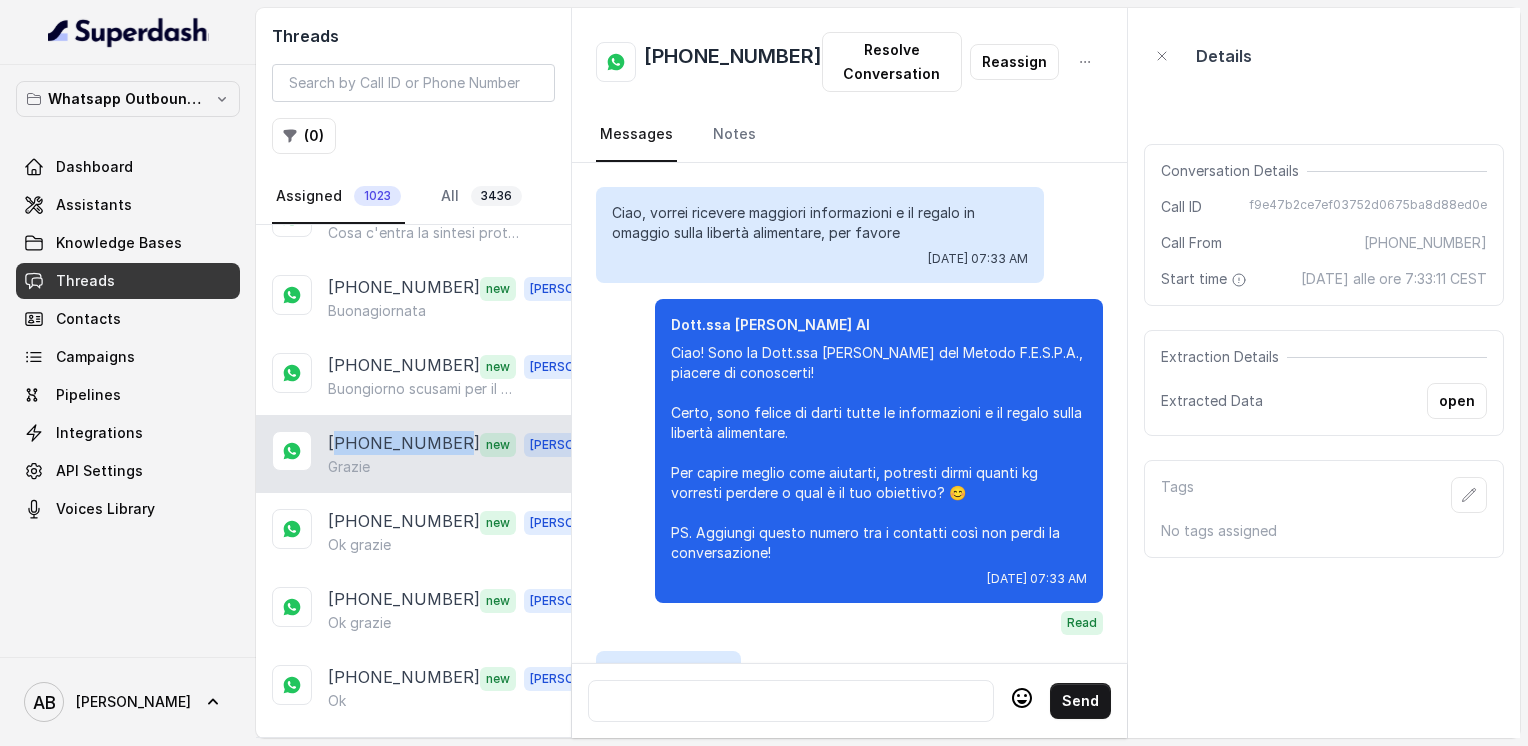 scroll, scrollTop: 2164, scrollLeft: 0, axis: vertical 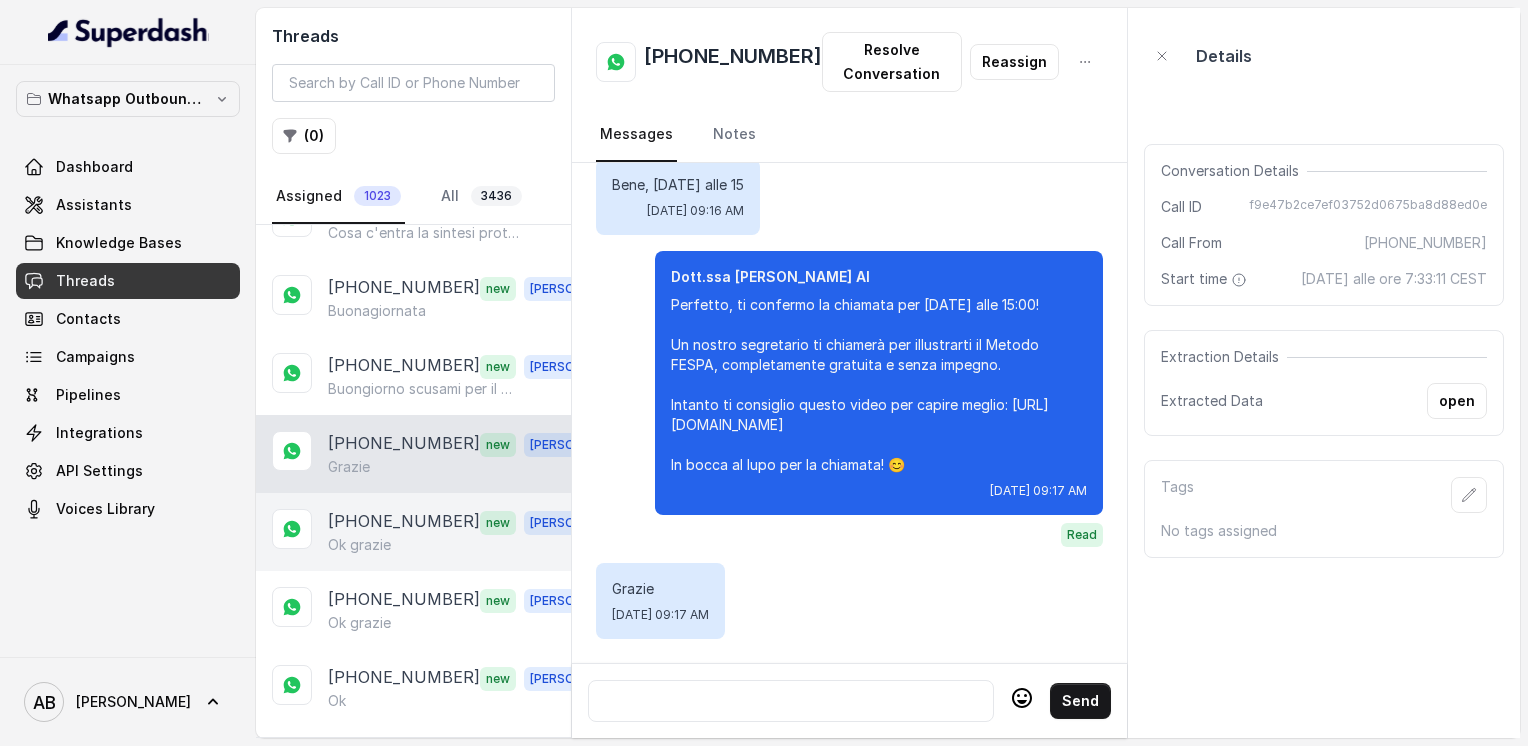 click on "[PHONE_NUMBER]" at bounding box center [404, 522] 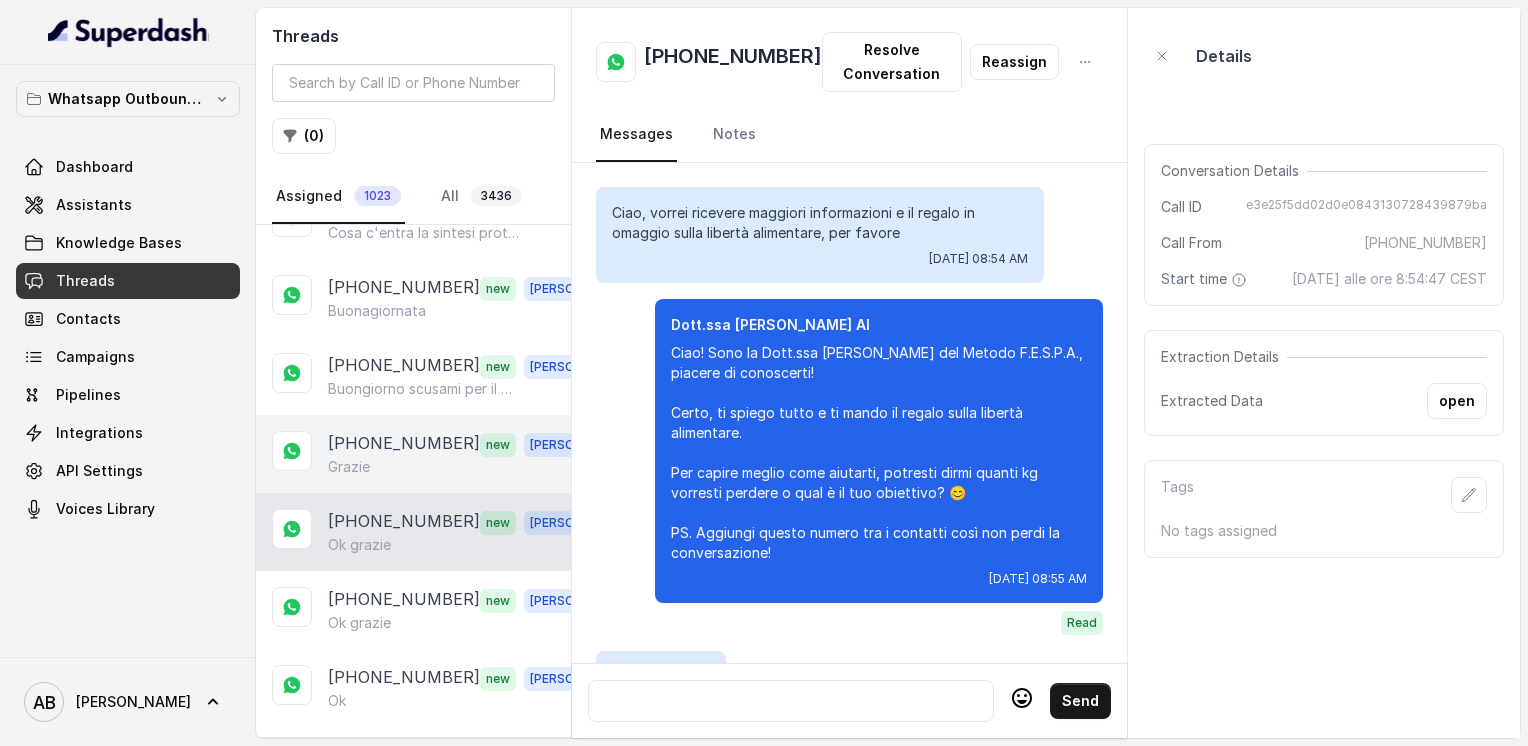 scroll, scrollTop: 3016, scrollLeft: 0, axis: vertical 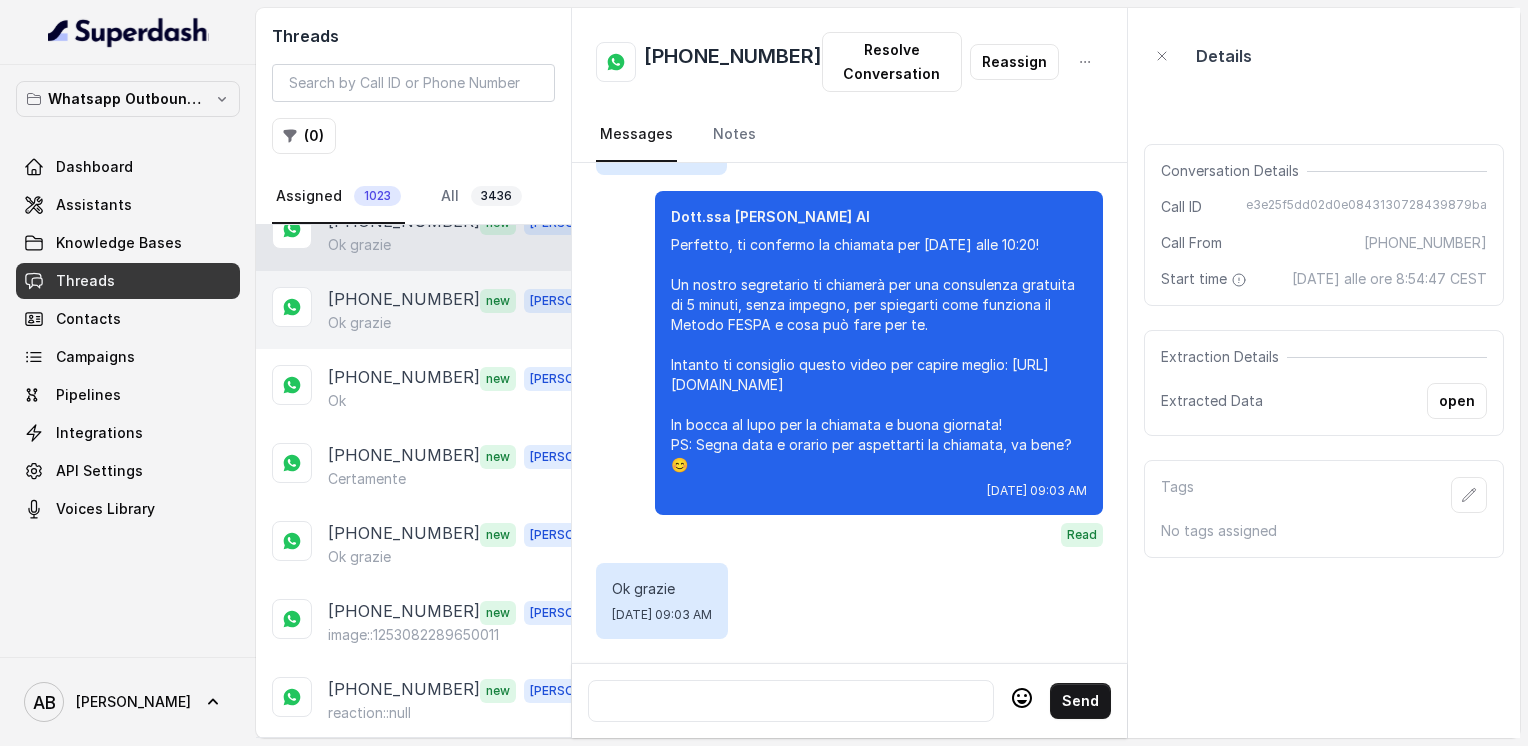 click on "[PHONE_NUMBER]   new [PERSON_NAME] grazie" at bounding box center [413, 310] 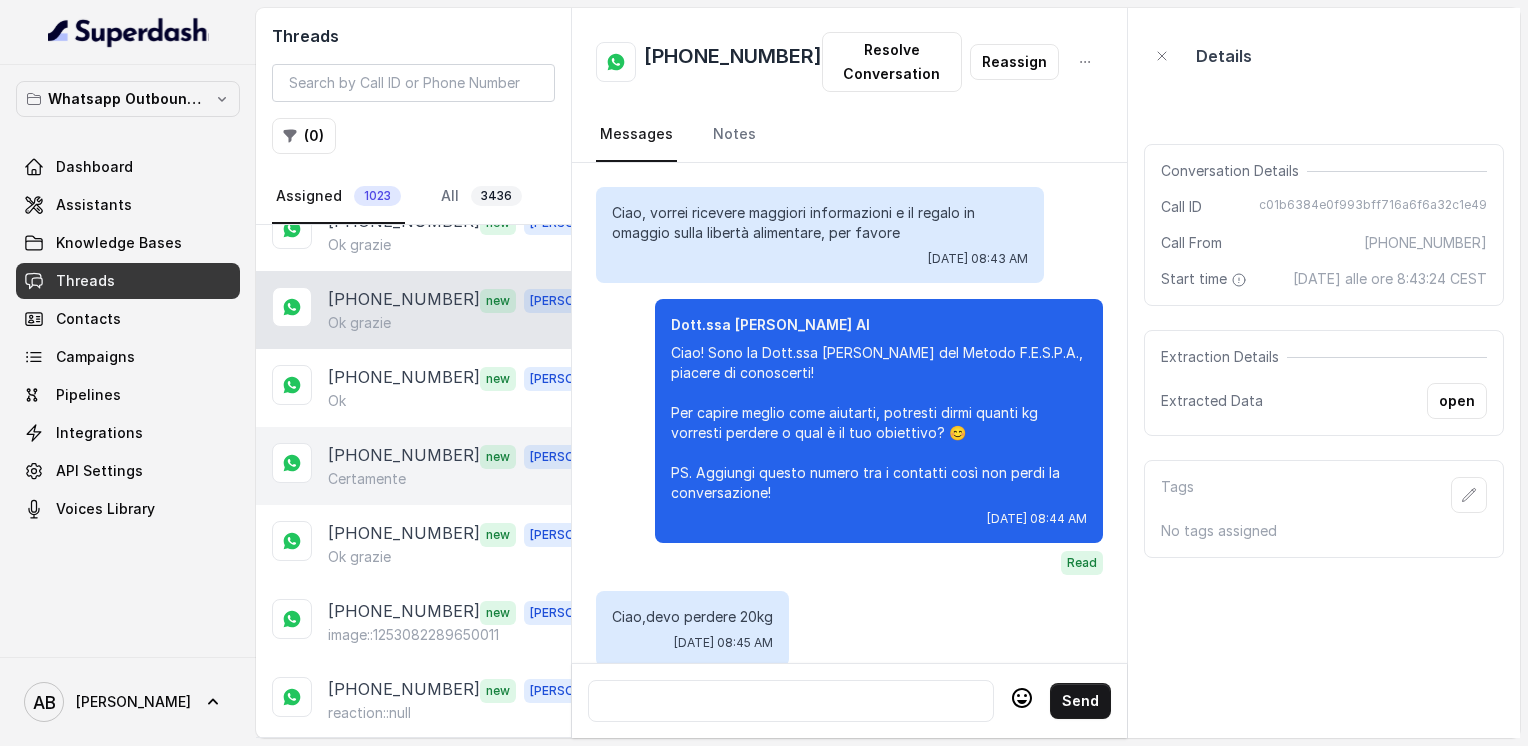 scroll, scrollTop: 2892, scrollLeft: 0, axis: vertical 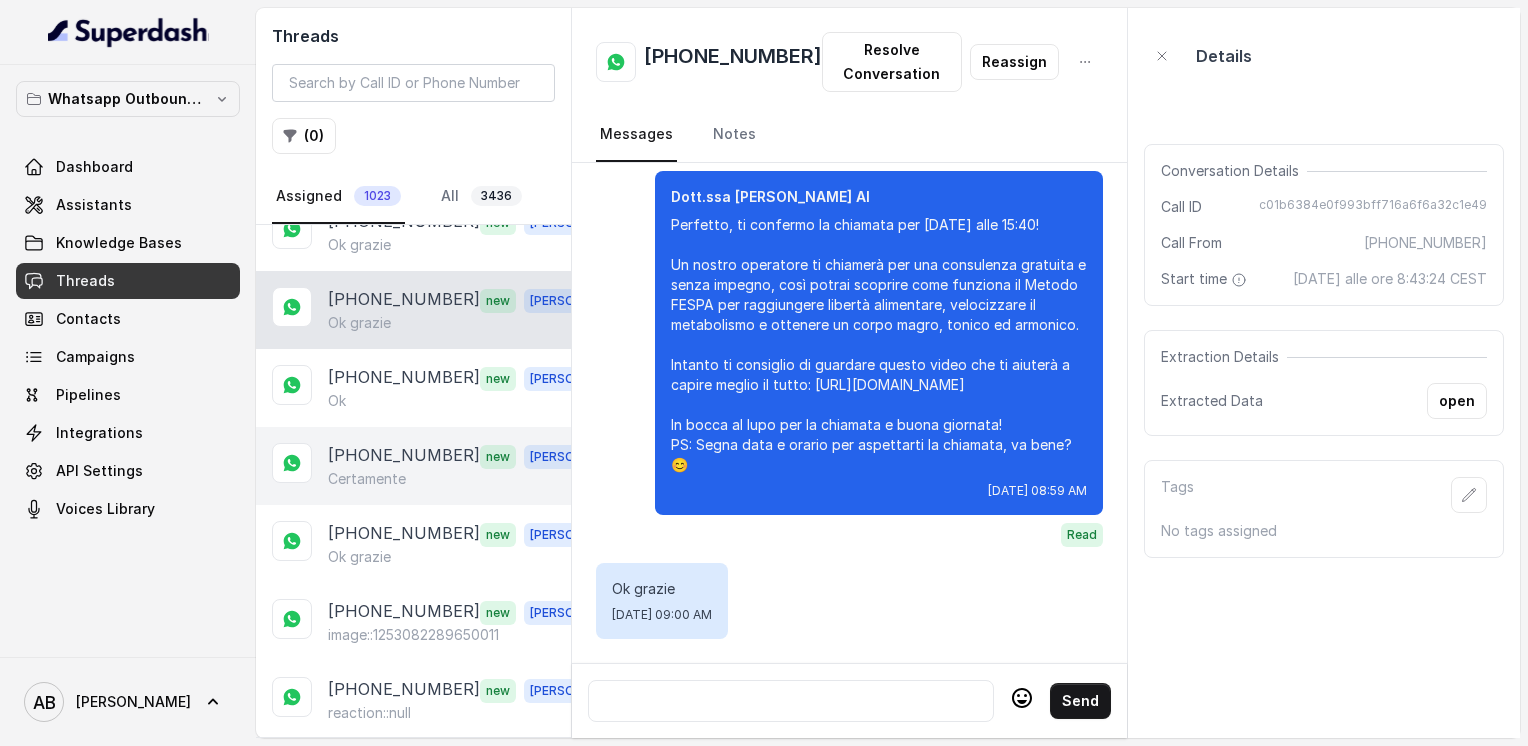 click on "[PHONE_NUMBER]   new [PERSON_NAME]" at bounding box center [413, 466] 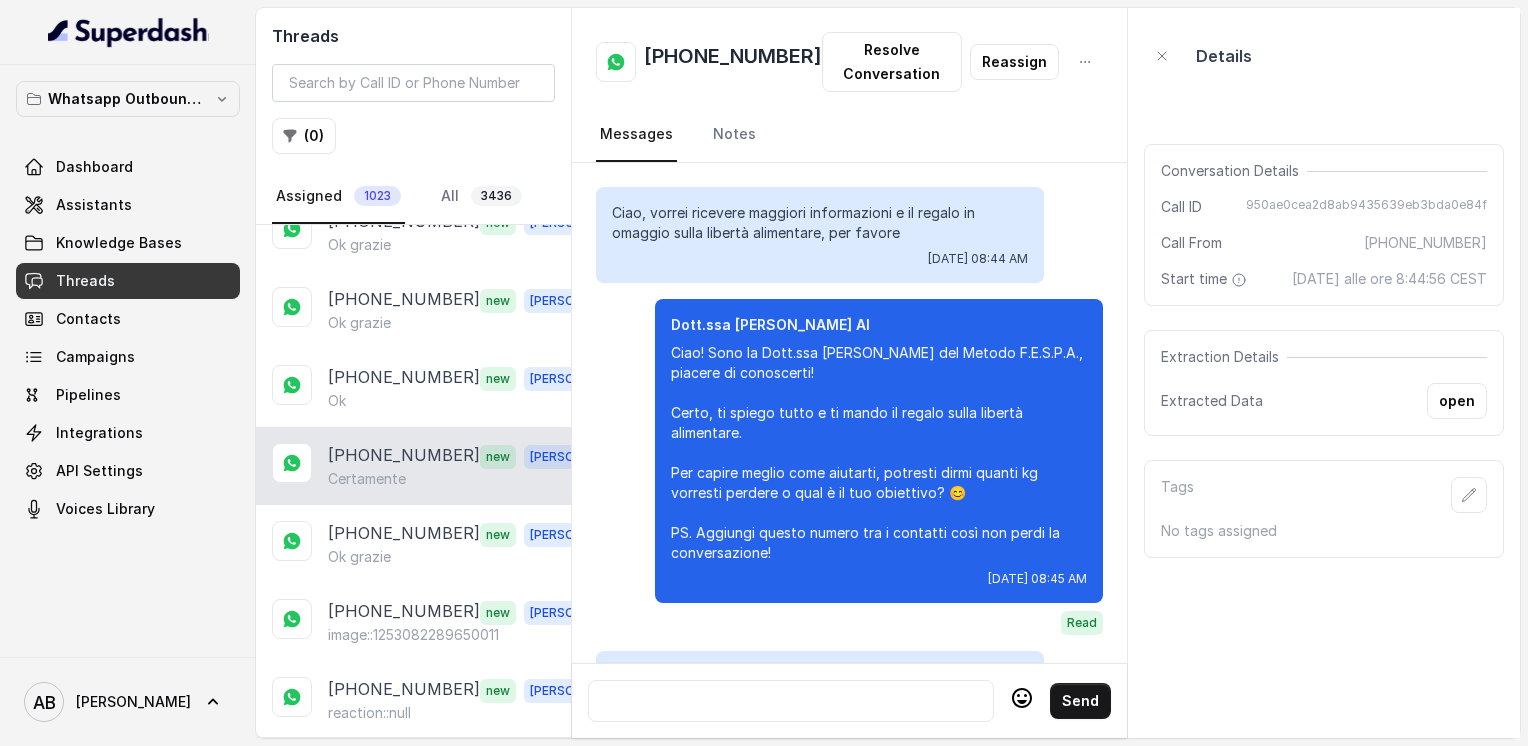 scroll, scrollTop: 2092, scrollLeft: 0, axis: vertical 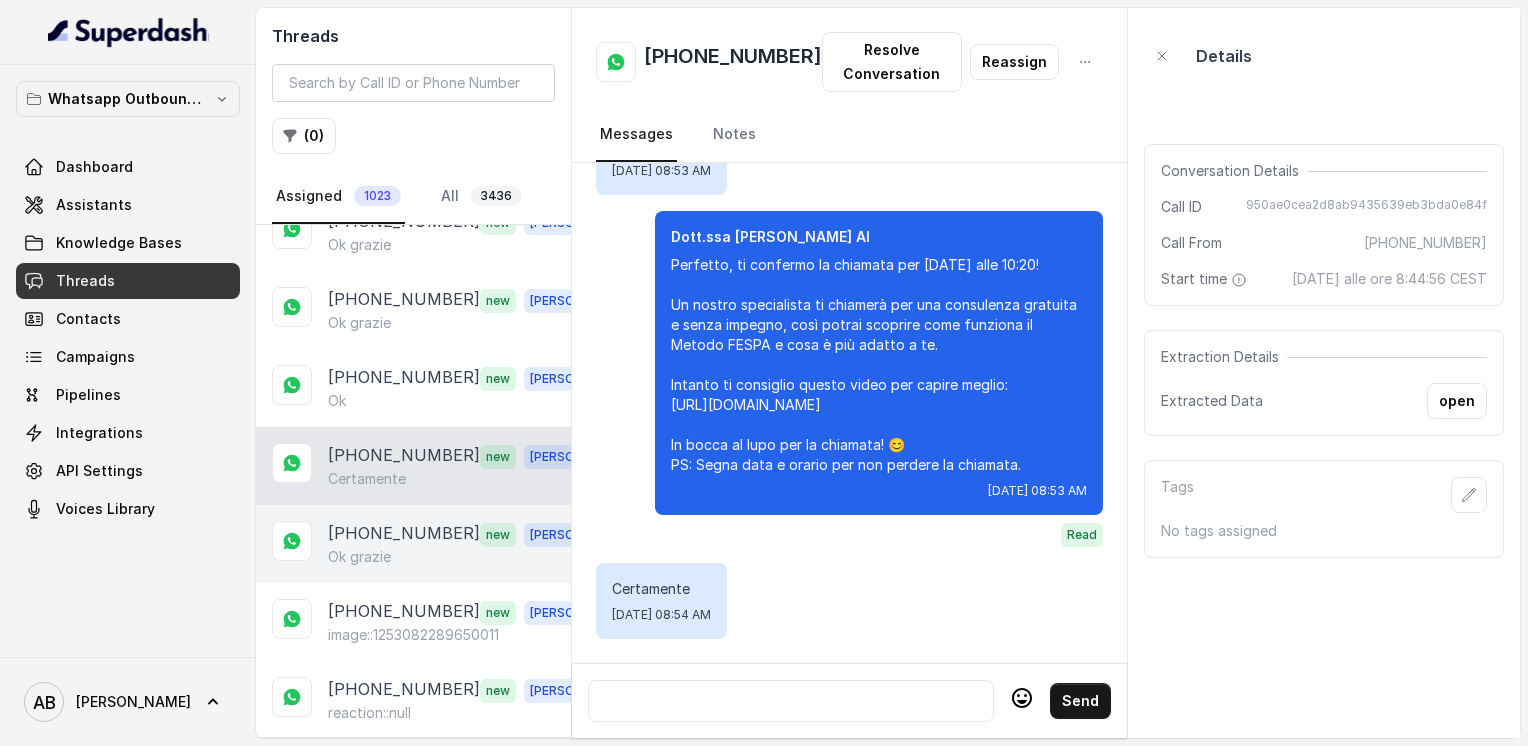 click on "[PHONE_NUMBER]" at bounding box center (404, 534) 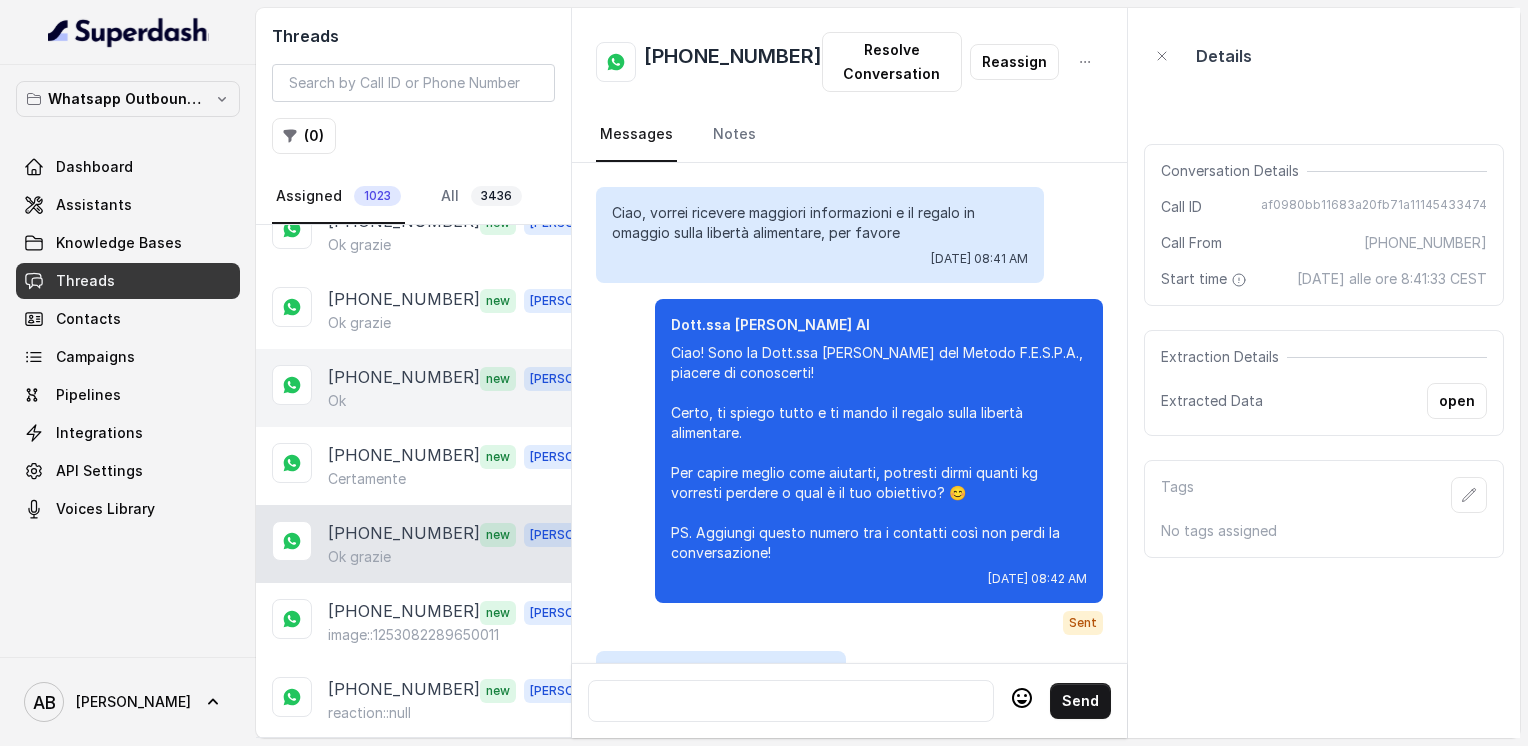 scroll, scrollTop: 1736, scrollLeft: 0, axis: vertical 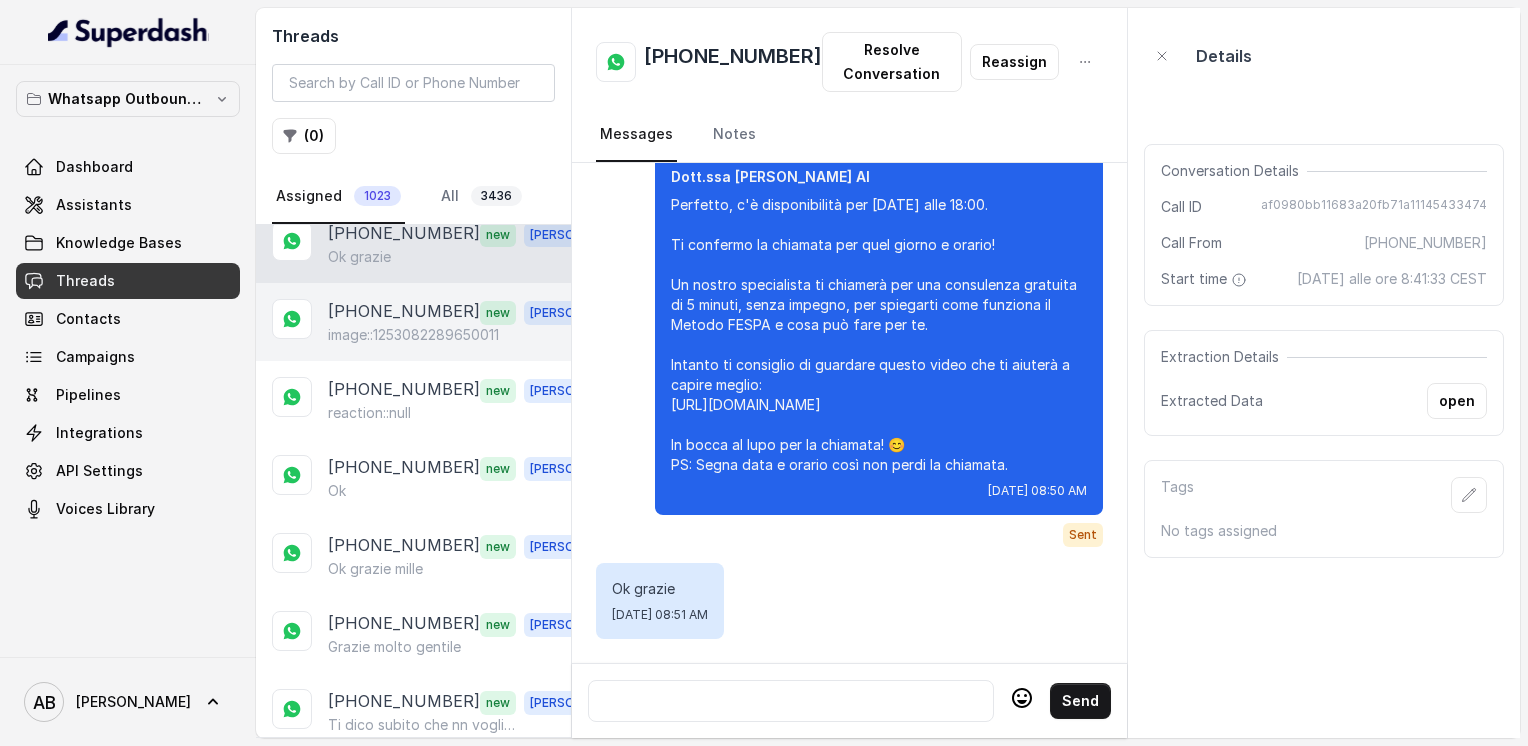 click on "[PHONE_NUMBER]" at bounding box center [404, 312] 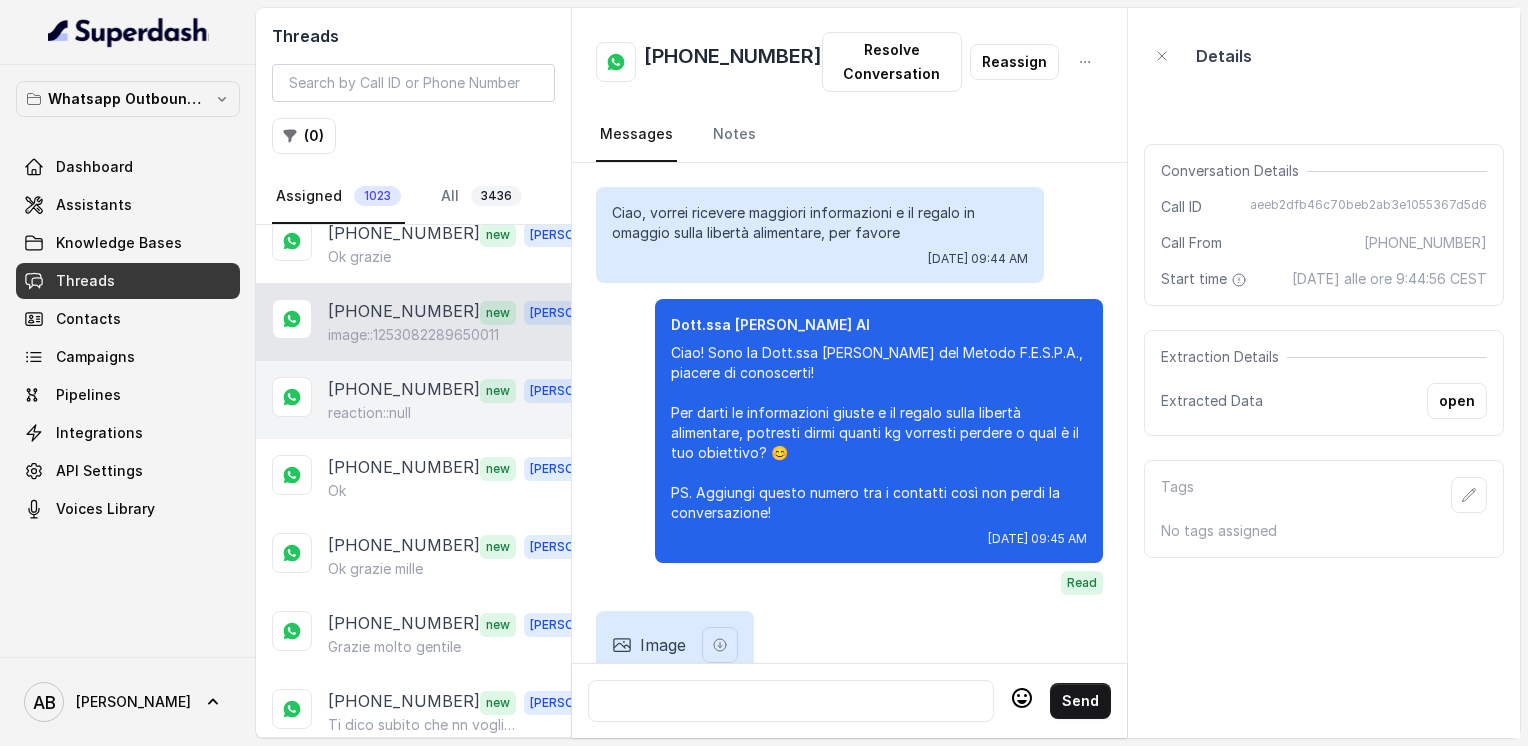 scroll, scrollTop: 76, scrollLeft: 0, axis: vertical 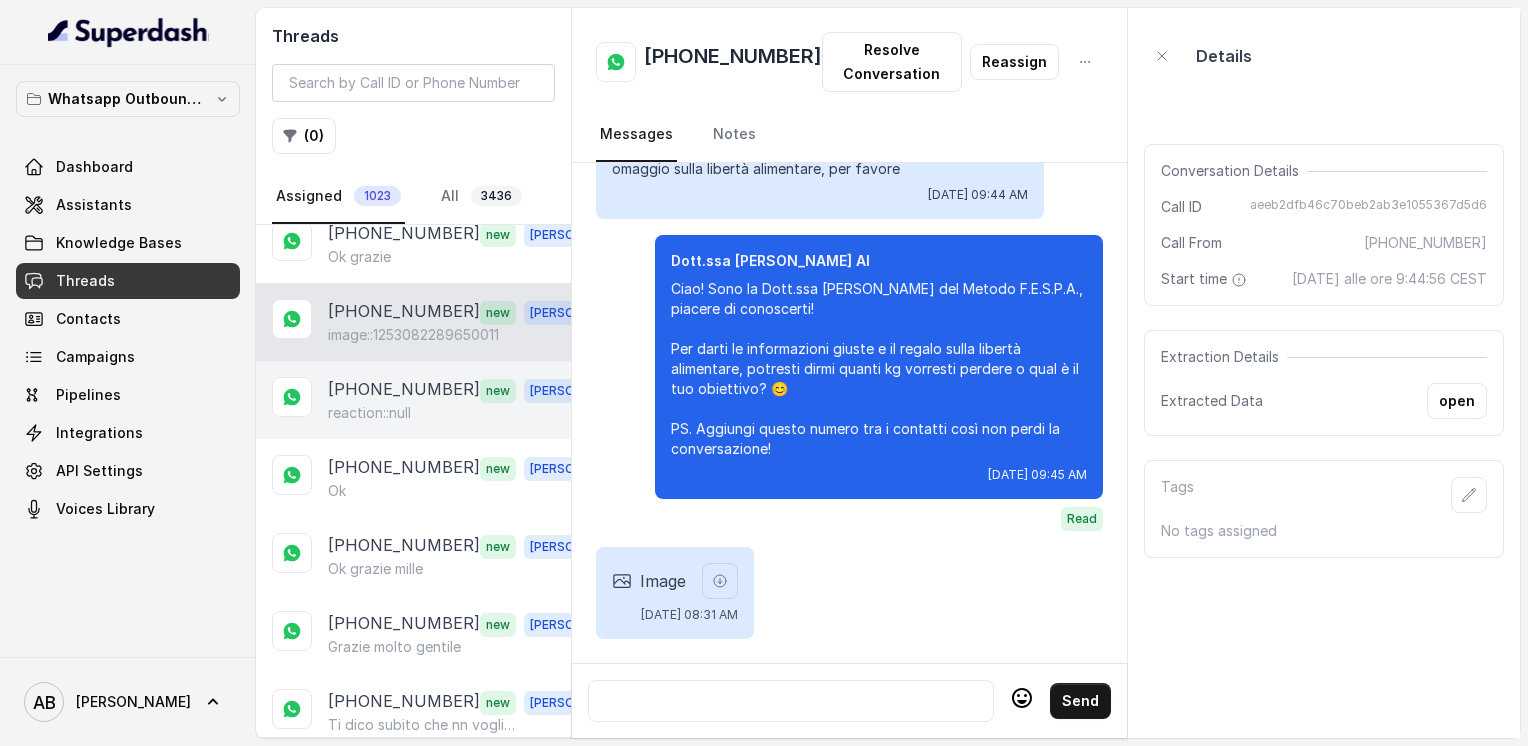 click on "[PHONE_NUMBER]   new [PERSON_NAME] reaction::null" at bounding box center (413, 400) 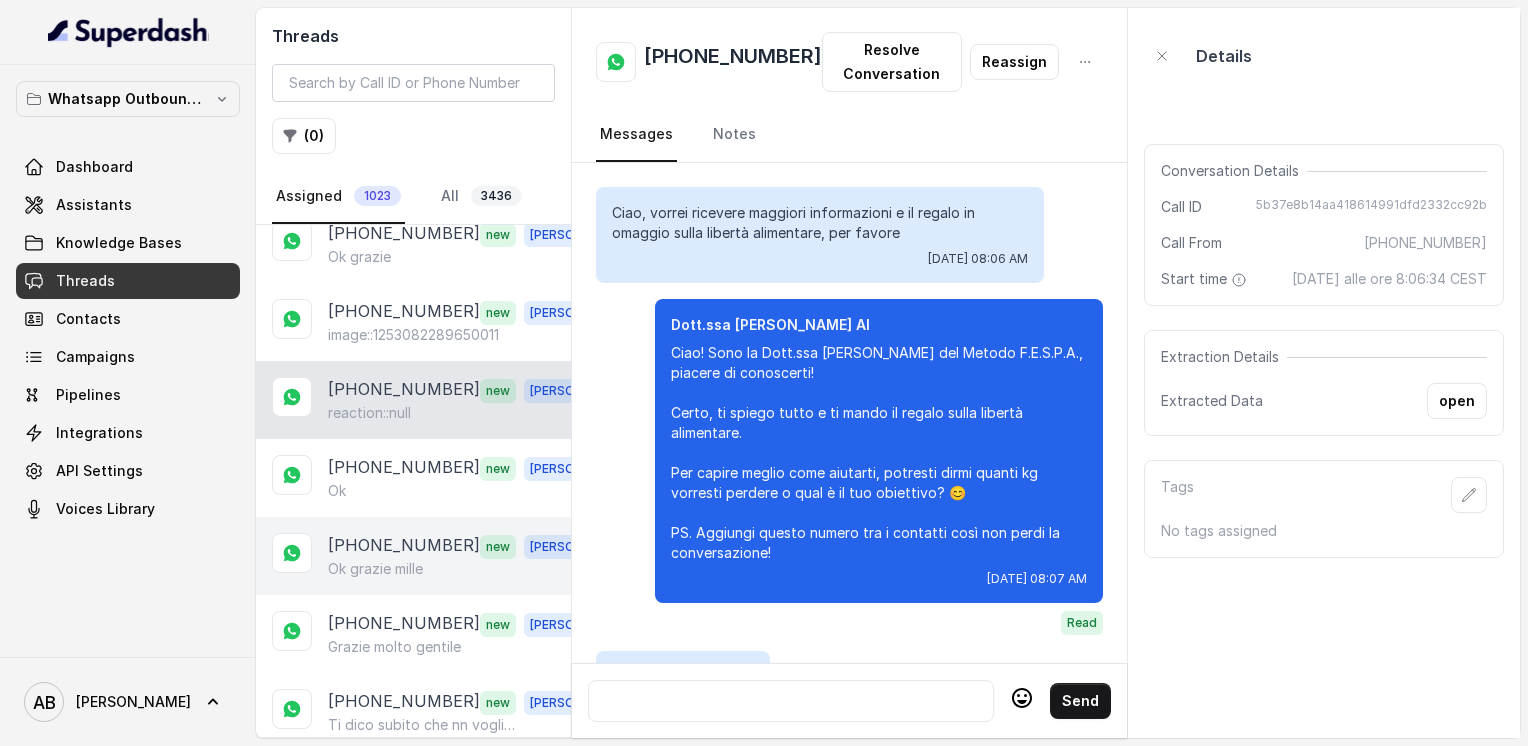 scroll, scrollTop: 2984, scrollLeft: 0, axis: vertical 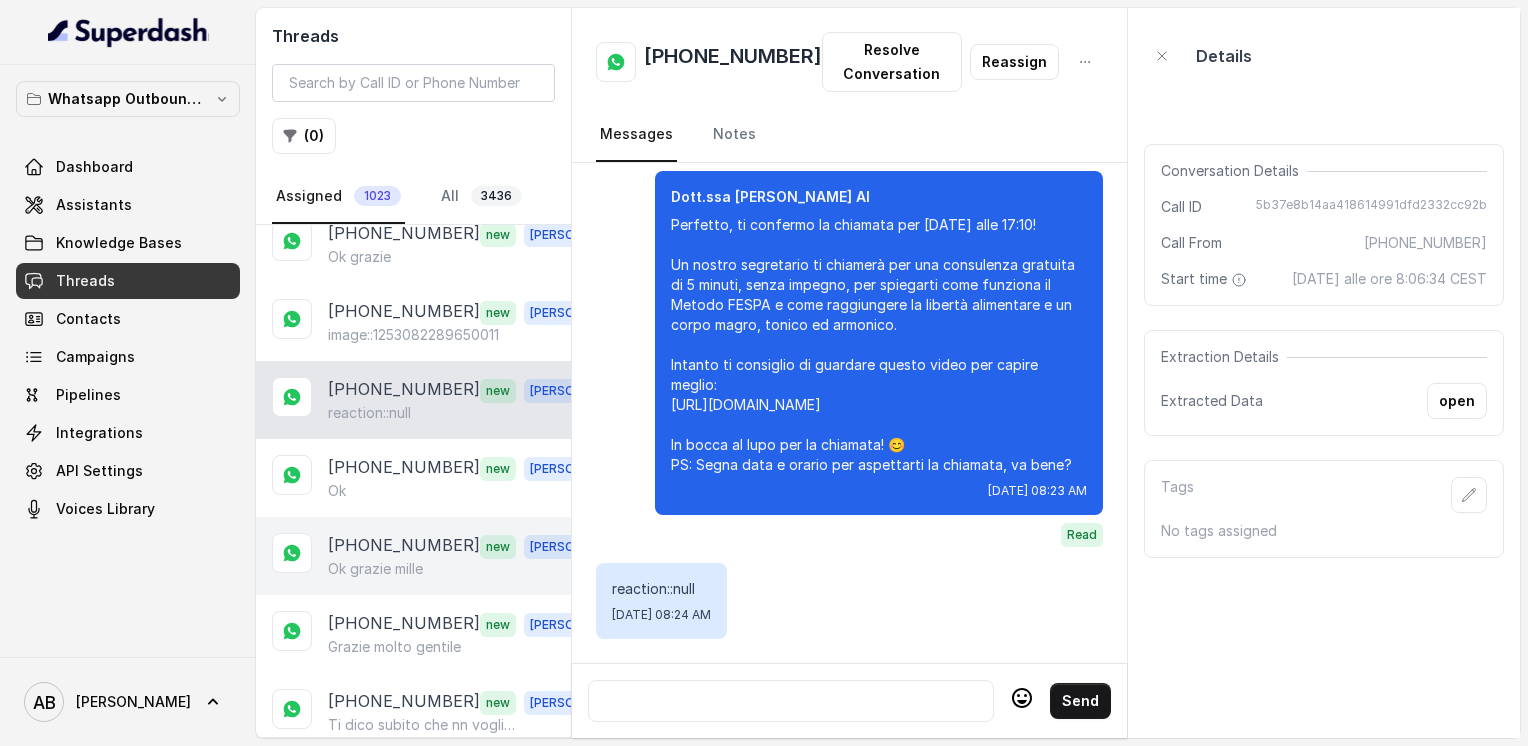 click on "[PHONE_NUMBER]   new [PERSON_NAME]" at bounding box center [413, 556] 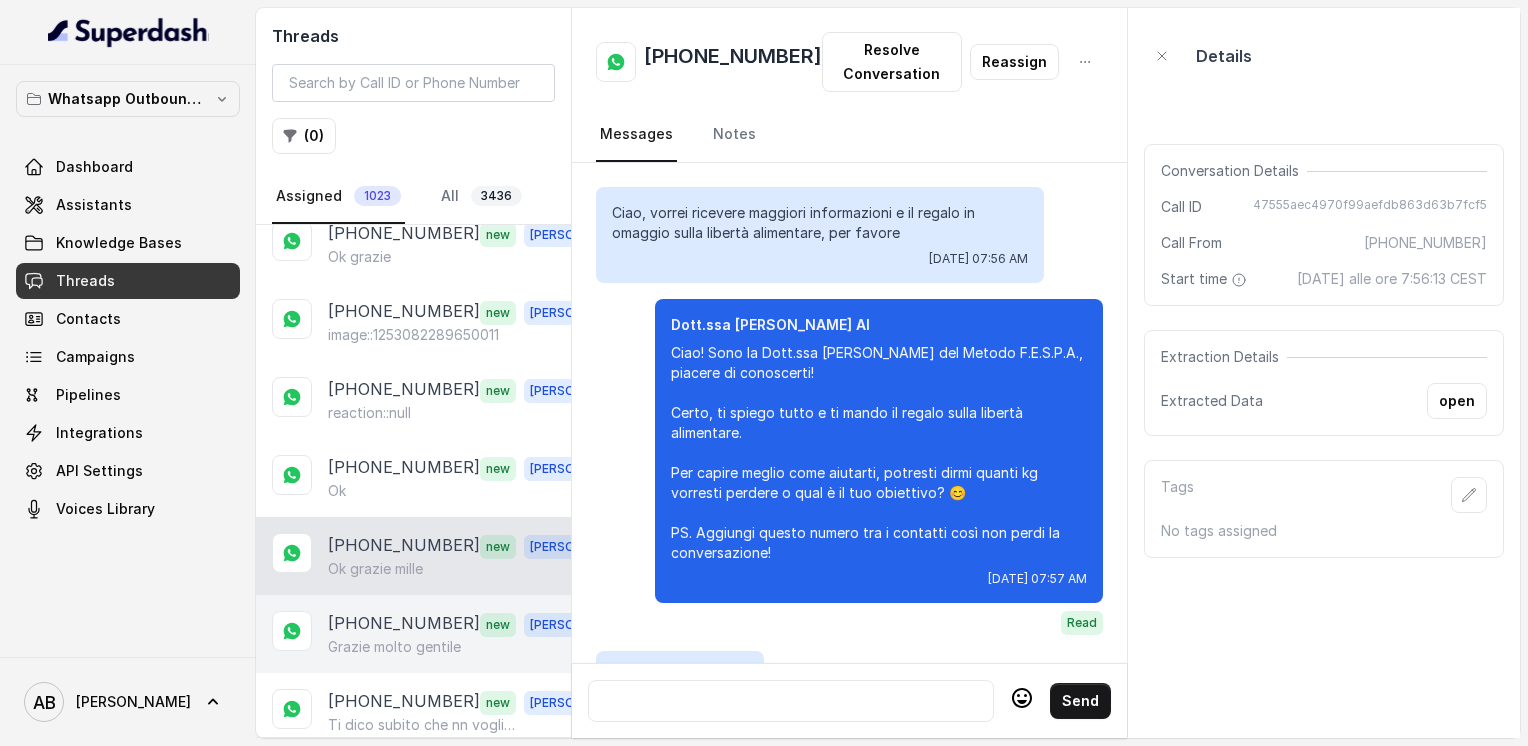 scroll, scrollTop: 1920, scrollLeft: 0, axis: vertical 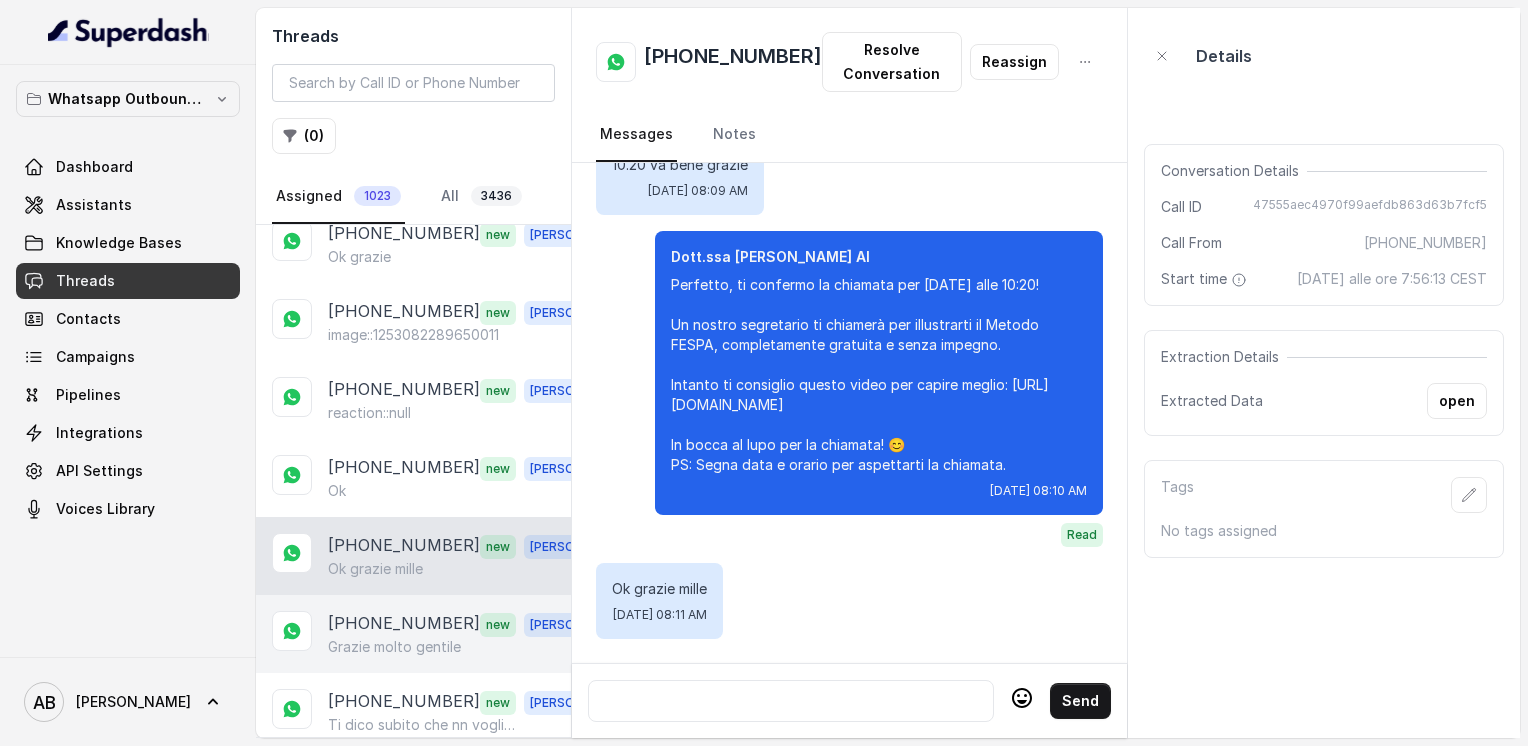 click on "[PHONE_NUMBER]   new [PERSON_NAME] Grazie molto gentile" at bounding box center [413, 634] 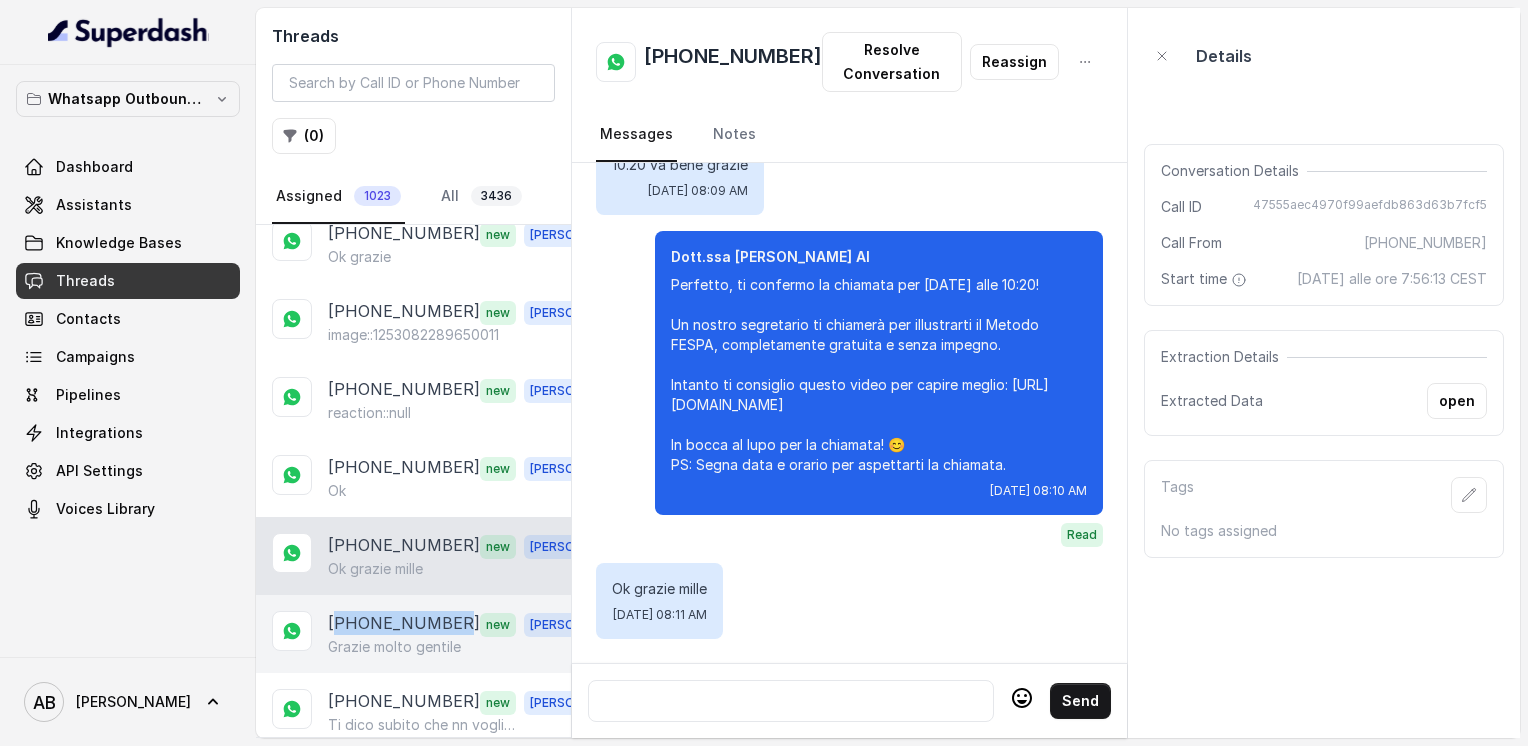 click on "[PHONE_NUMBER]   new [PERSON_NAME] Grazie molto gentile" at bounding box center [413, 634] 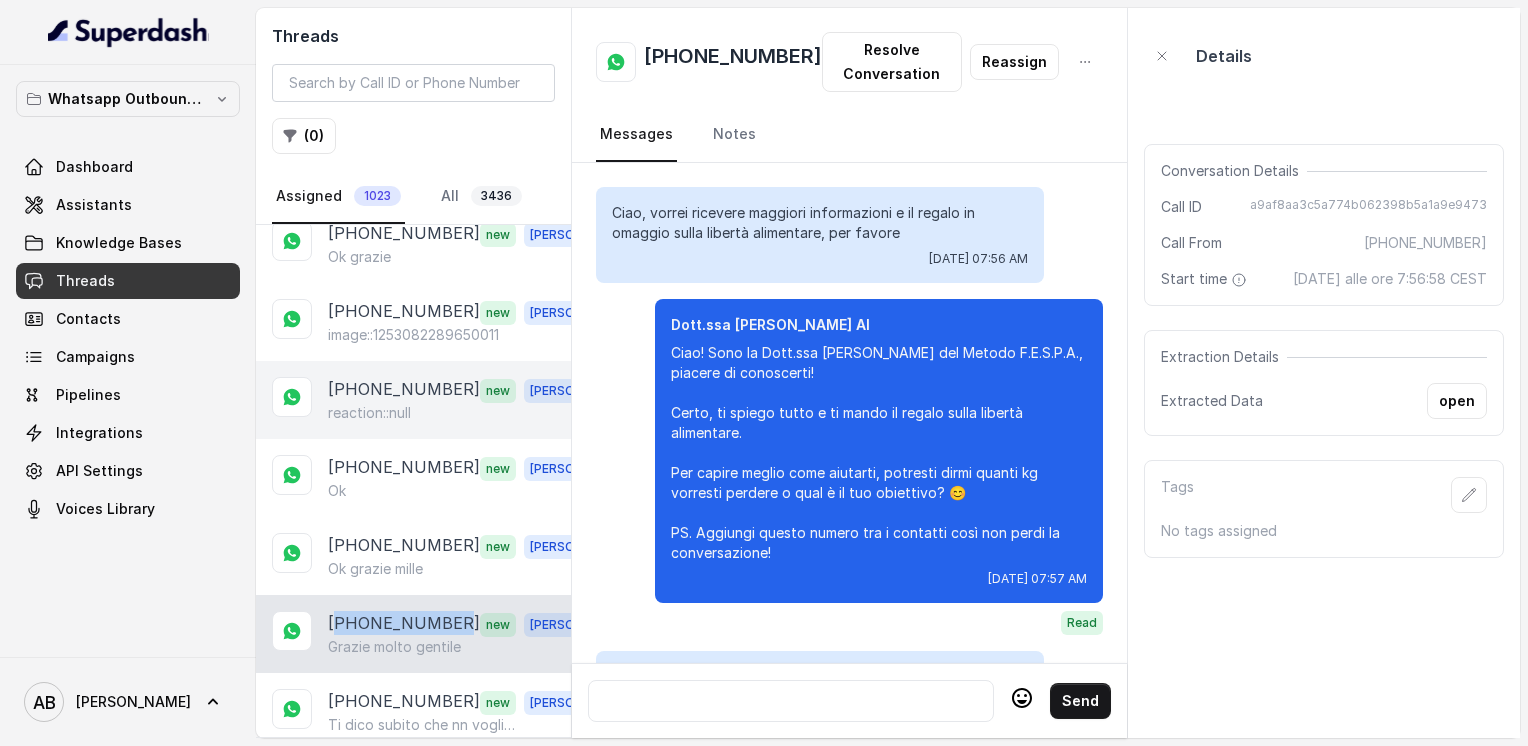 scroll, scrollTop: 2052, scrollLeft: 0, axis: vertical 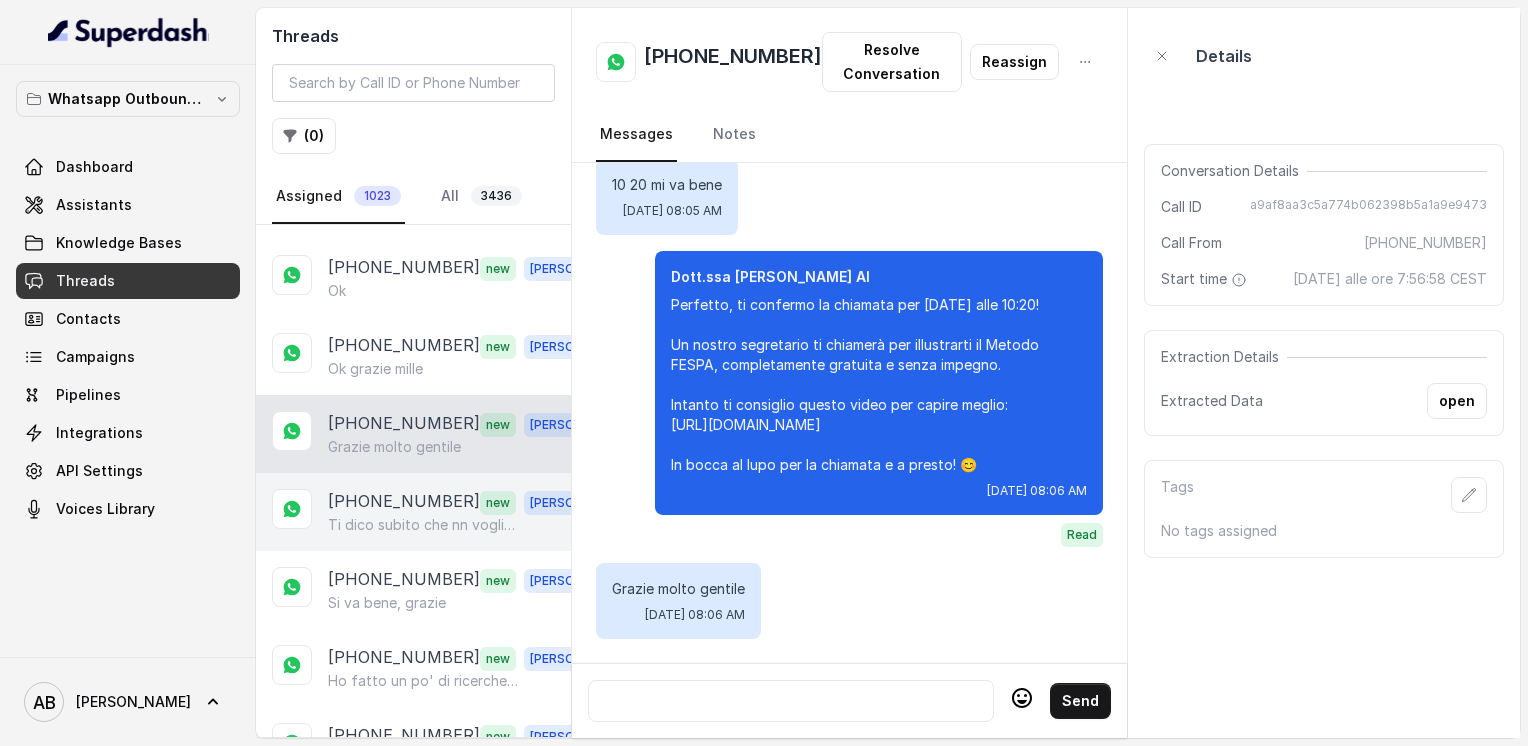 click on "[PHONE_NUMBER]" at bounding box center (404, 502) 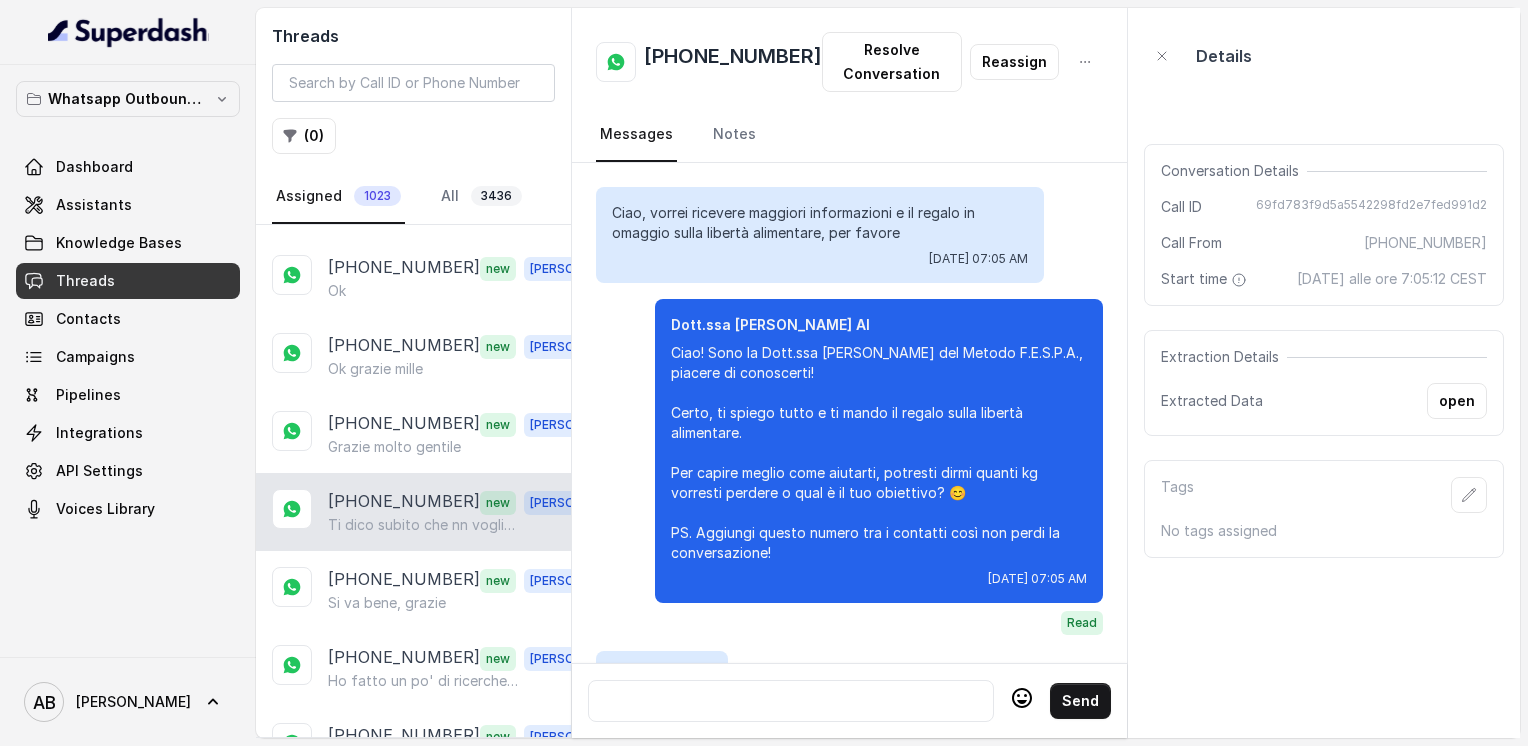 scroll, scrollTop: 1820, scrollLeft: 0, axis: vertical 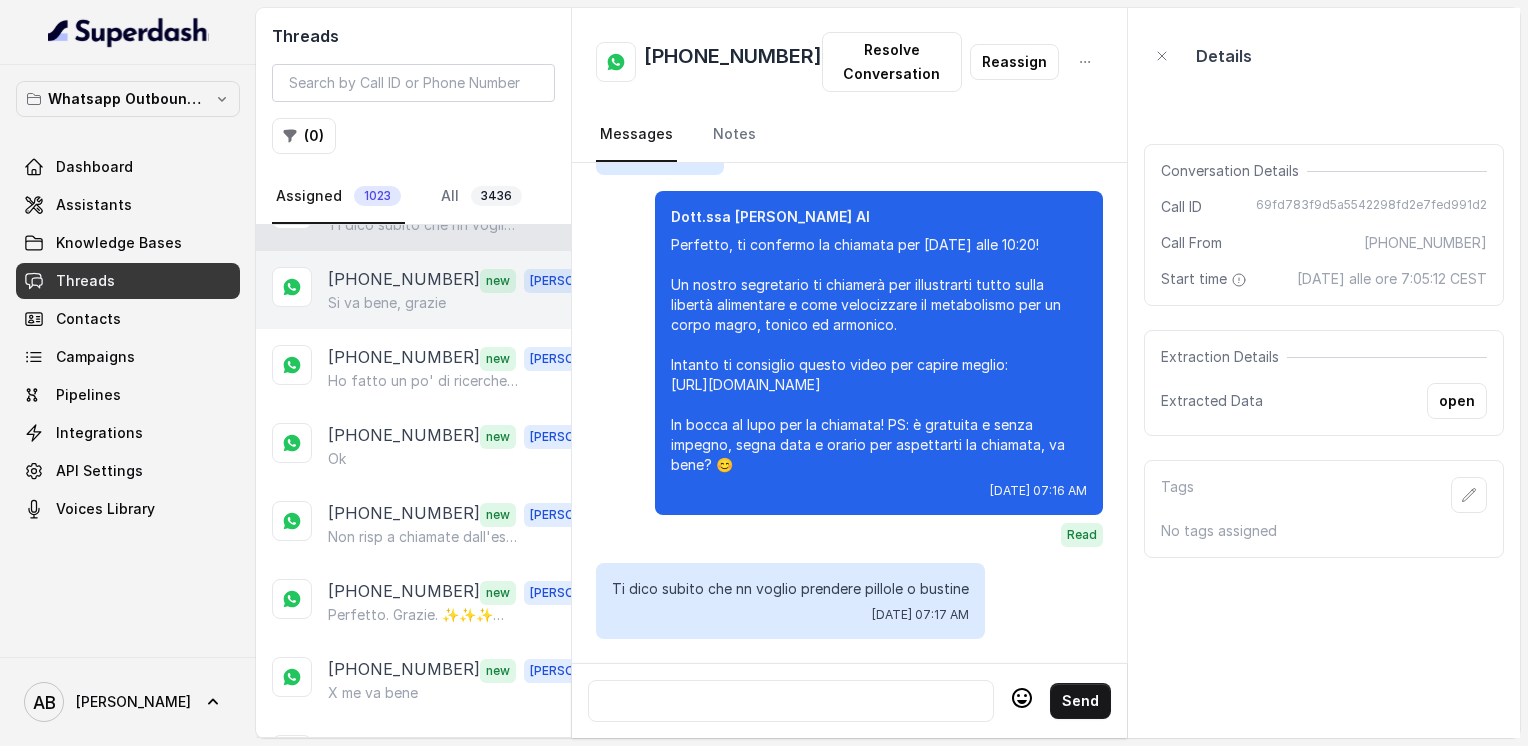 click on "Si va bene, grazie" at bounding box center (387, 303) 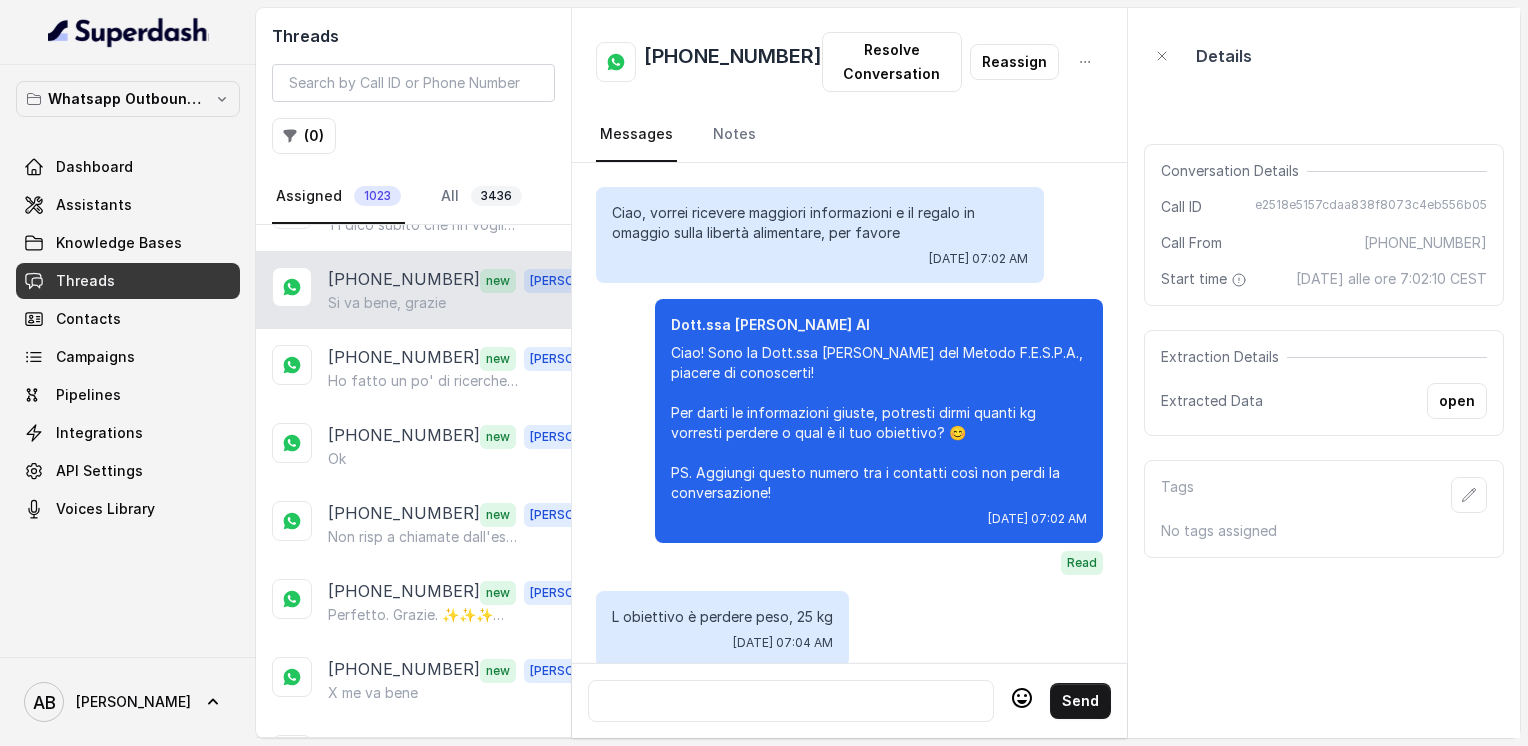 scroll, scrollTop: 1840, scrollLeft: 0, axis: vertical 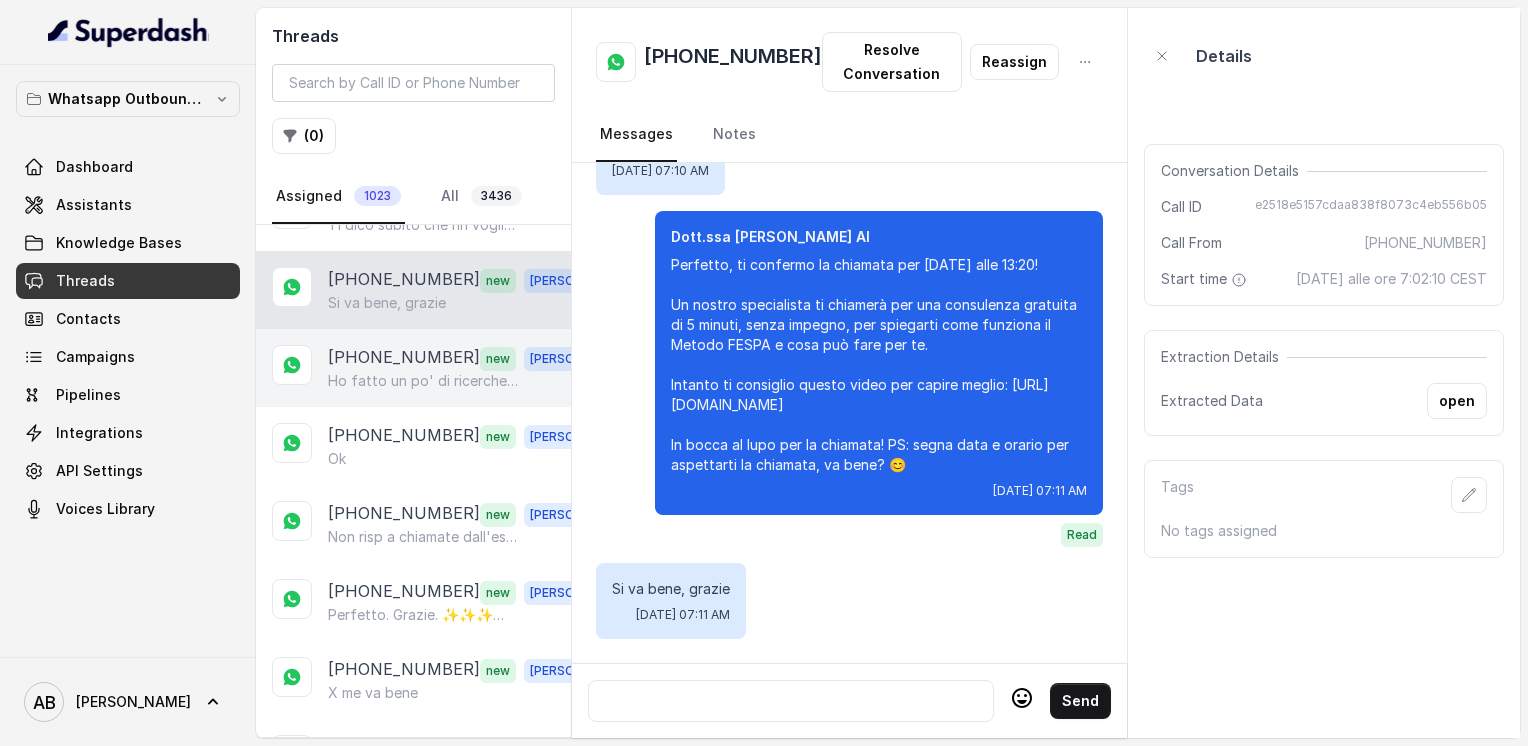 click on "Ho fatto un po' di ricerche su questo metodo, e ci sono molte recensioni positive, l'unica cosa è il costo che io in questo momento non posso permettermi. La ringrazio e disdico l'appuntamento" at bounding box center (424, 381) 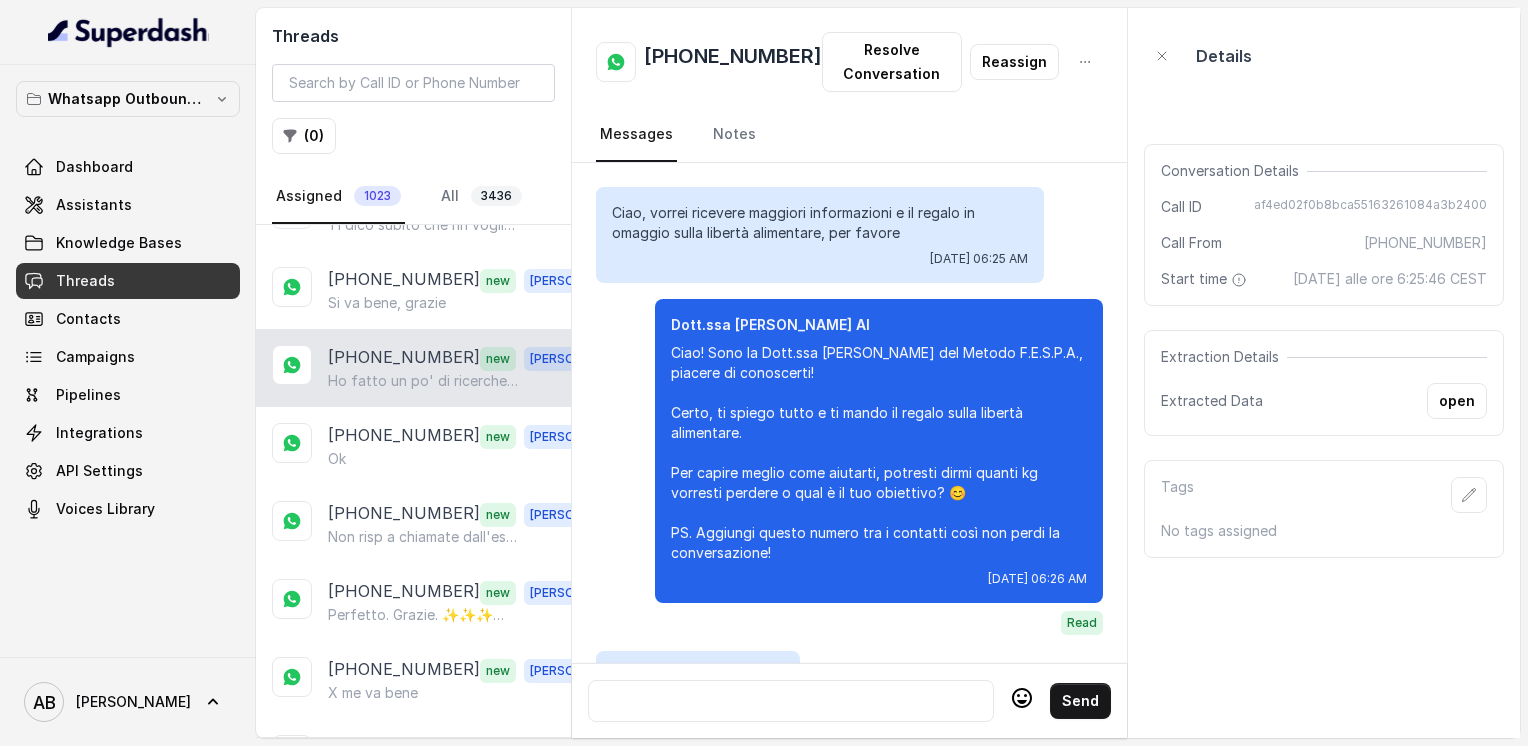 scroll, scrollTop: 2032, scrollLeft: 0, axis: vertical 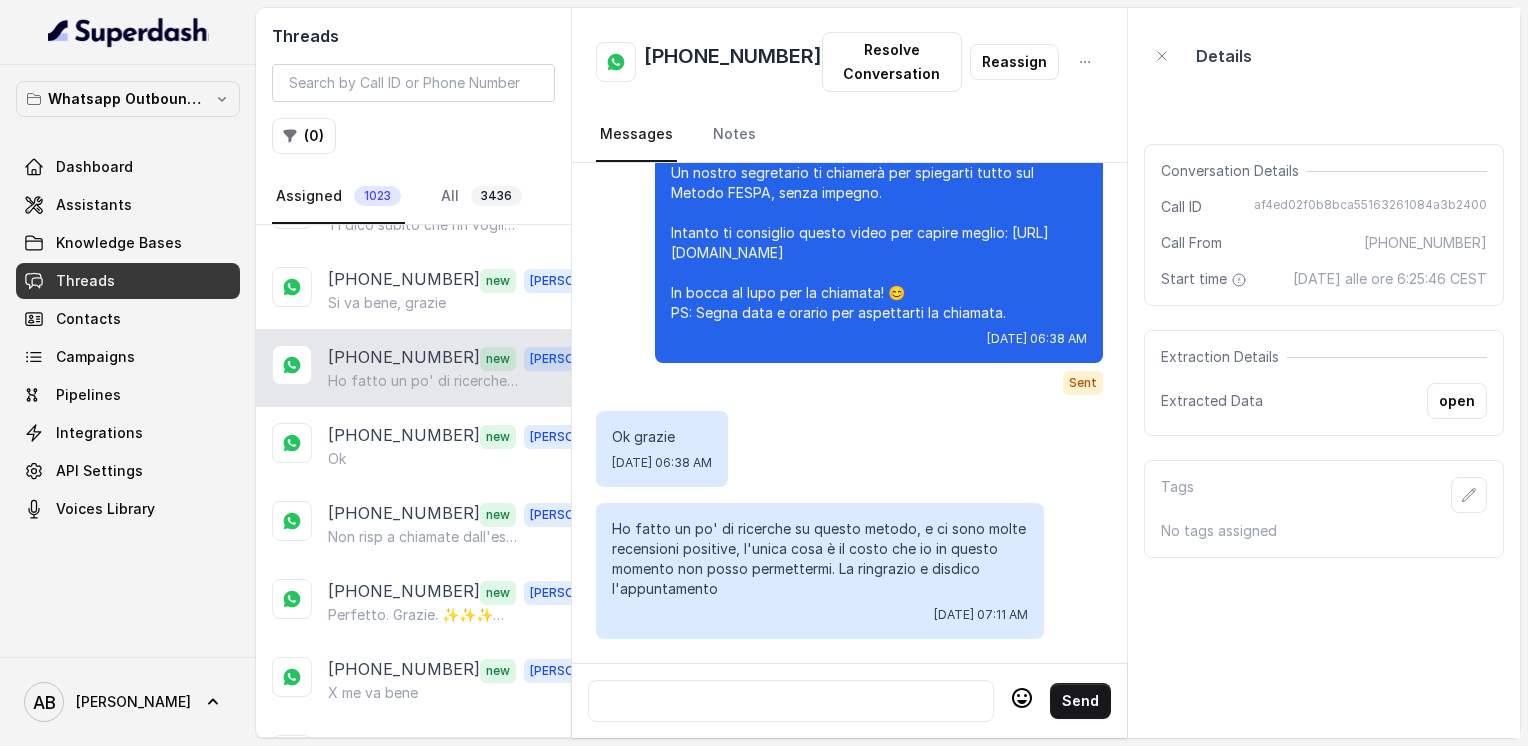 click on "Ho fatto un po' di ricerche su questo metodo, e ci sono molte recensioni positive, l'unica cosa è il costo che io in questo momento non posso permettermi. La ringrazio e disdico l'appuntamento" at bounding box center [820, 559] 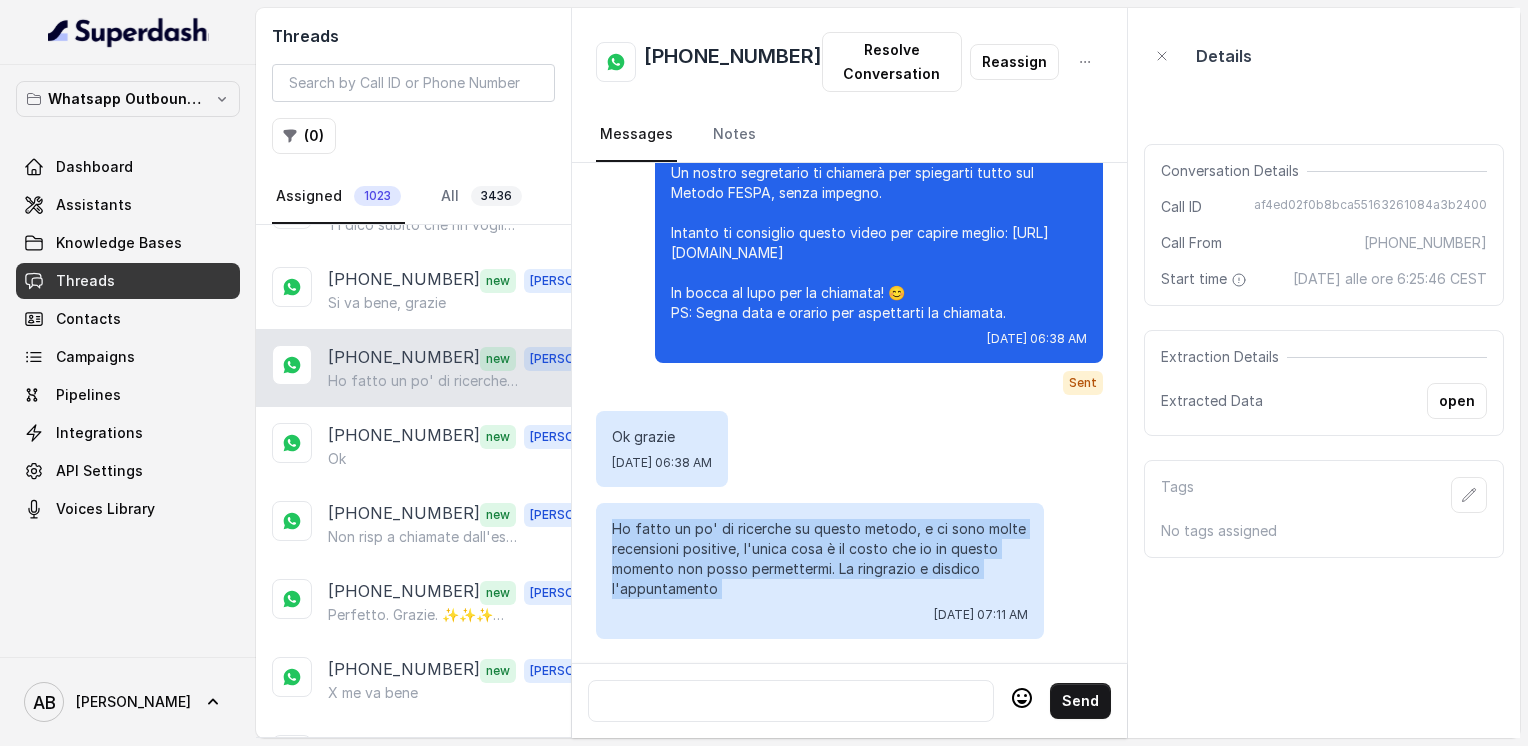 drag, startPoint x: 613, startPoint y: 513, endPoint x: 735, endPoint y: 570, distance: 134.65883 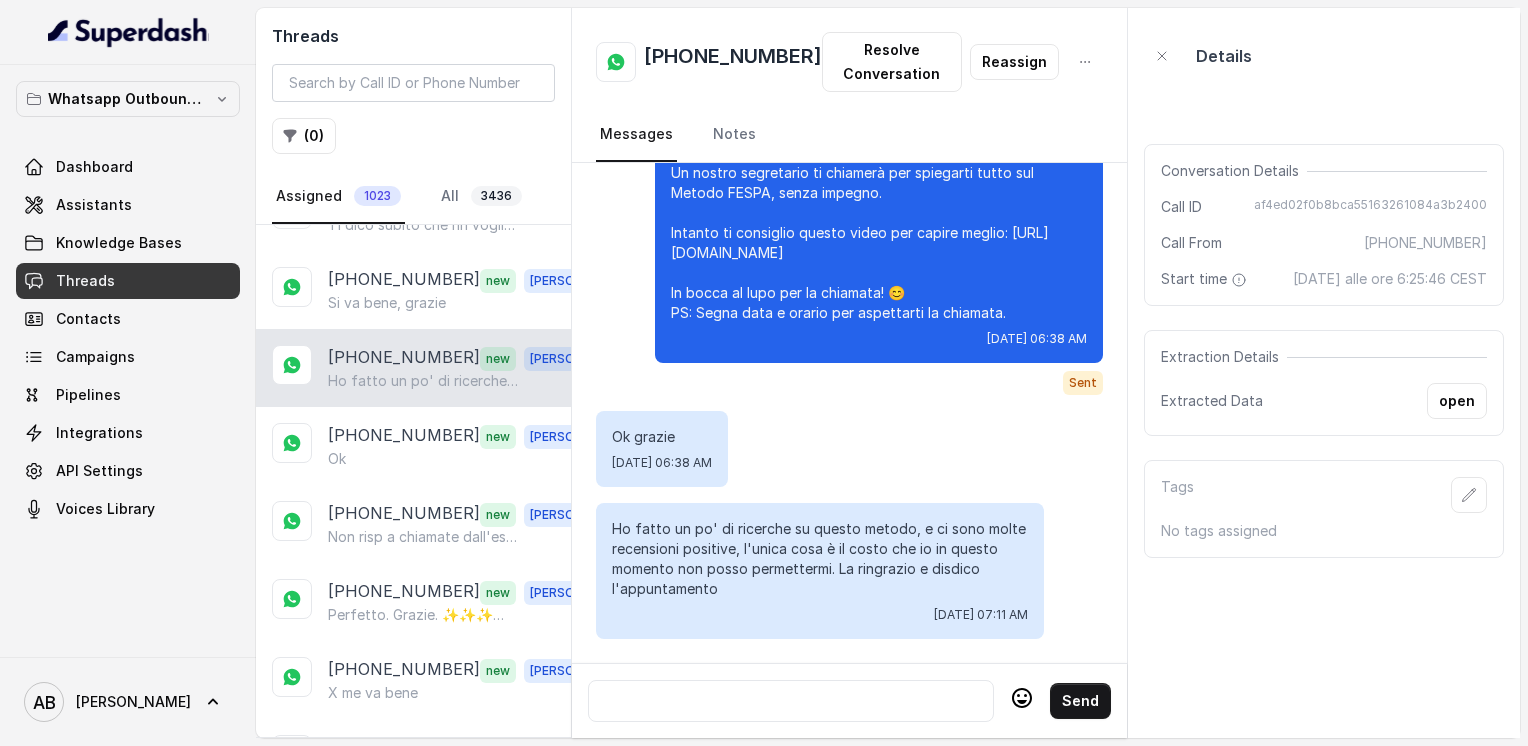 click on "Perfetto, c’è disponibilità per [DATE] alle 18:00.
Ti confermo la chiamata per [DATE] alle 18:00!
Un nostro segretario ti chiamerà per spiegarti tutto sul Metodo FESPA, senza impegno.
Intanto ti consiglio questo video per capire meglio: [URL][DOMAIN_NAME]
In bocca al lupo per la chiamata! 😊
PS: Segna data e orario per aspettarti la chiamata." at bounding box center (879, 203) 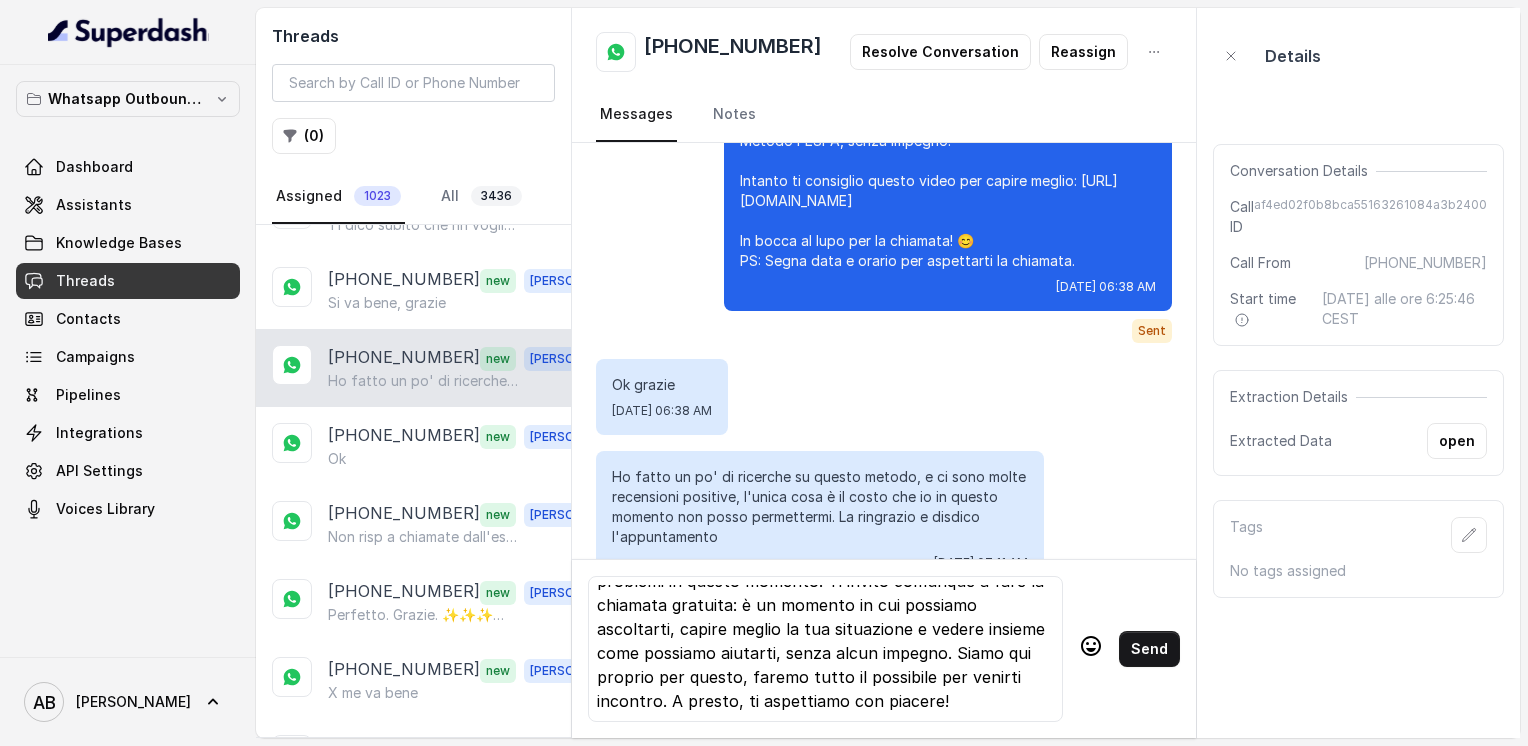 scroll, scrollTop: 0, scrollLeft: 0, axis: both 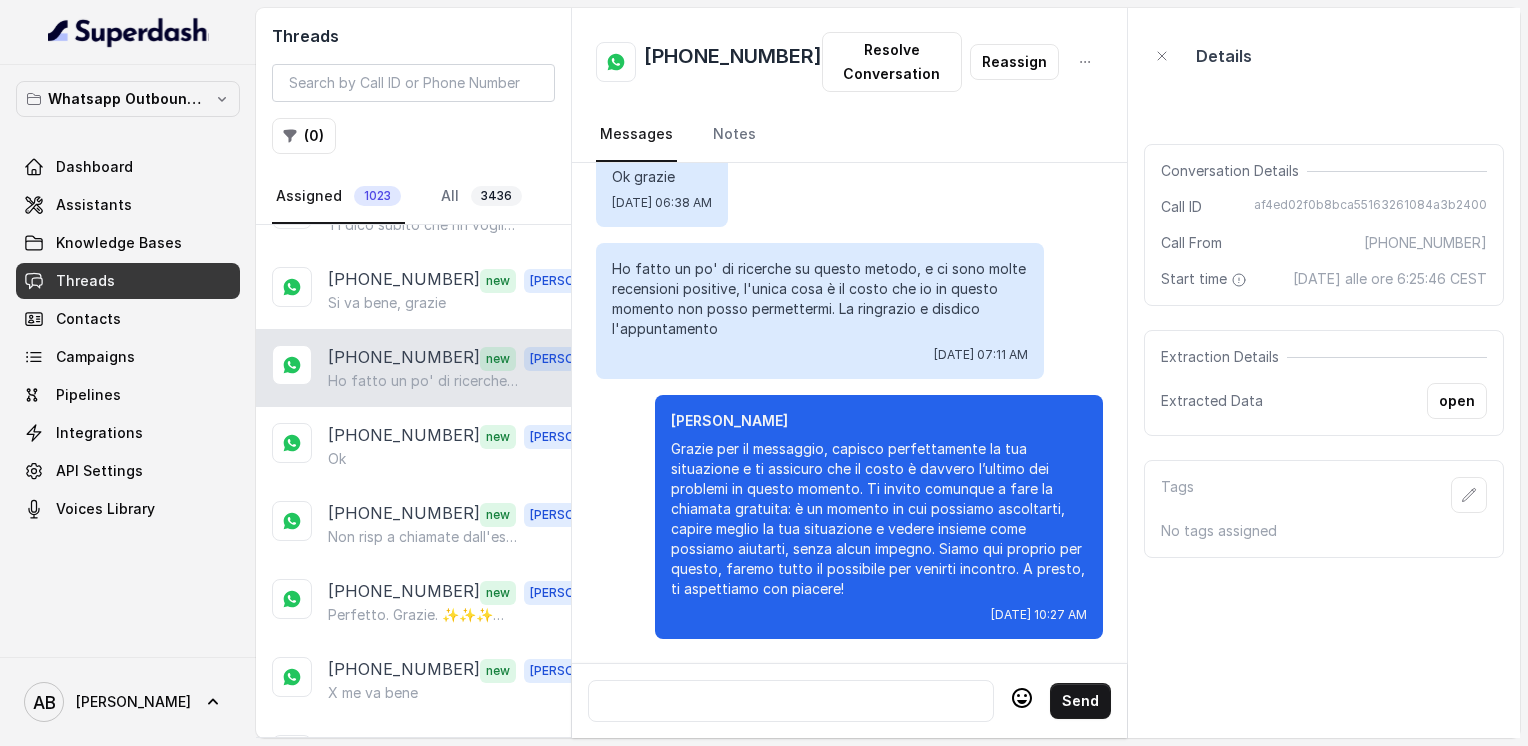 click at bounding box center (791, 701) 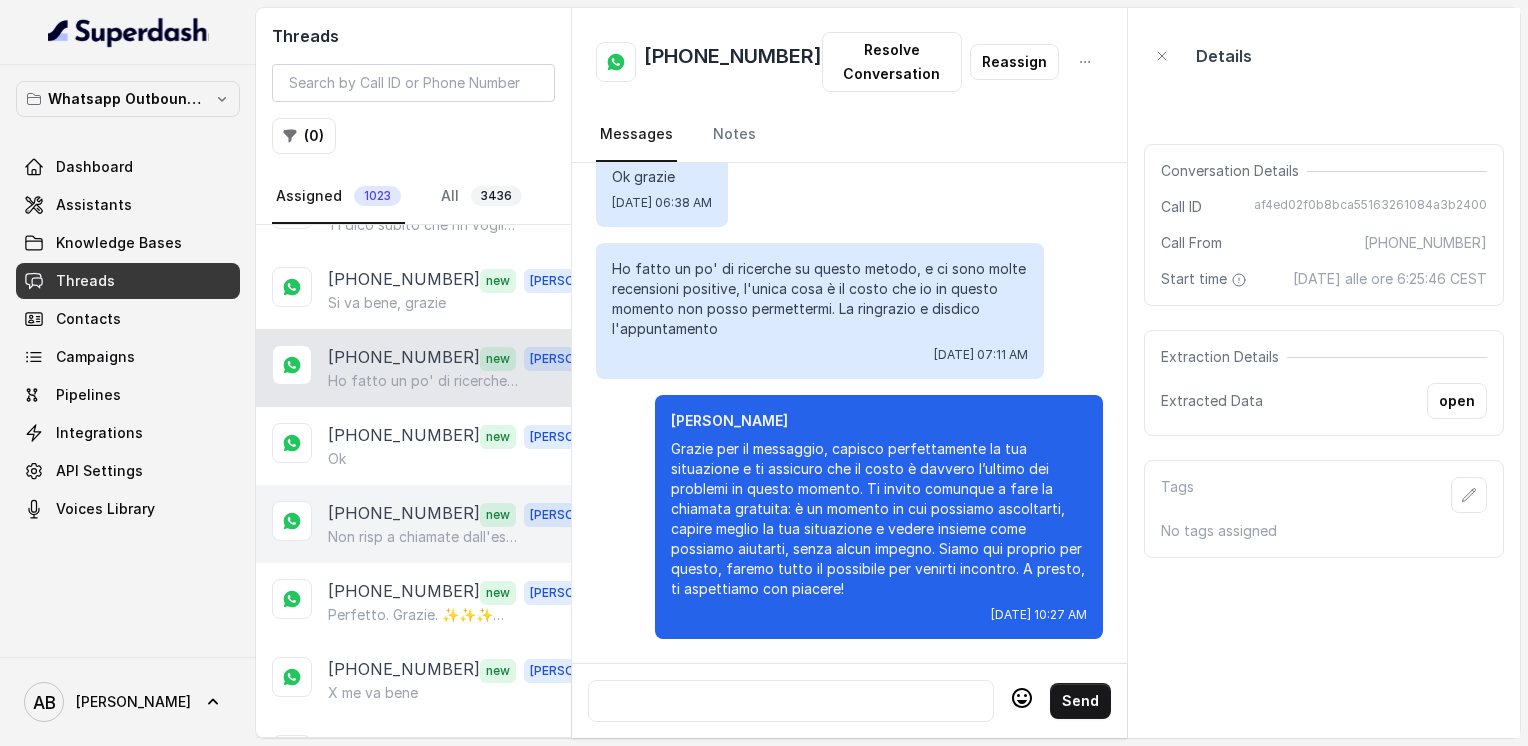 click on "[PHONE_NUMBER]" at bounding box center [404, 514] 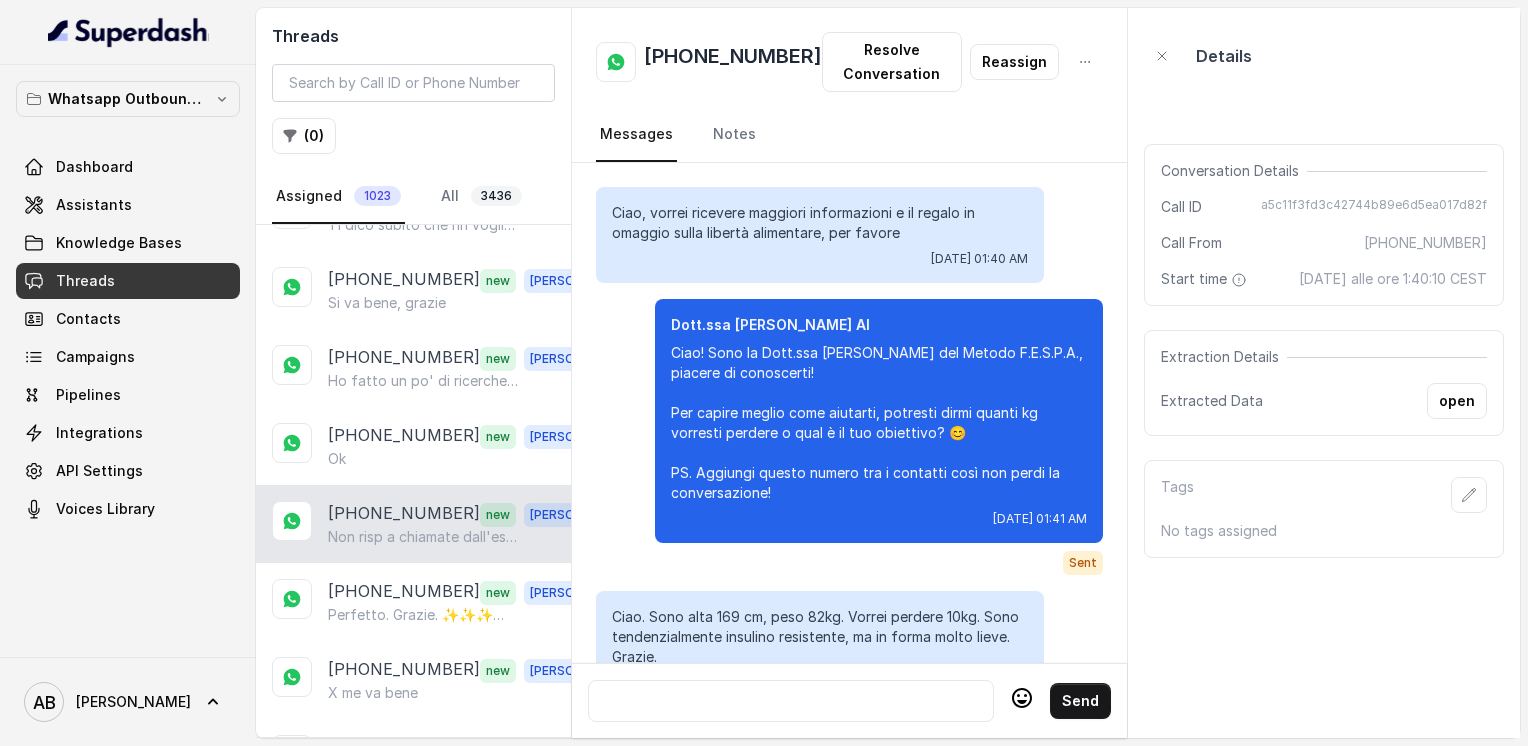 scroll, scrollTop: 2344, scrollLeft: 0, axis: vertical 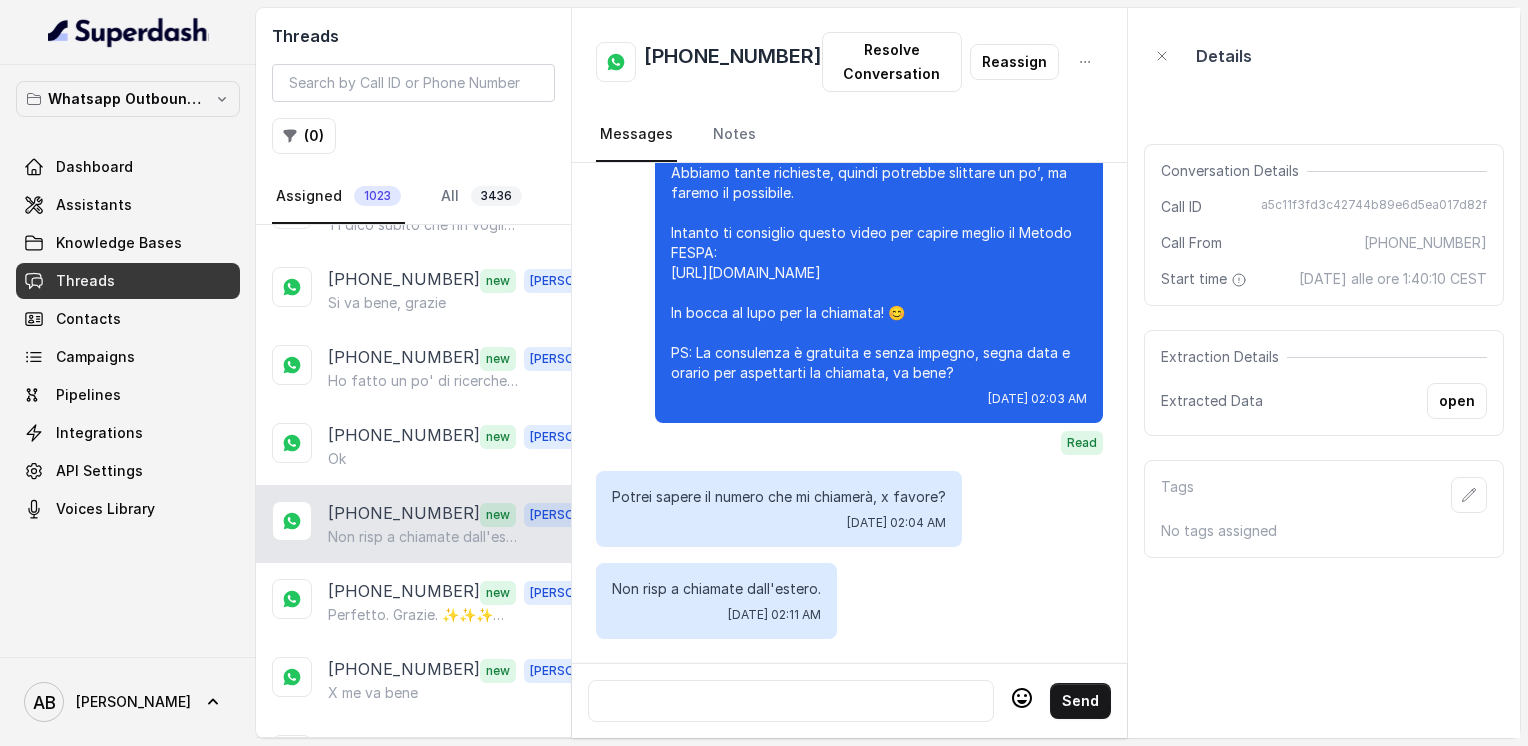click on "[PHONE_NUMBER]" at bounding box center (733, 62) 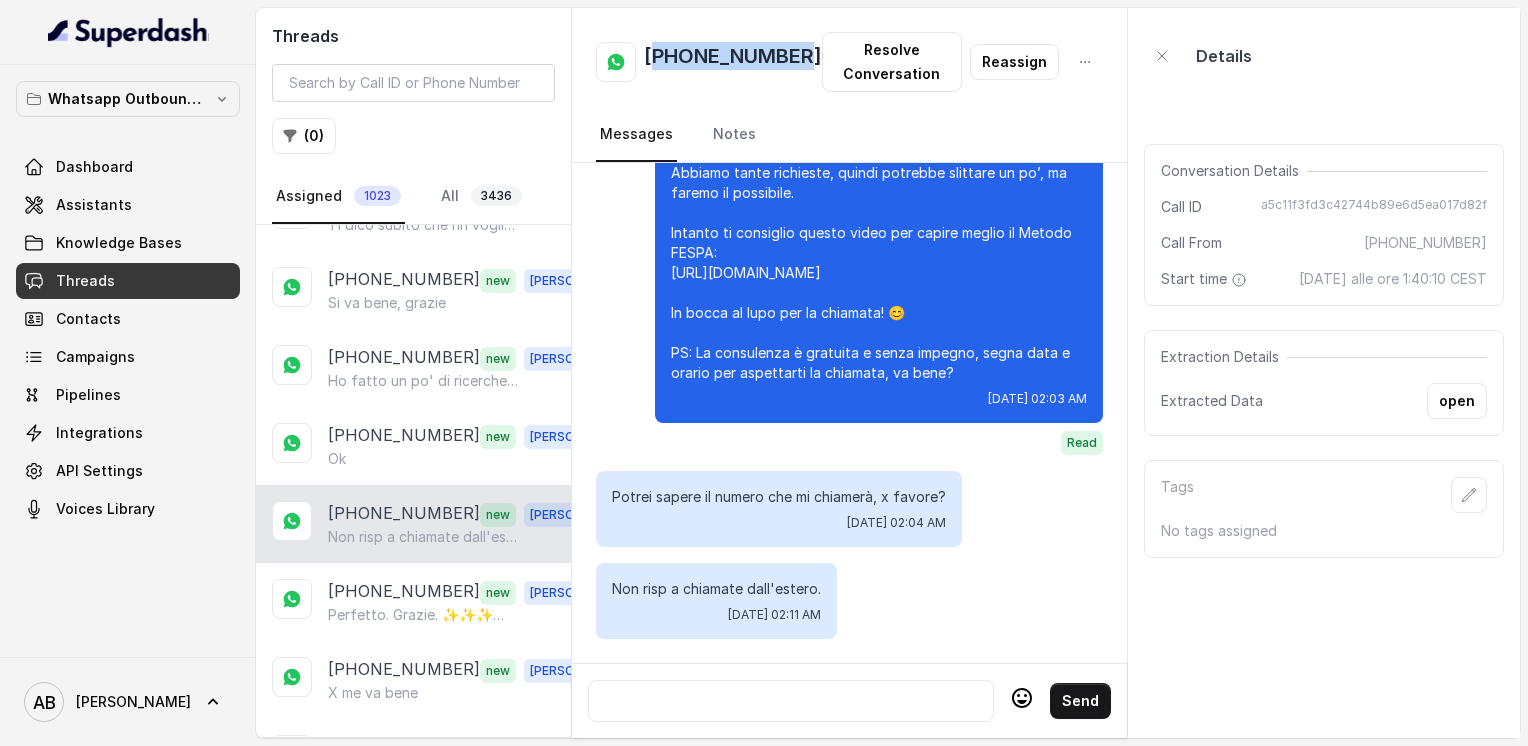 click on "[PHONE_NUMBER]" at bounding box center [733, 62] 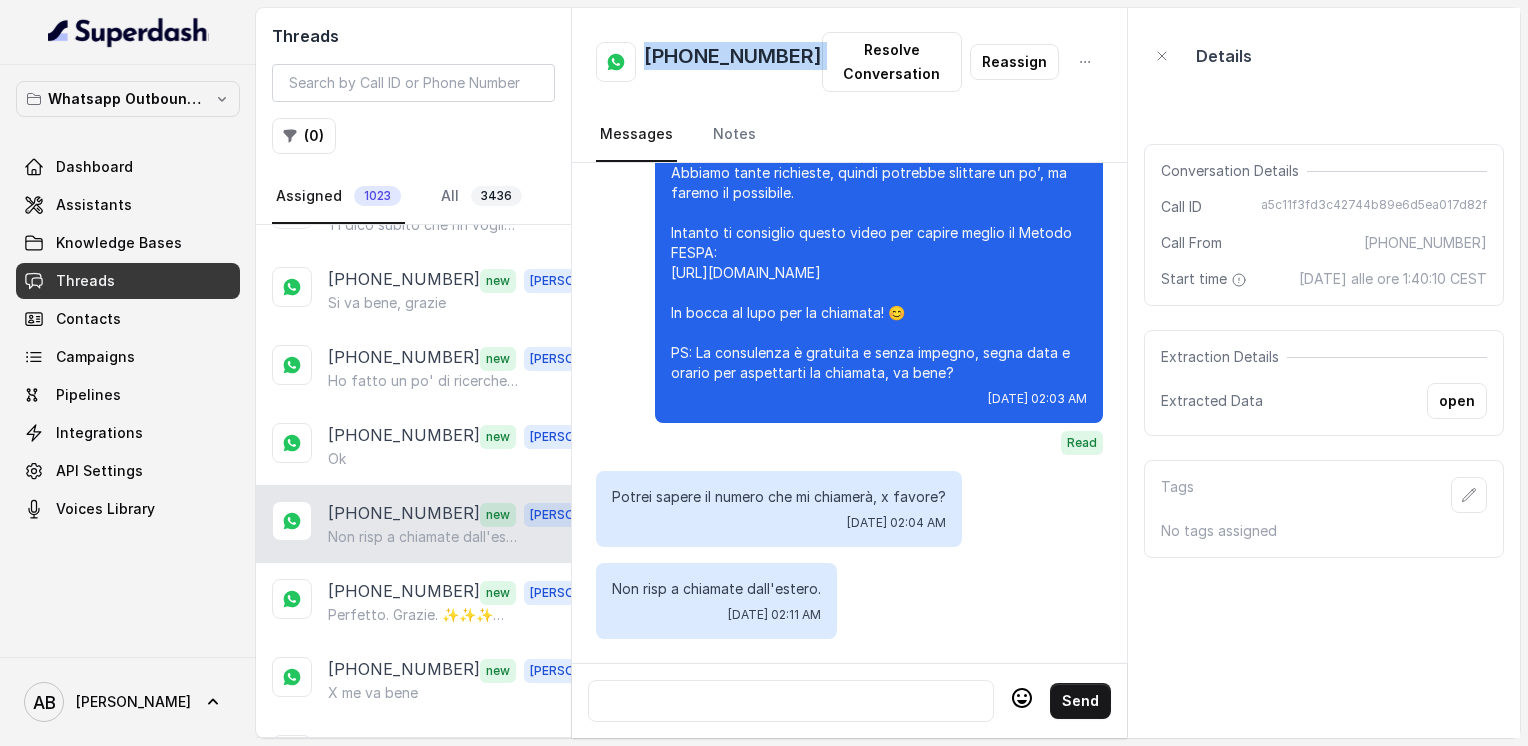 click on "[PHONE_NUMBER]" at bounding box center (733, 62) 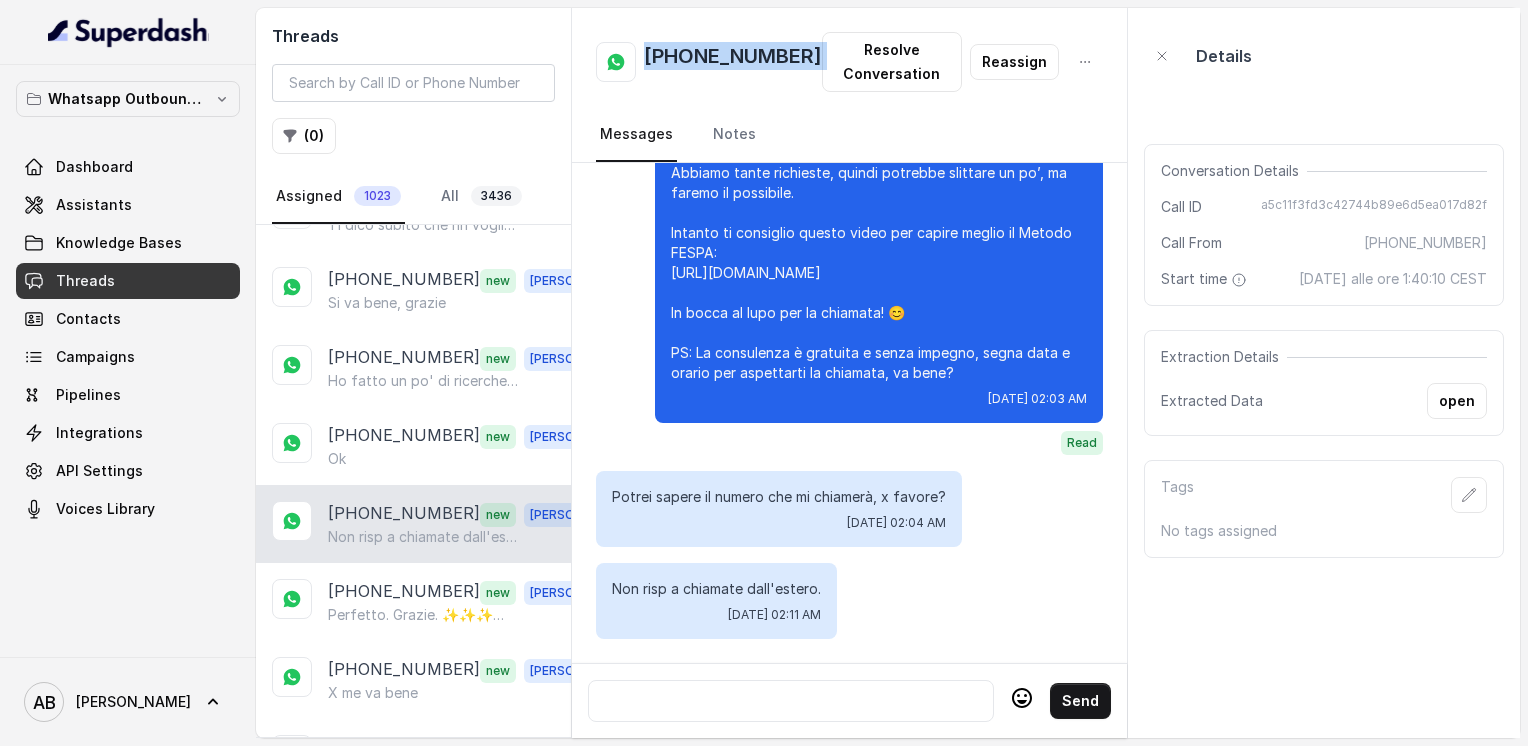 scroll, scrollTop: 2344, scrollLeft: 0, axis: vertical 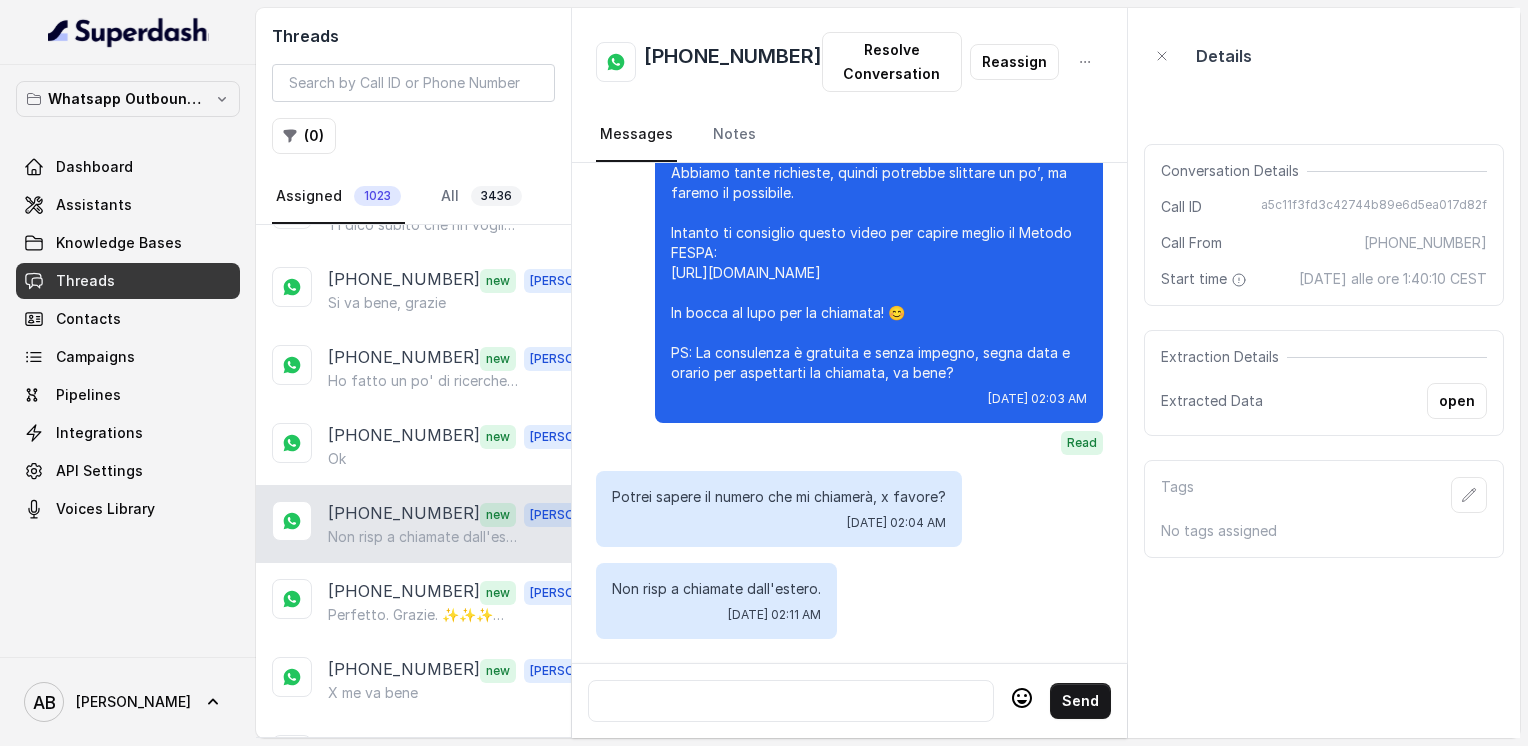 click at bounding box center (791, 701) 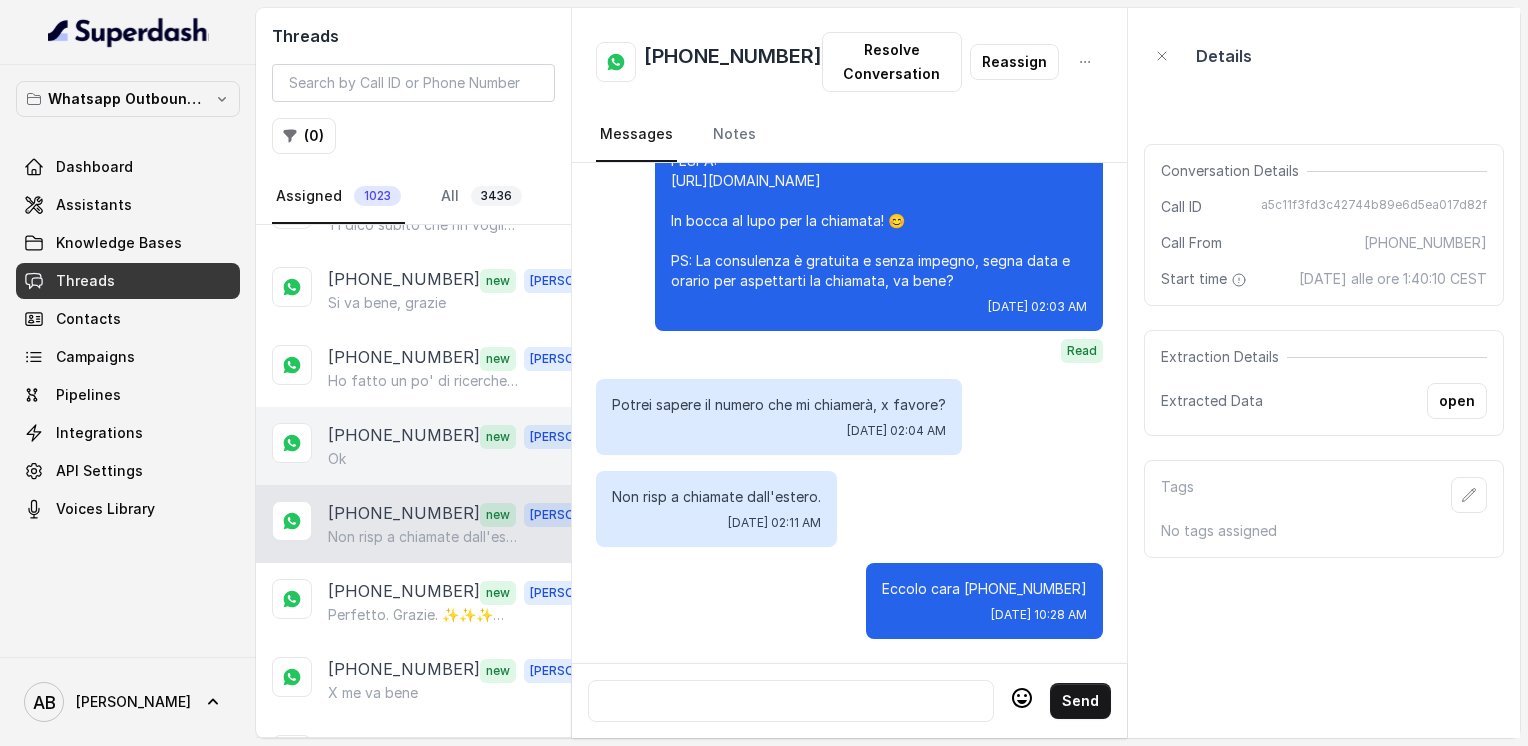 scroll, scrollTop: 2436, scrollLeft: 0, axis: vertical 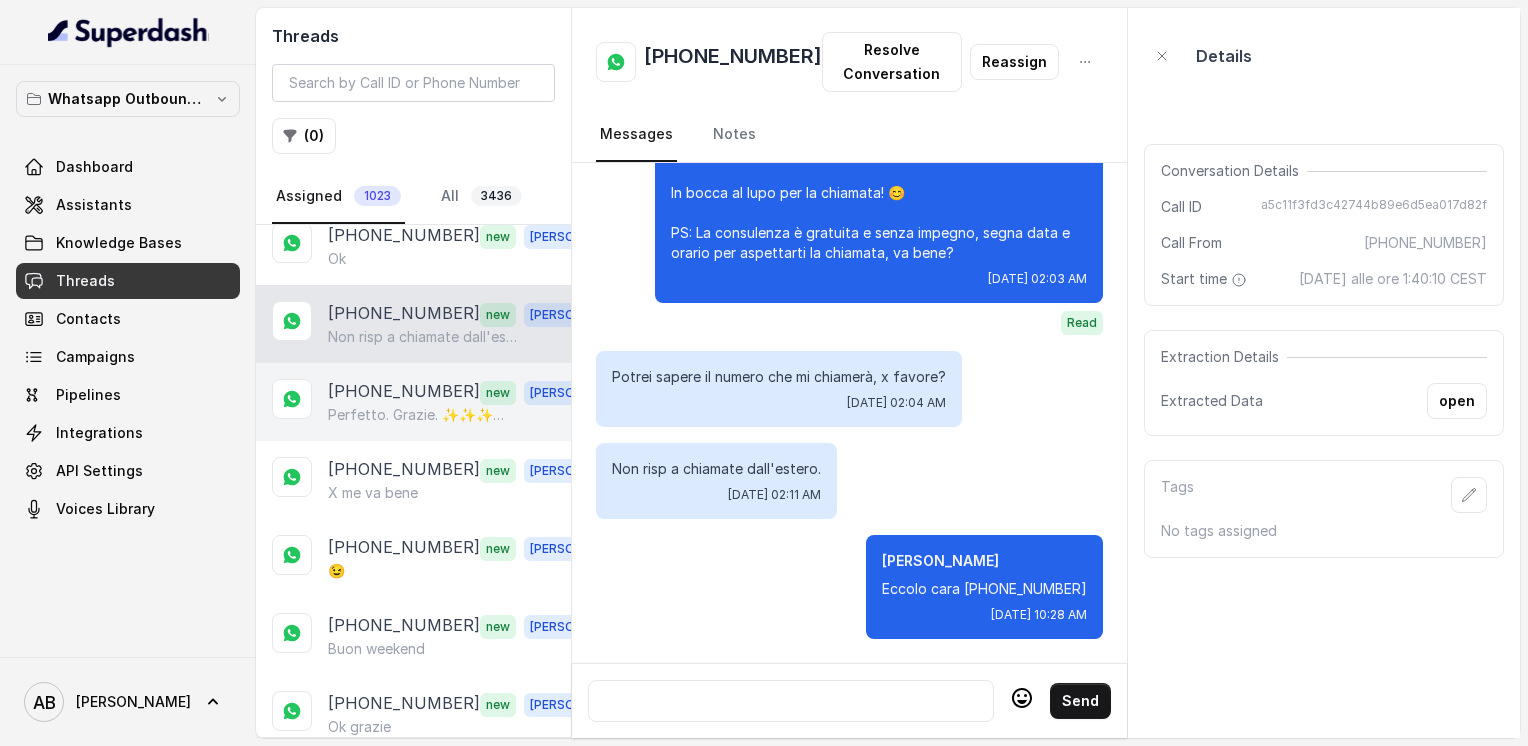 click on "[PHONE_NUMBER]" at bounding box center [404, 392] 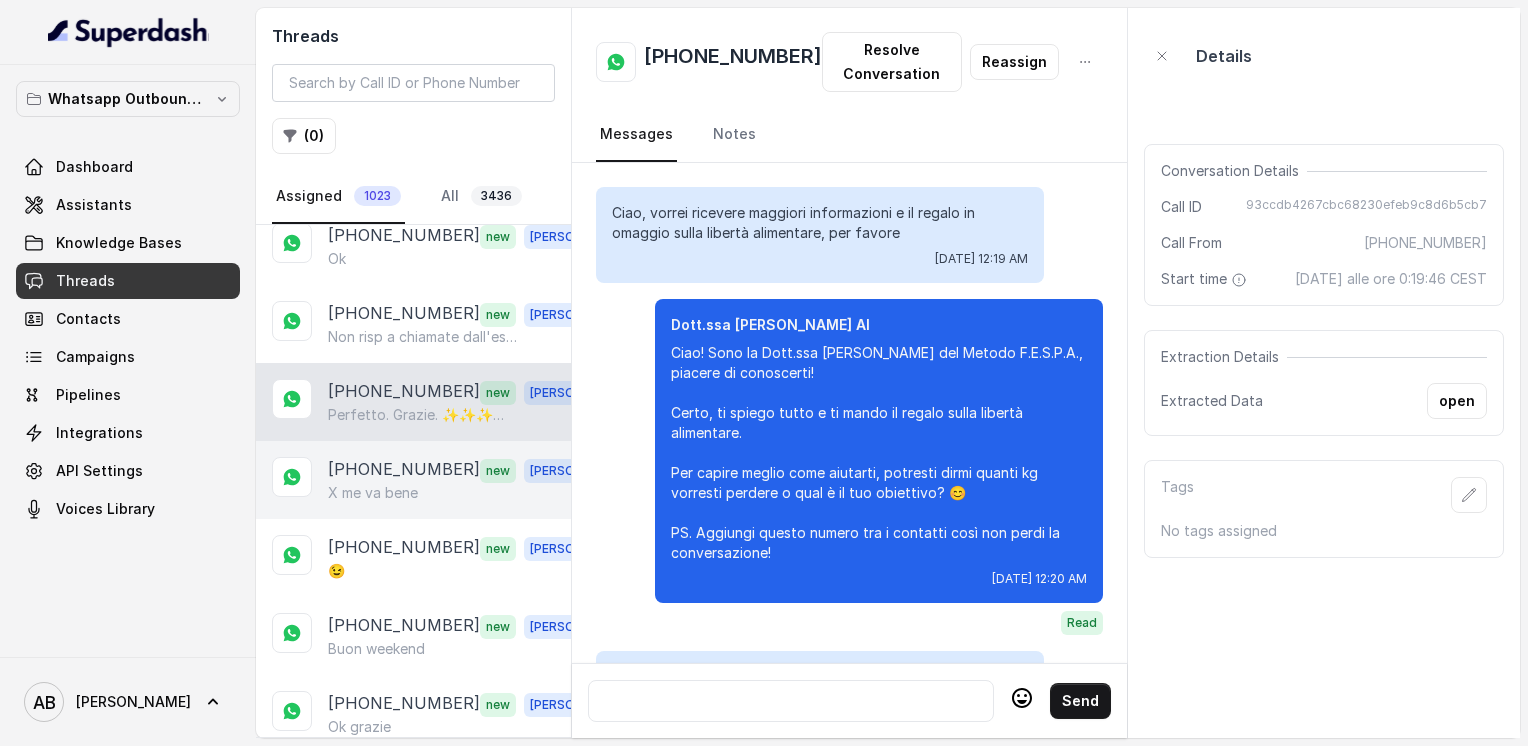 scroll, scrollTop: 3212, scrollLeft: 0, axis: vertical 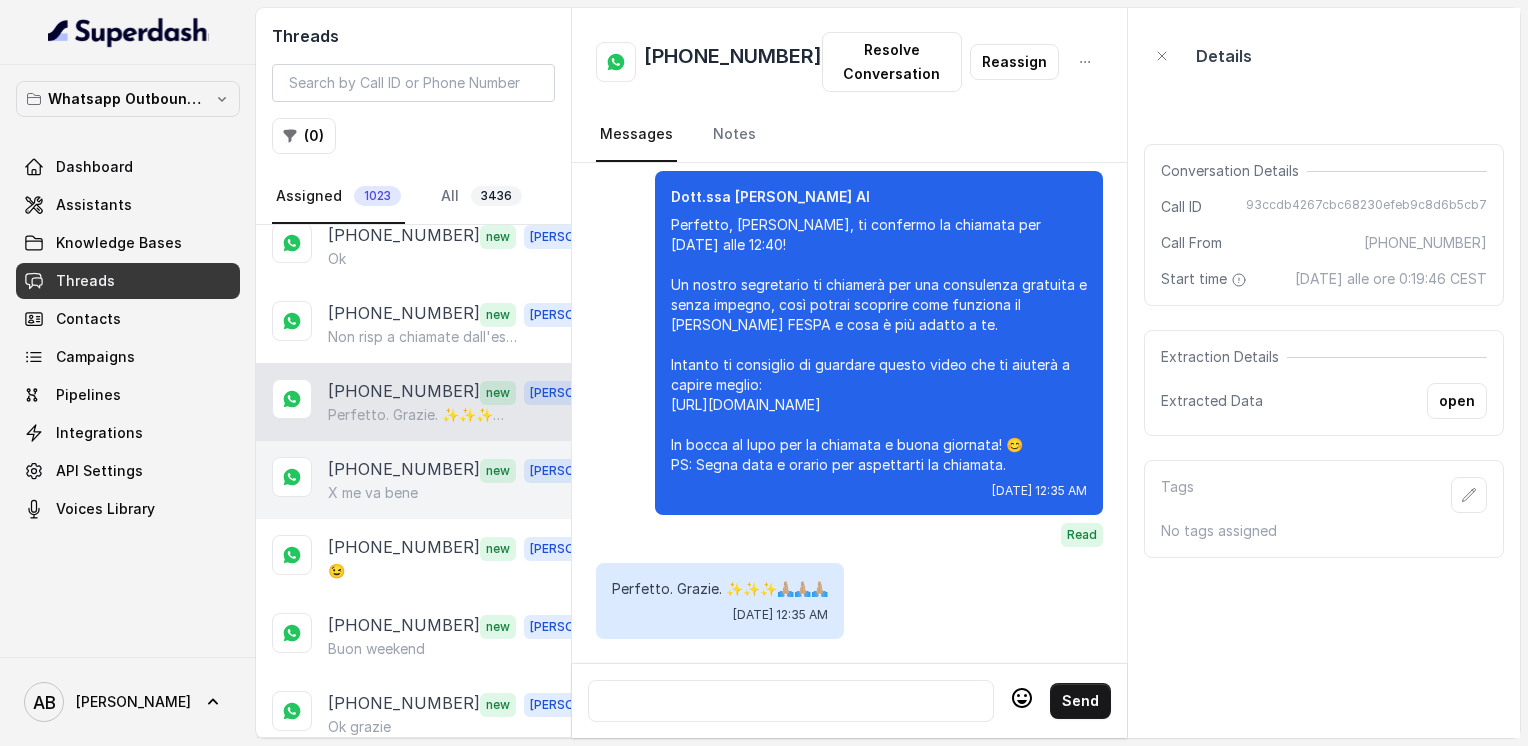 click on "[PHONE_NUMBER]" at bounding box center (404, 470) 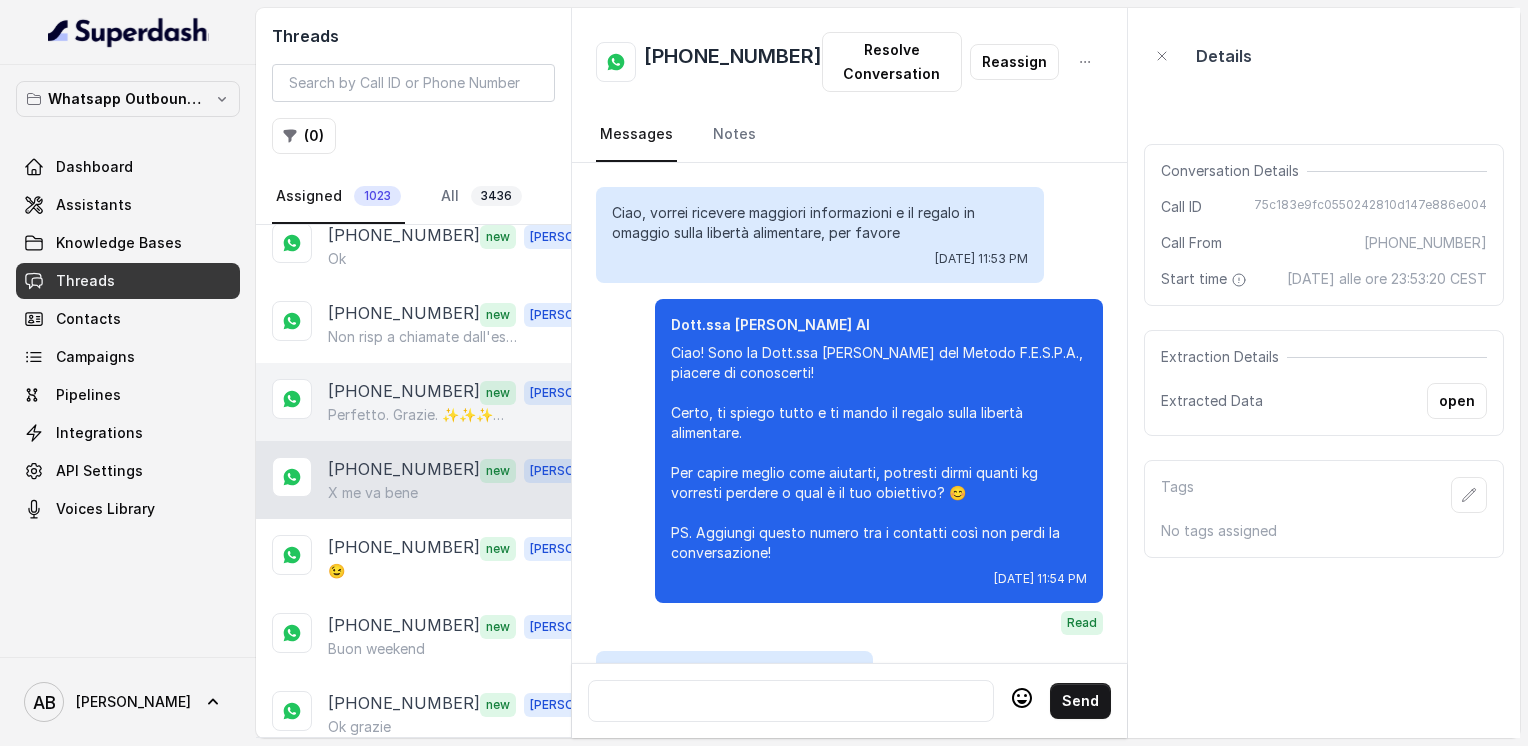 scroll, scrollTop: 2864, scrollLeft: 0, axis: vertical 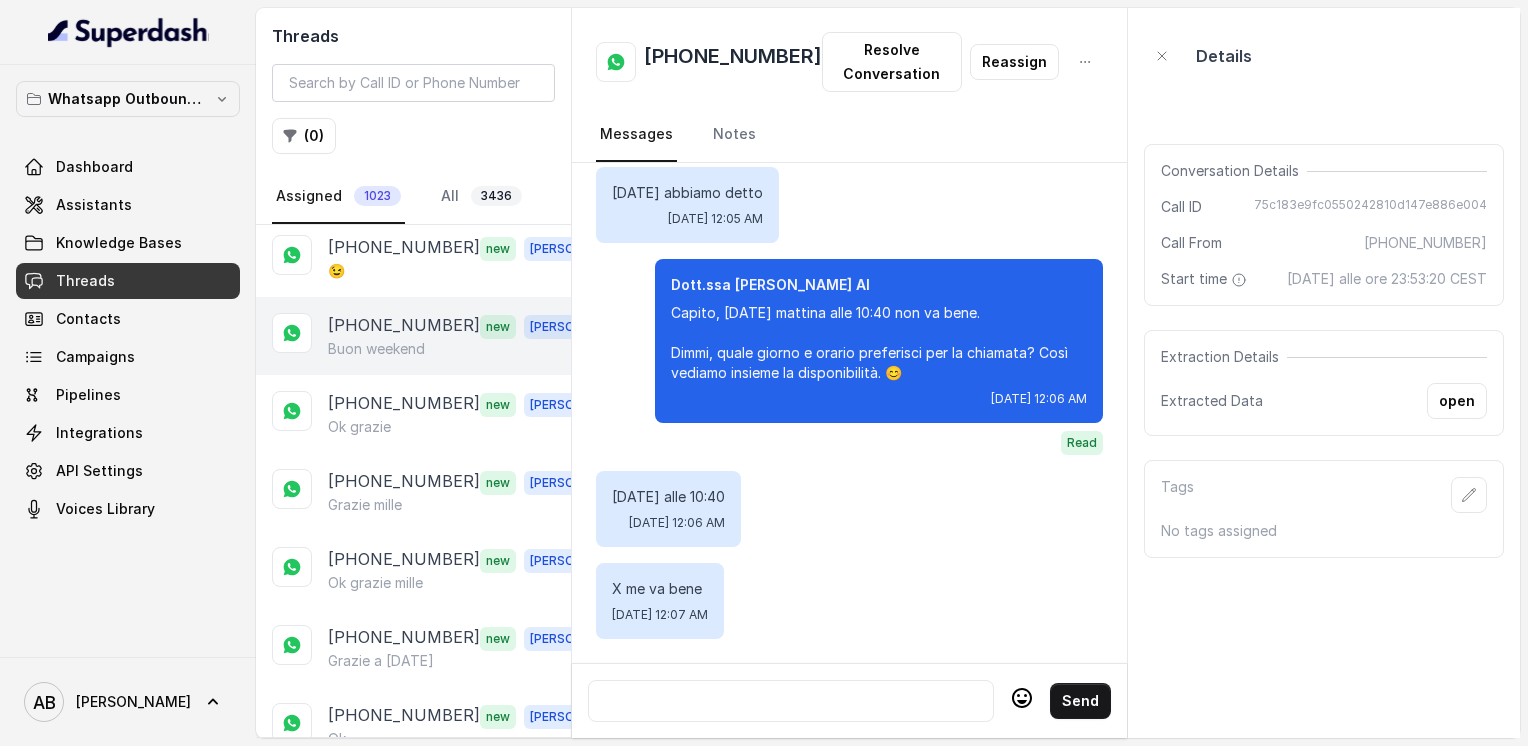 click on "[PHONE_NUMBER]" at bounding box center [404, 326] 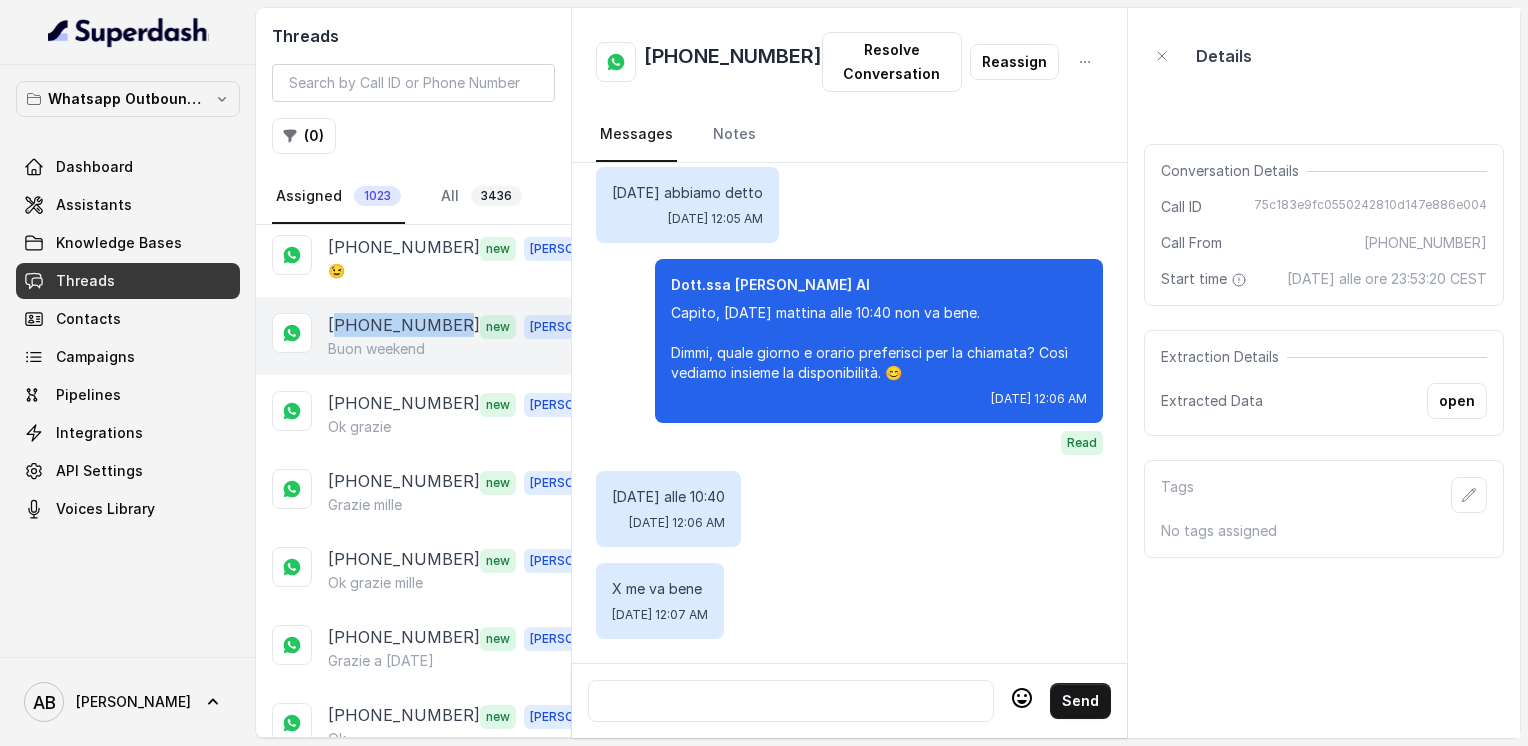 click on "[PHONE_NUMBER]" at bounding box center (404, 326) 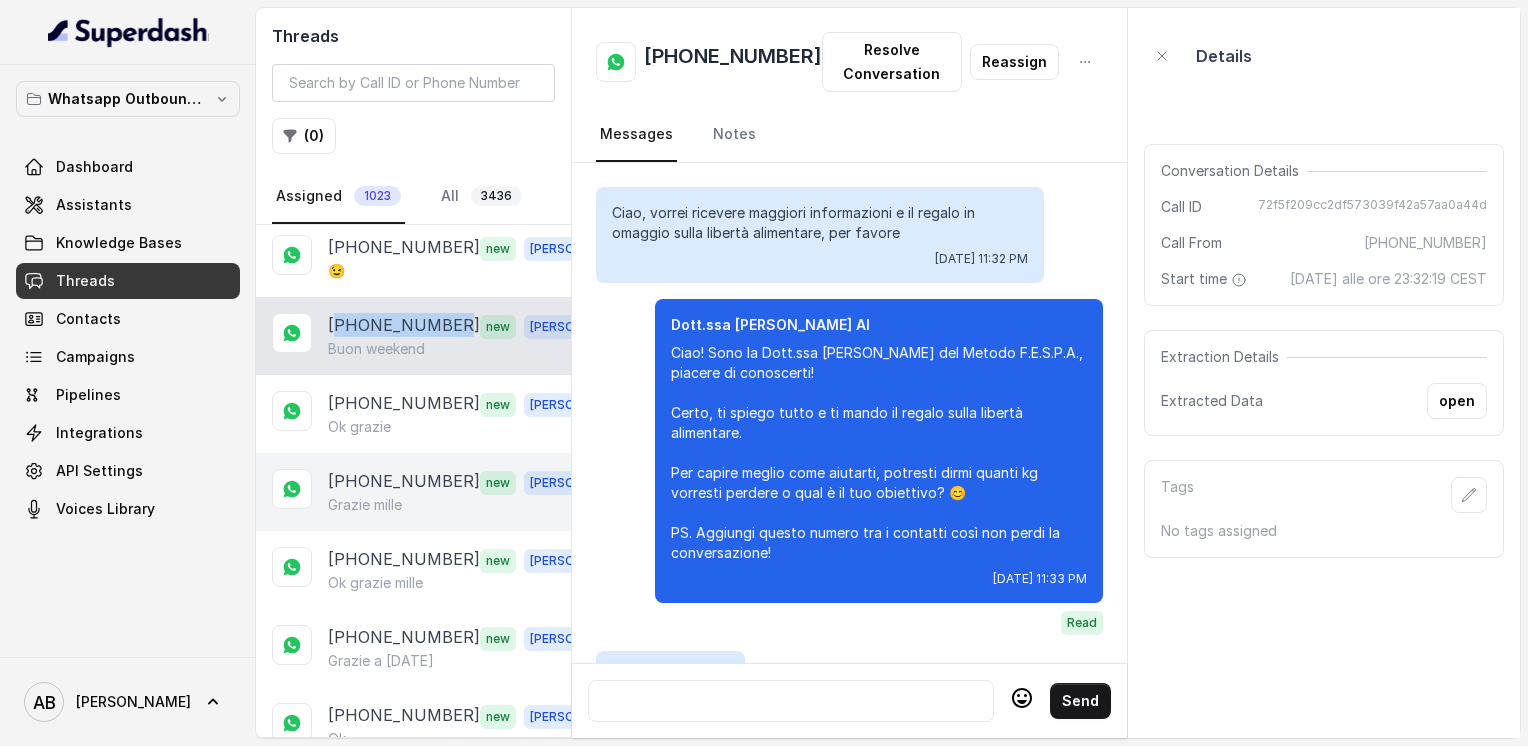 scroll, scrollTop: 2340, scrollLeft: 0, axis: vertical 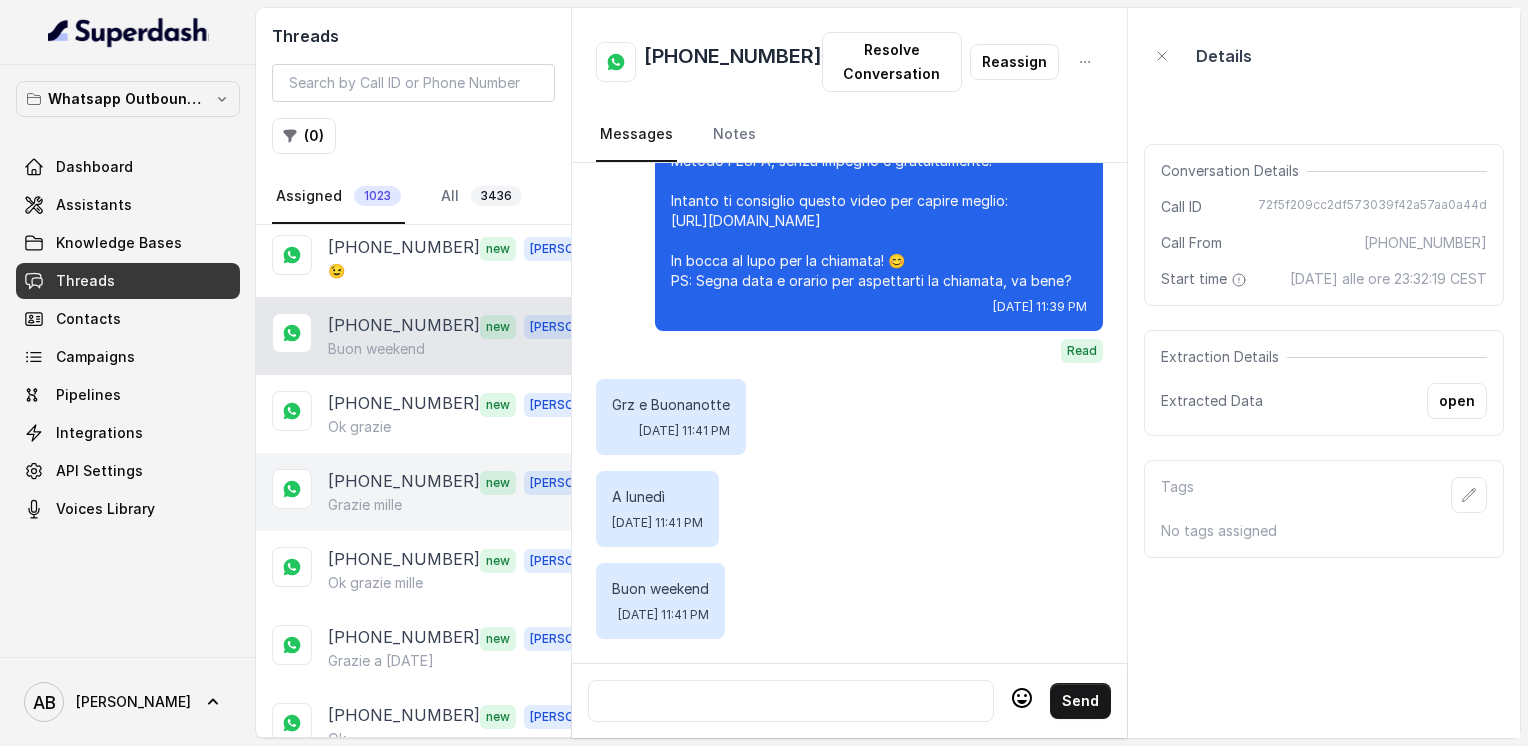 click on "[PHONE_NUMBER]   new [PERSON_NAME]" at bounding box center [413, 492] 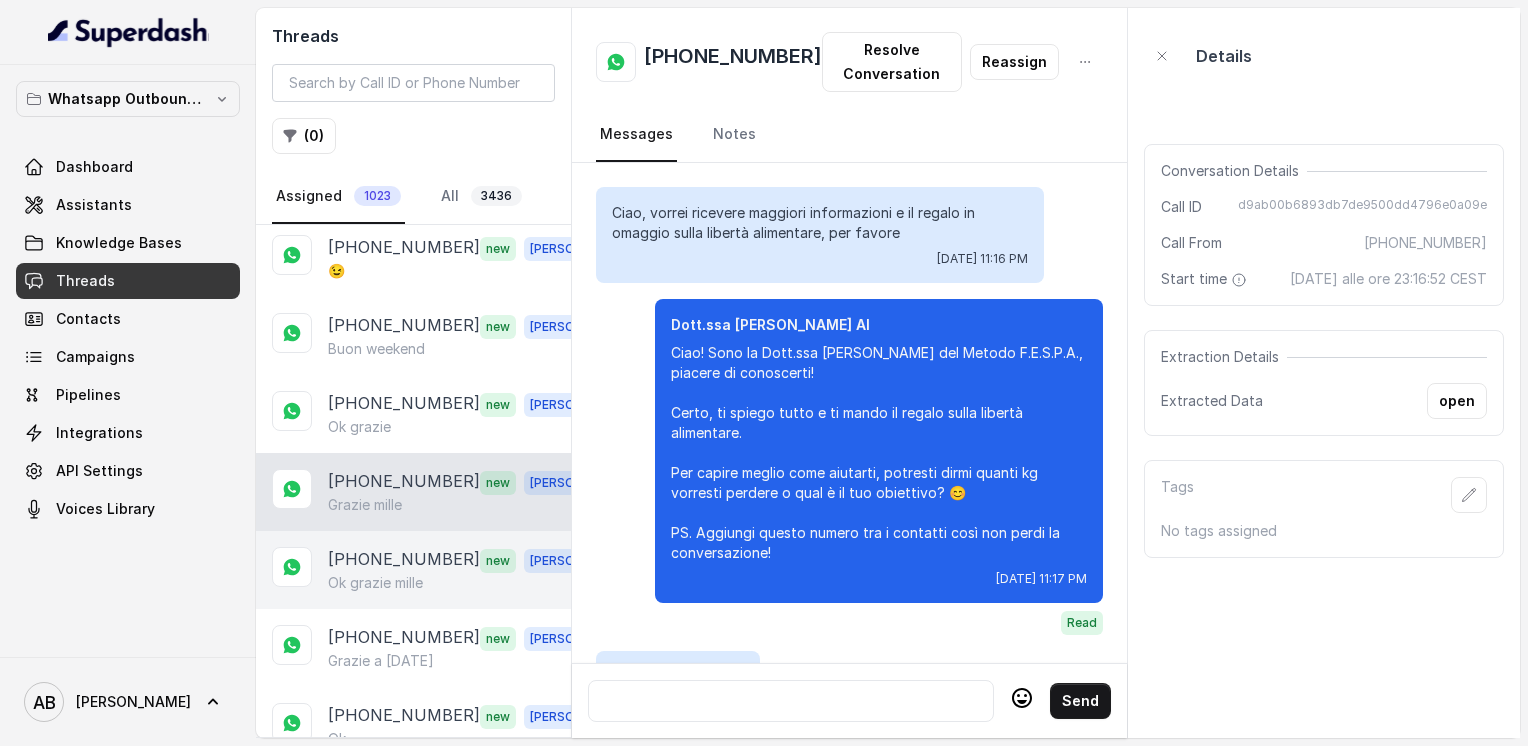 scroll, scrollTop: 1616, scrollLeft: 0, axis: vertical 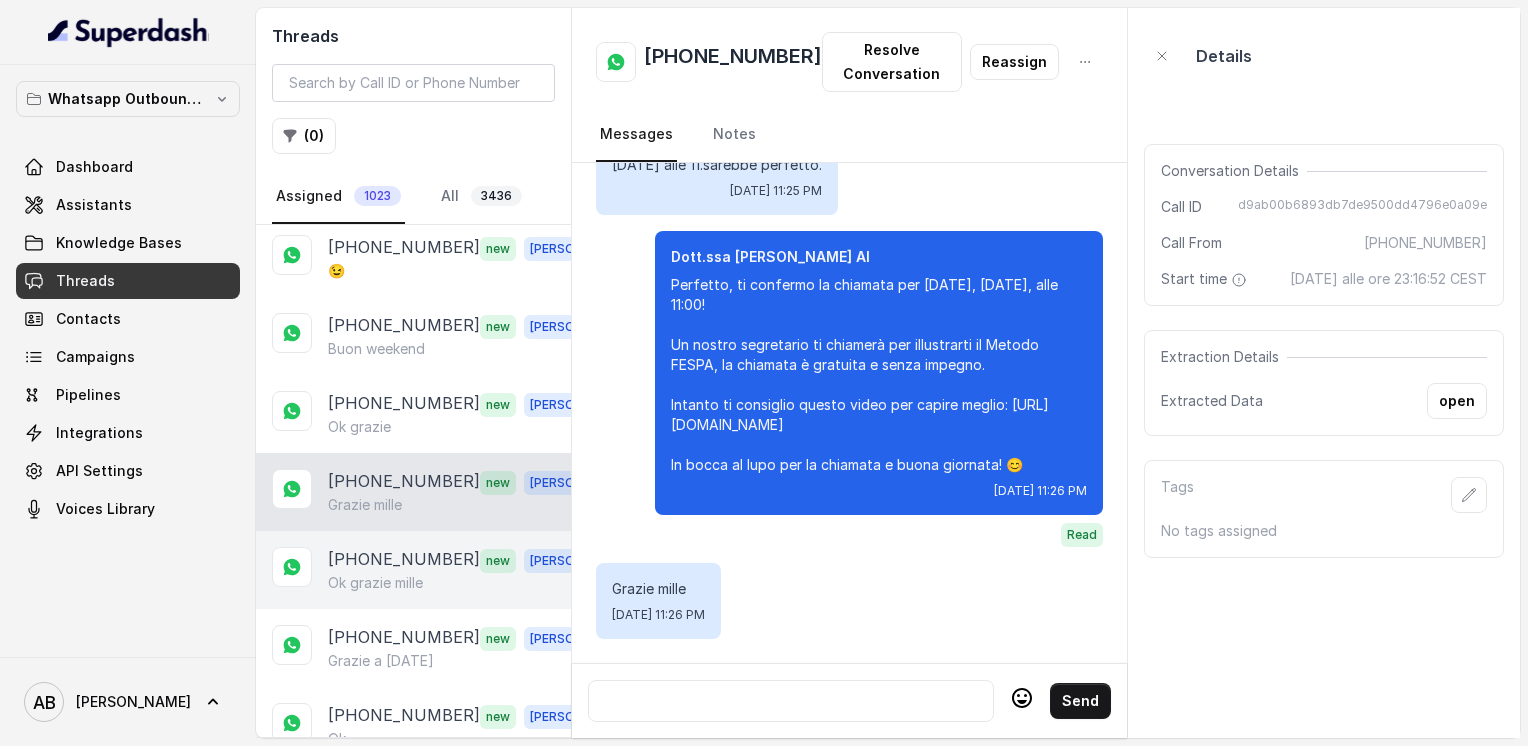 click on "[PHONE_NUMBER]" at bounding box center [404, 560] 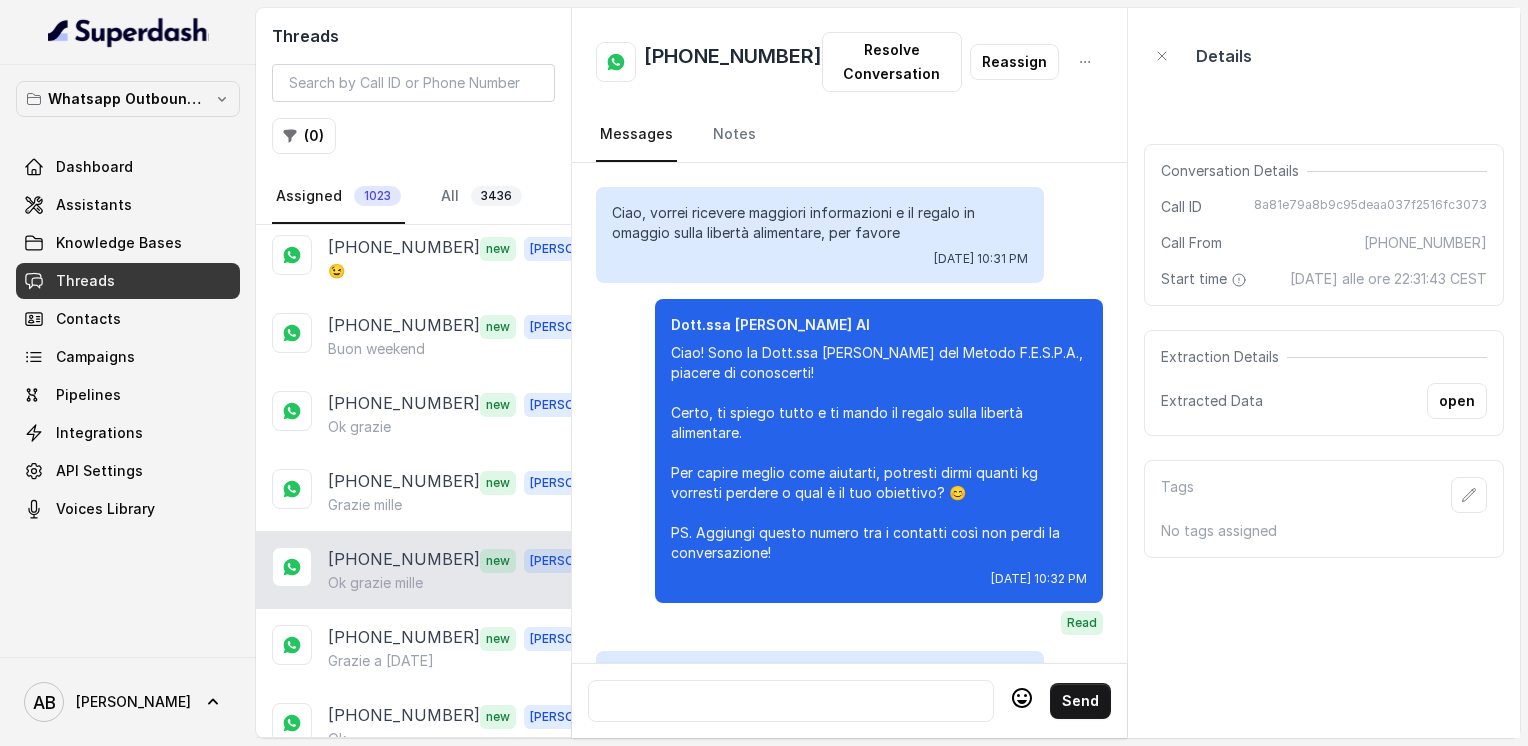 scroll, scrollTop: 2112, scrollLeft: 0, axis: vertical 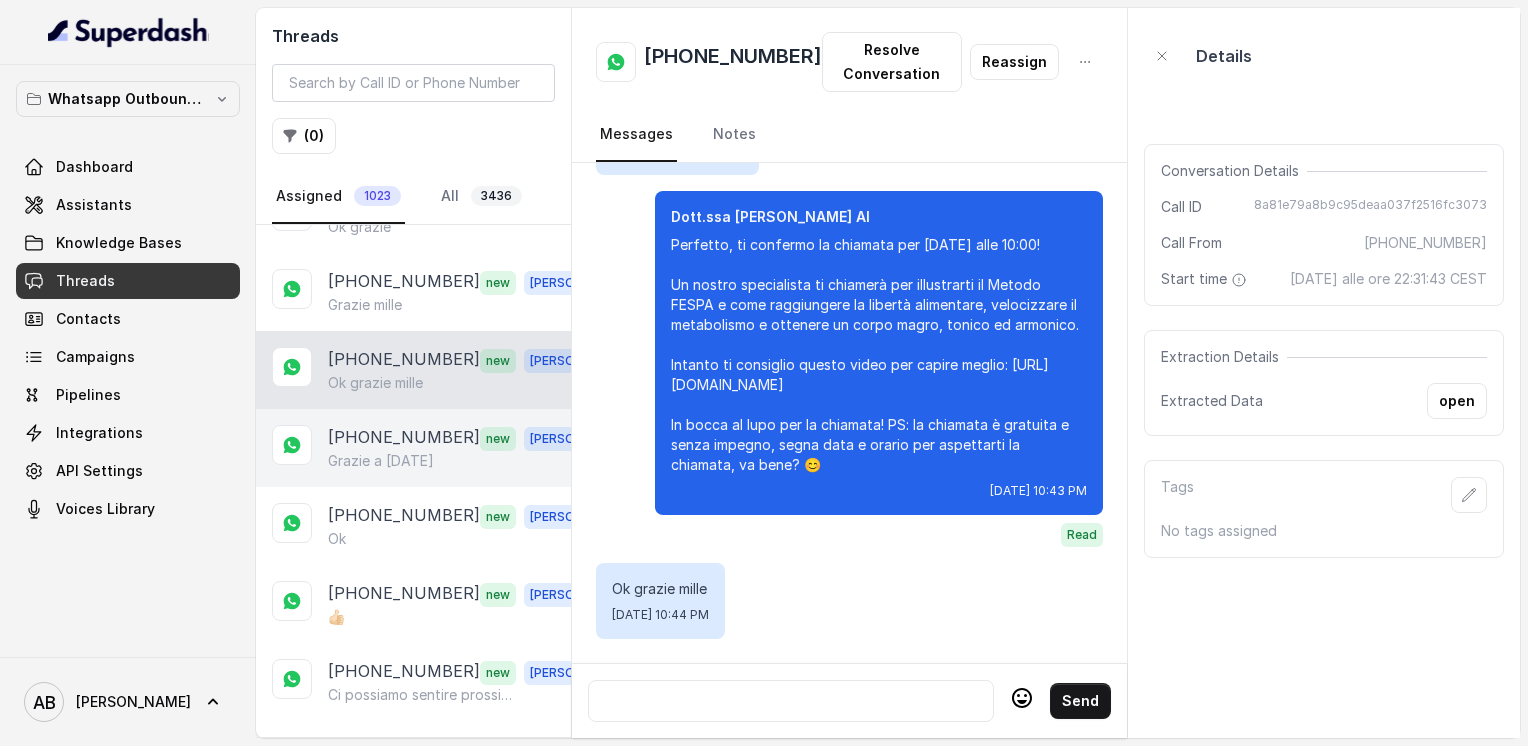 click on "[PHONE_NUMBER]   new [PERSON_NAME] a [DATE]" at bounding box center [413, 448] 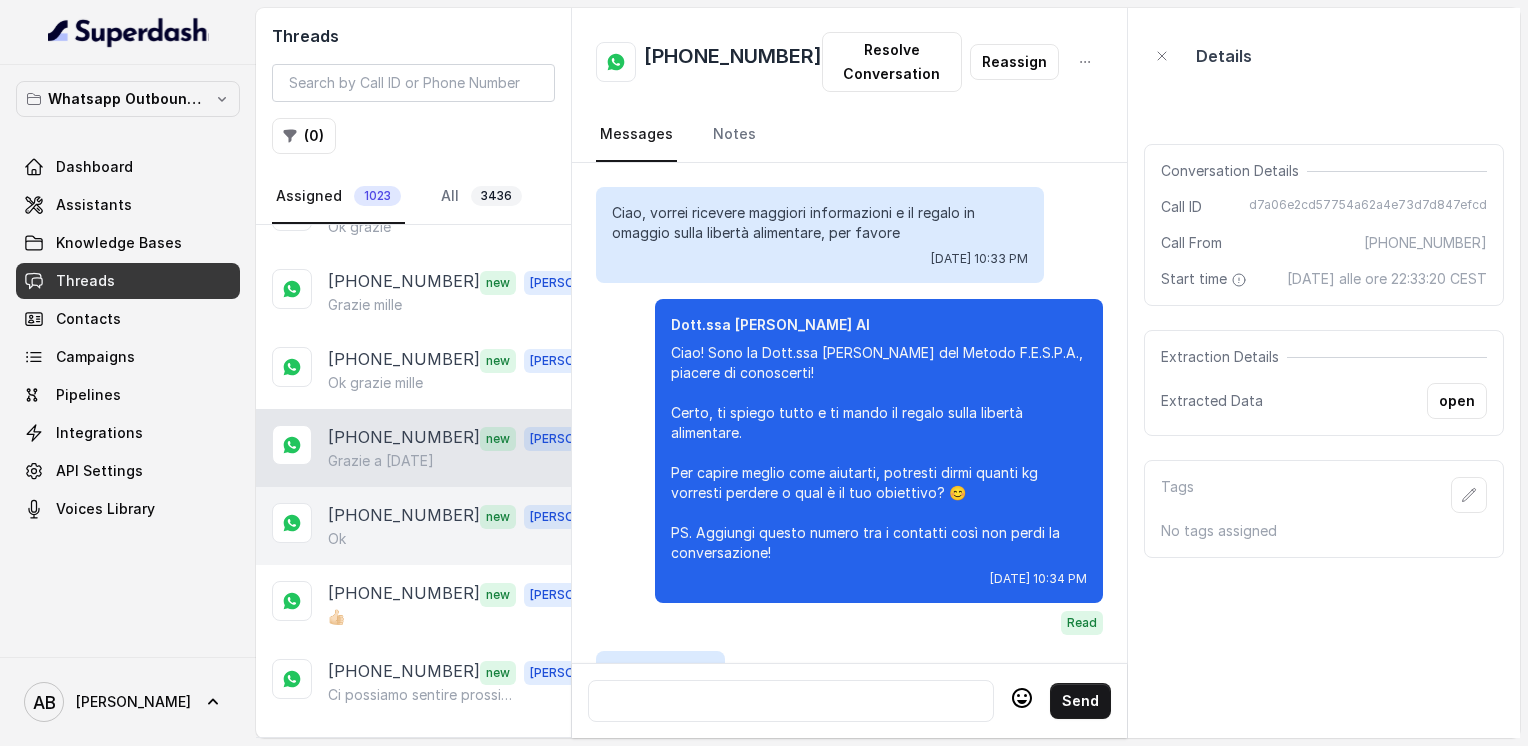 scroll, scrollTop: 2524, scrollLeft: 0, axis: vertical 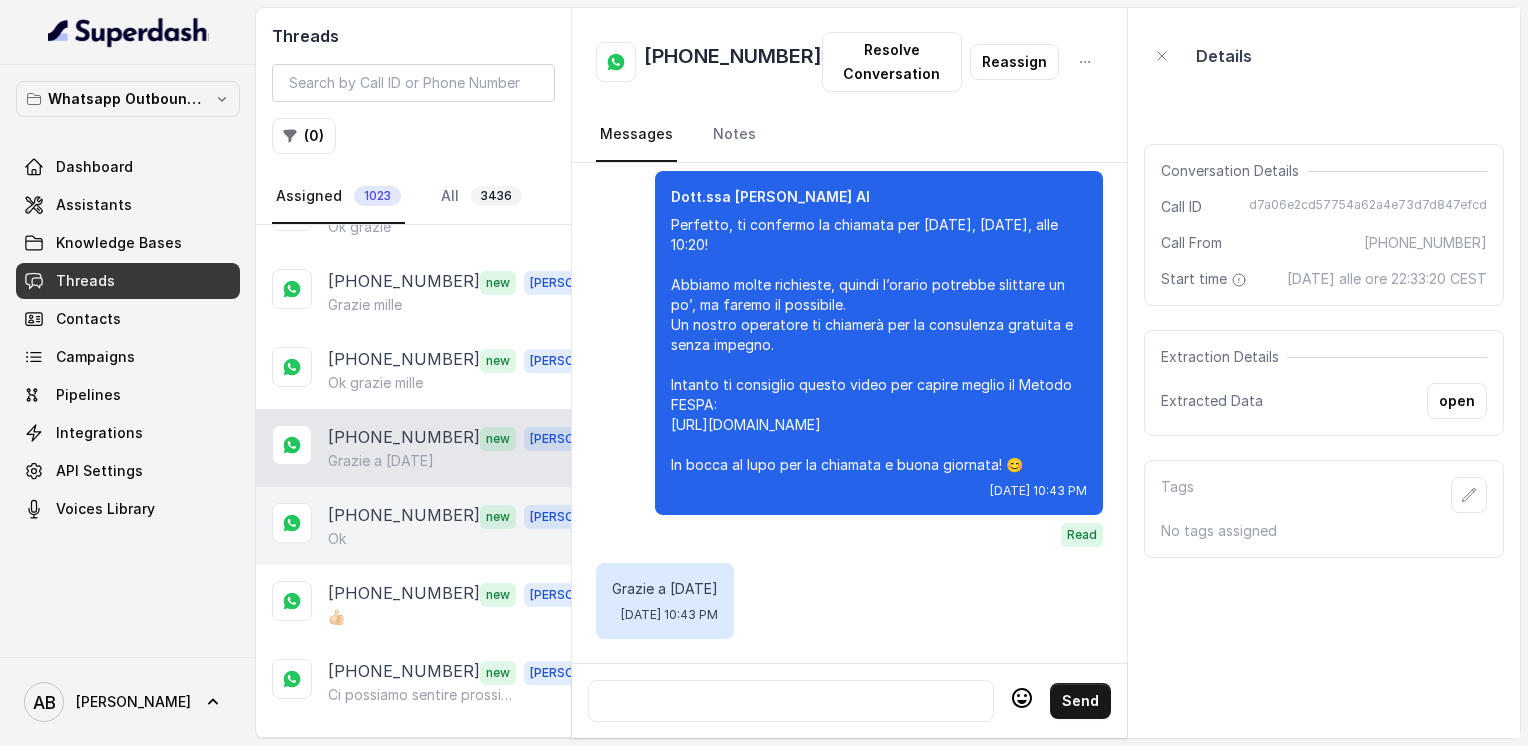 click on "Ok" at bounding box center [469, 539] 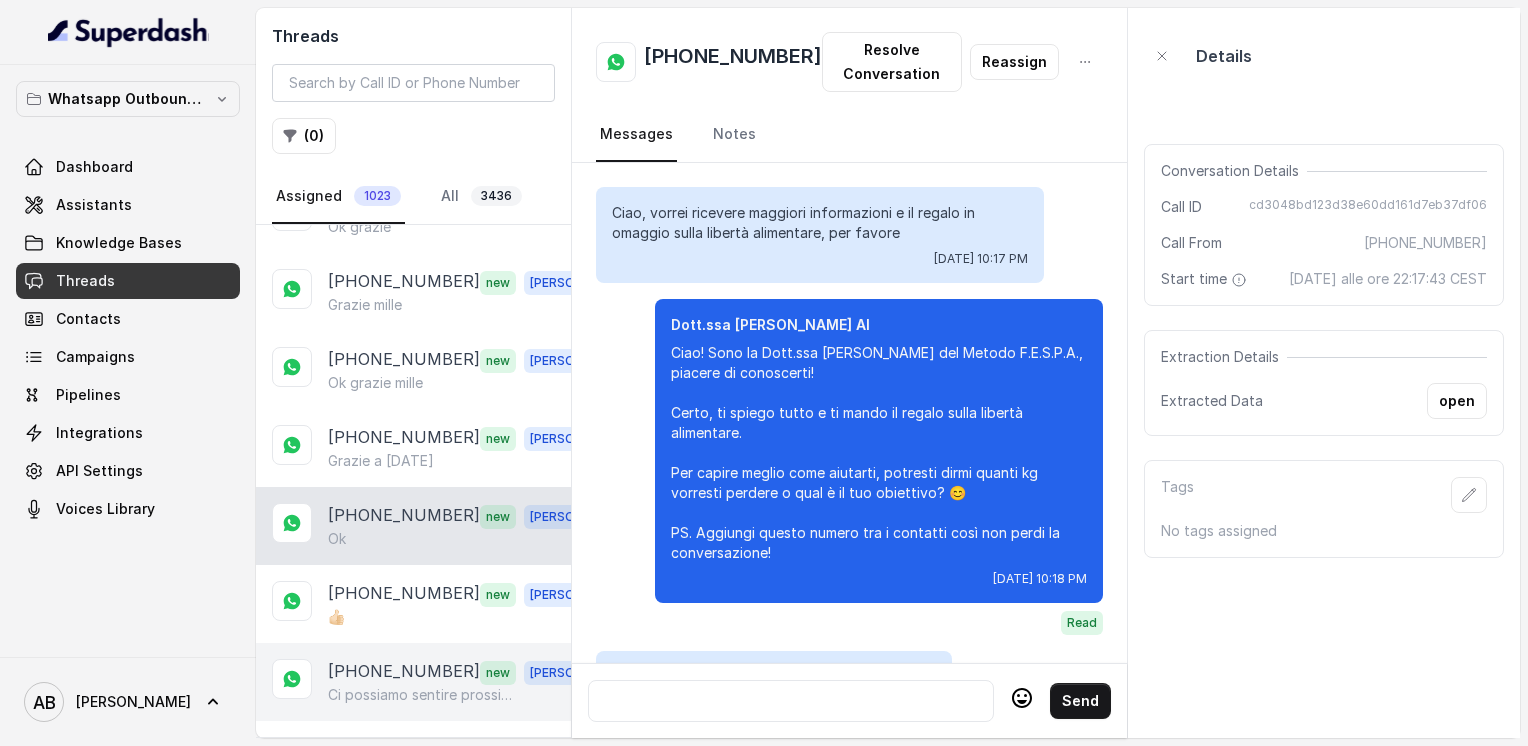 scroll, scrollTop: 2164, scrollLeft: 0, axis: vertical 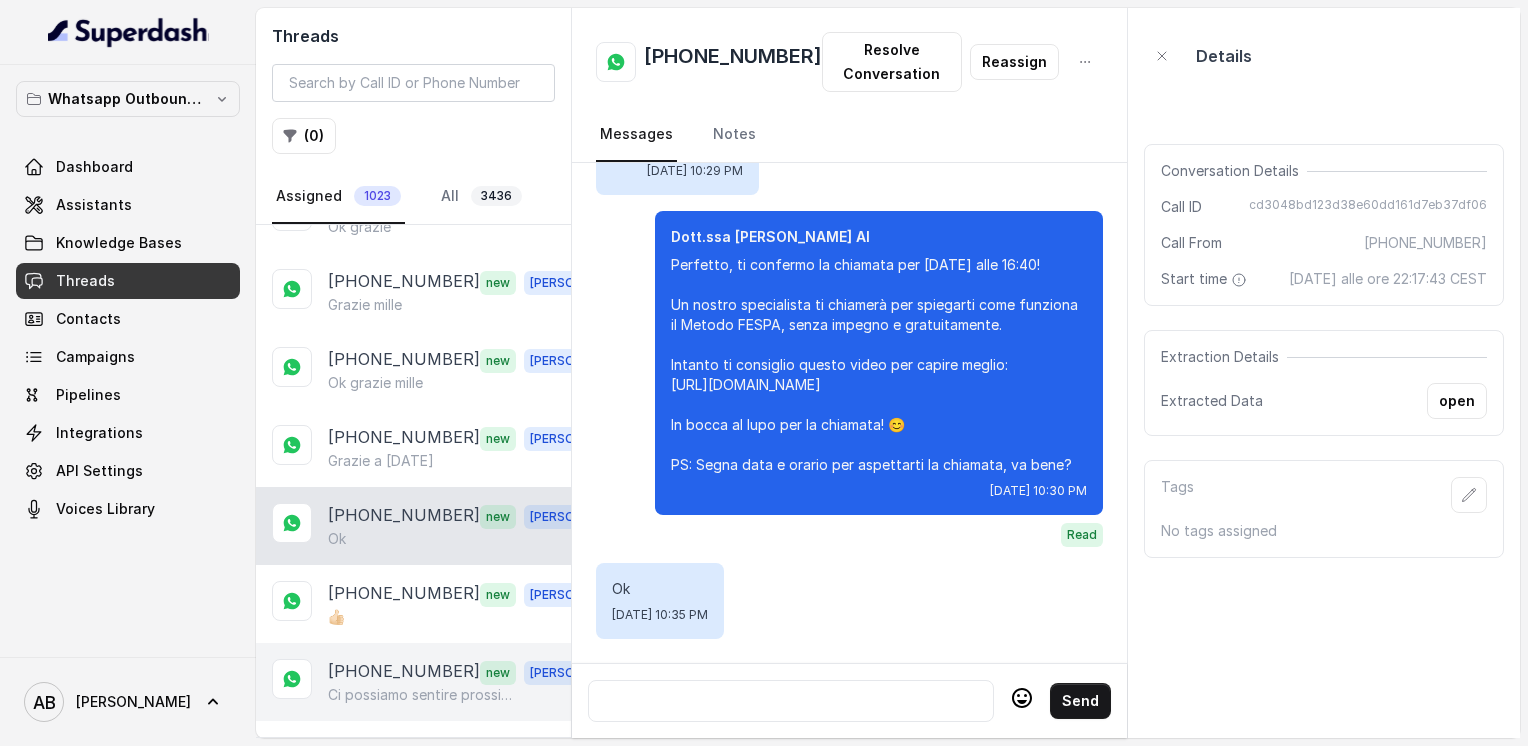 click on "[PHONE_NUMBER]" at bounding box center [404, 672] 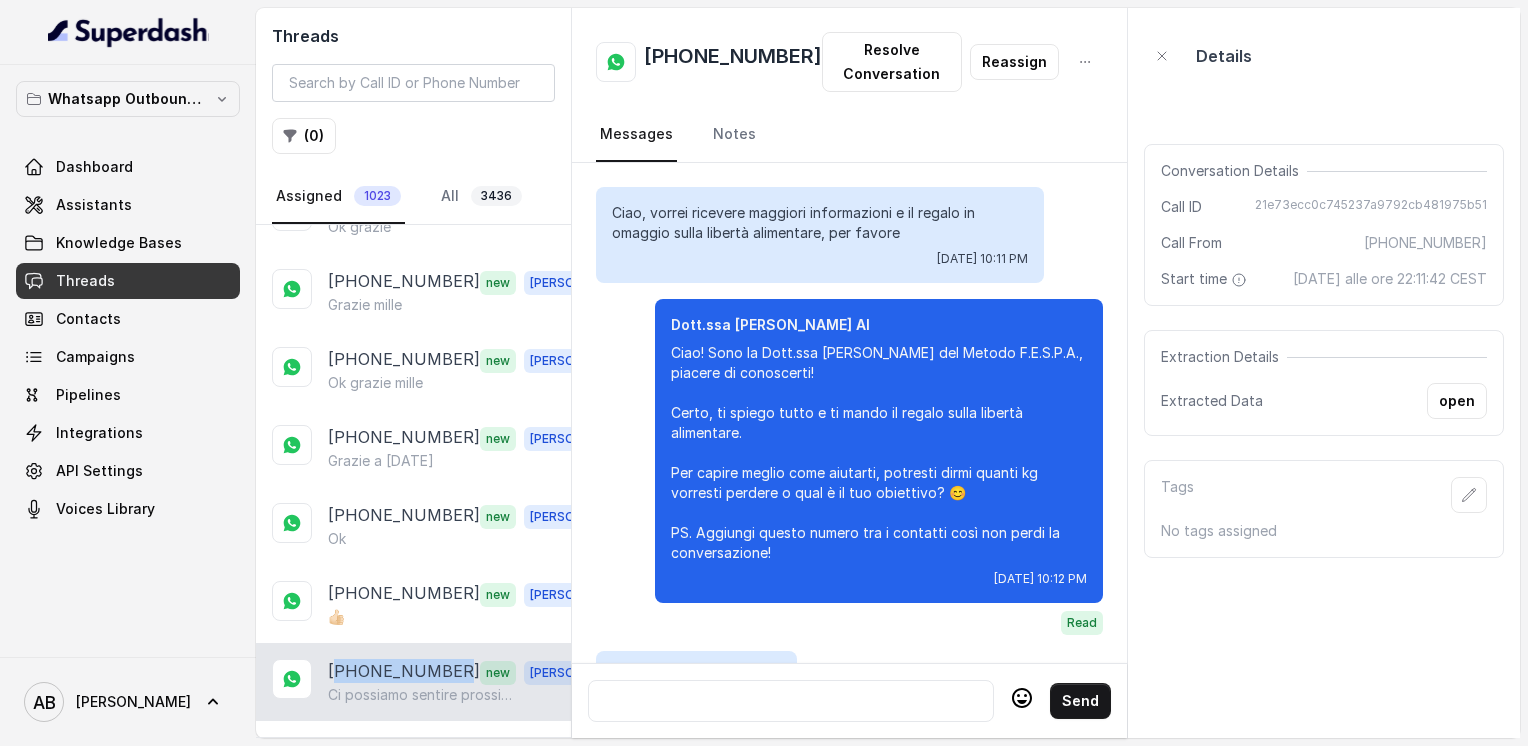 click on "[PHONE_NUMBER]" at bounding box center (404, 672) 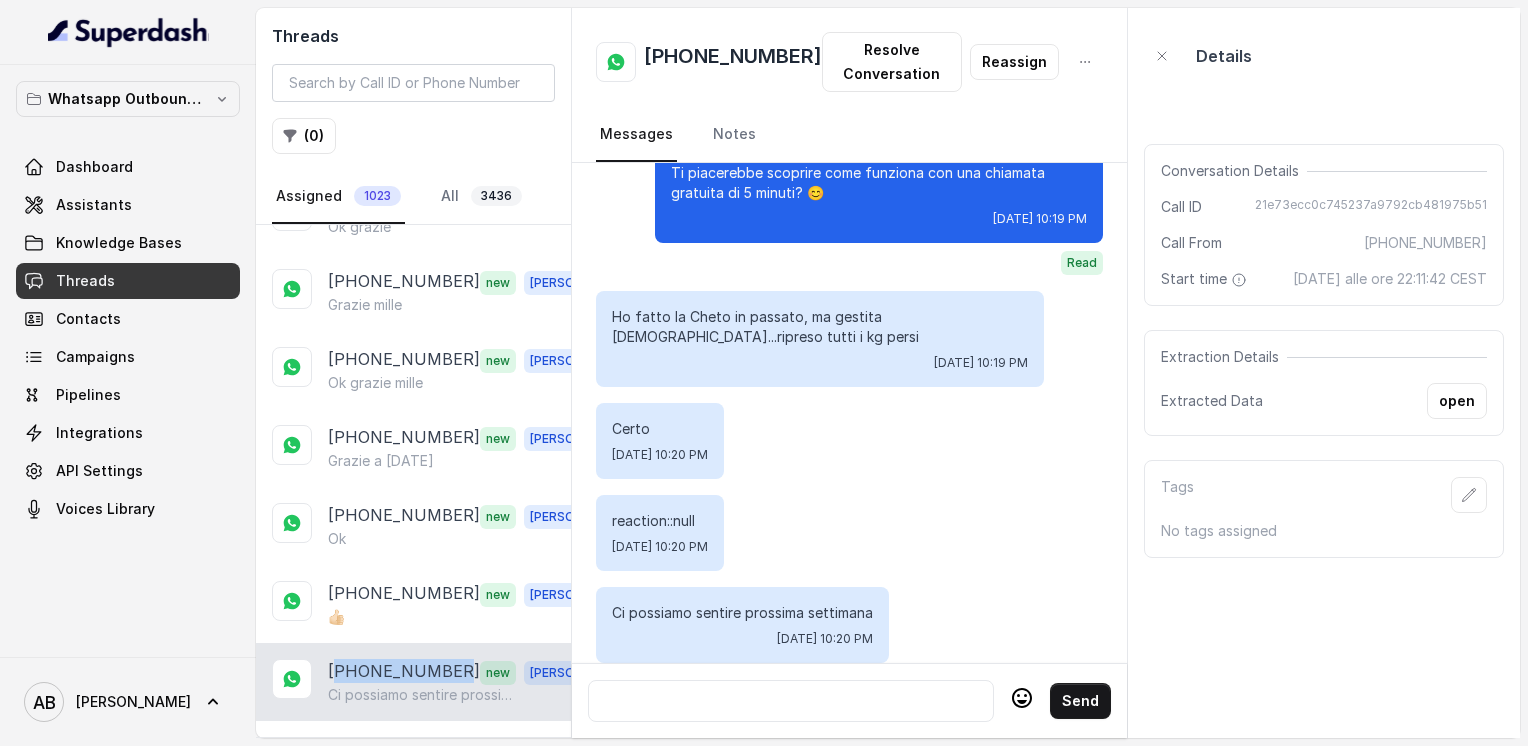 scroll, scrollTop: 1956, scrollLeft: 0, axis: vertical 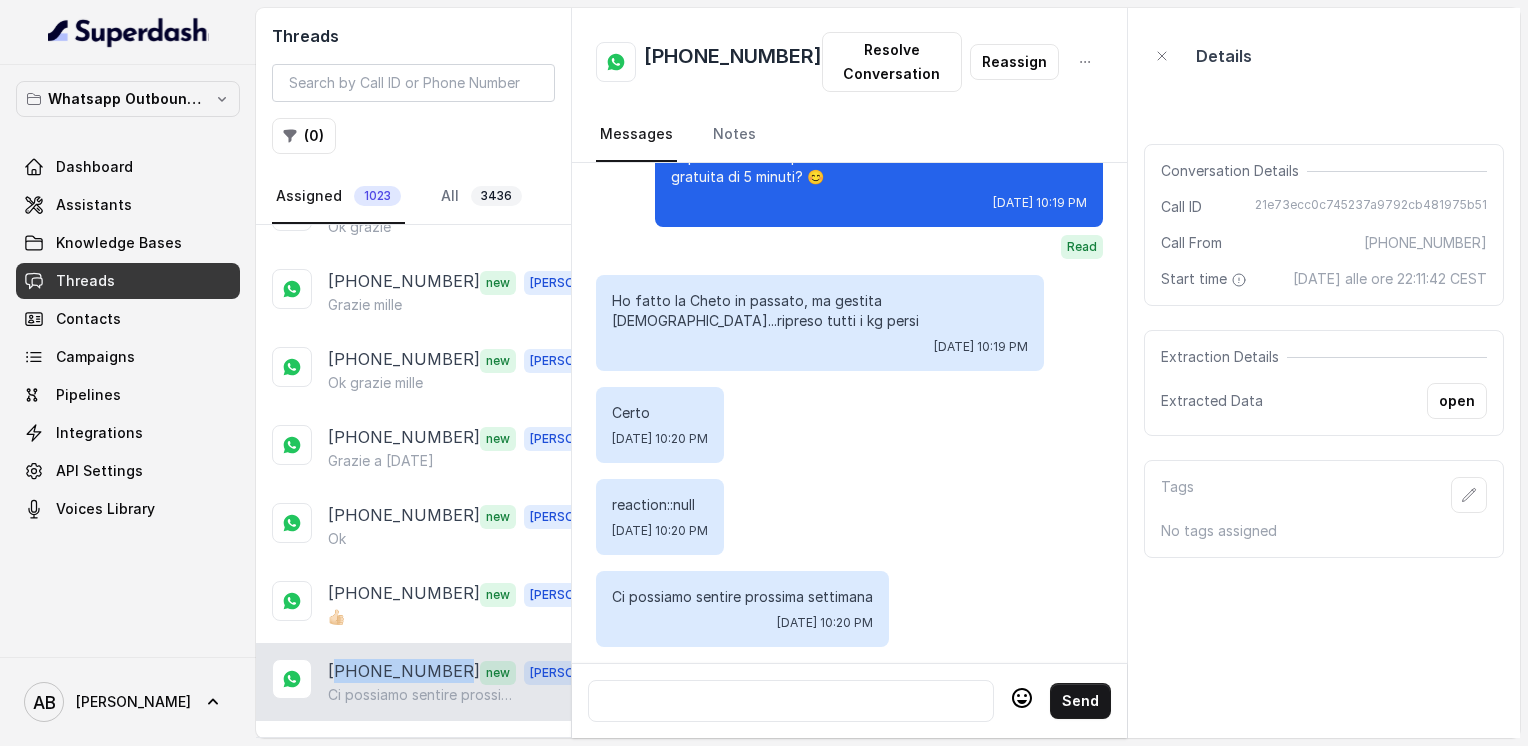 click at bounding box center (791, 701) 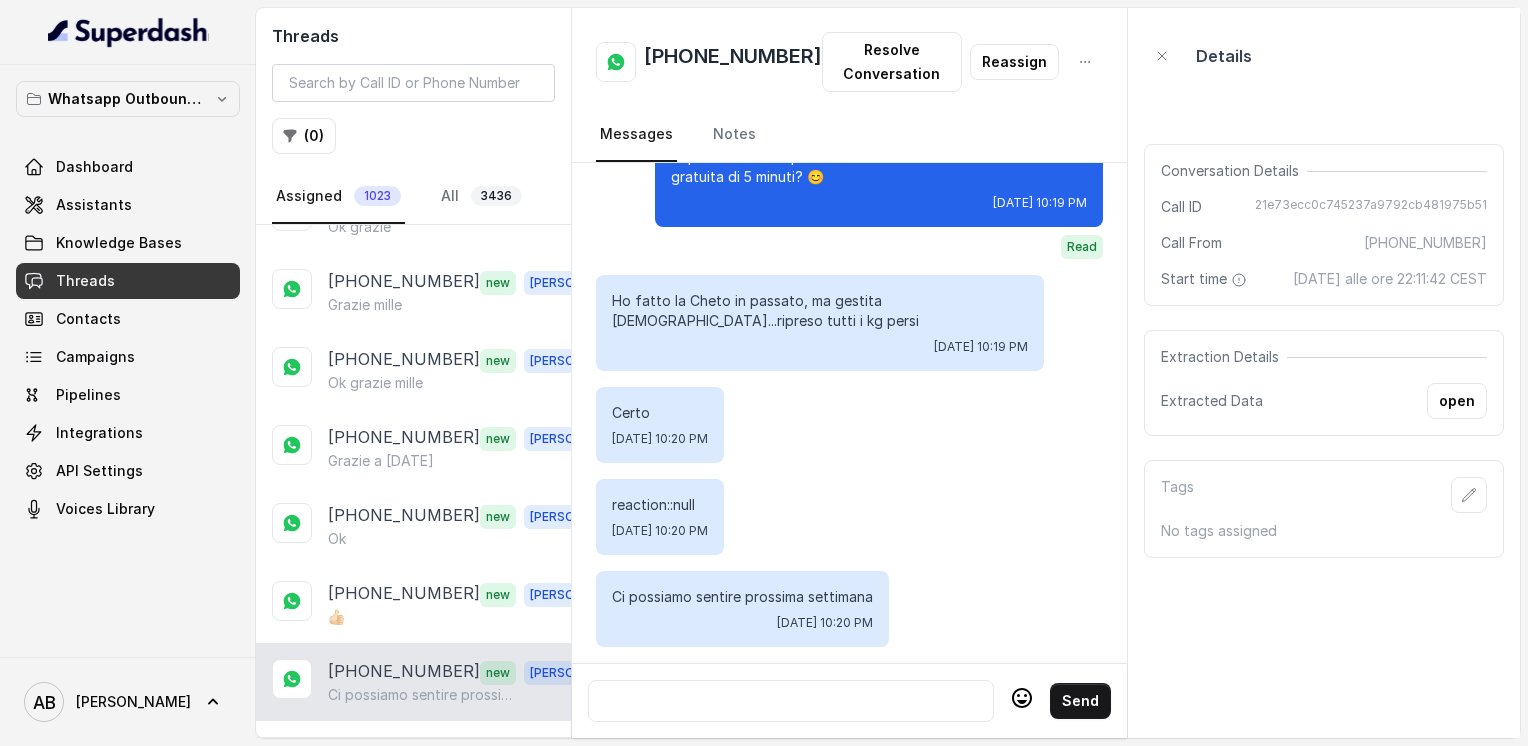 click at bounding box center [791, 701] 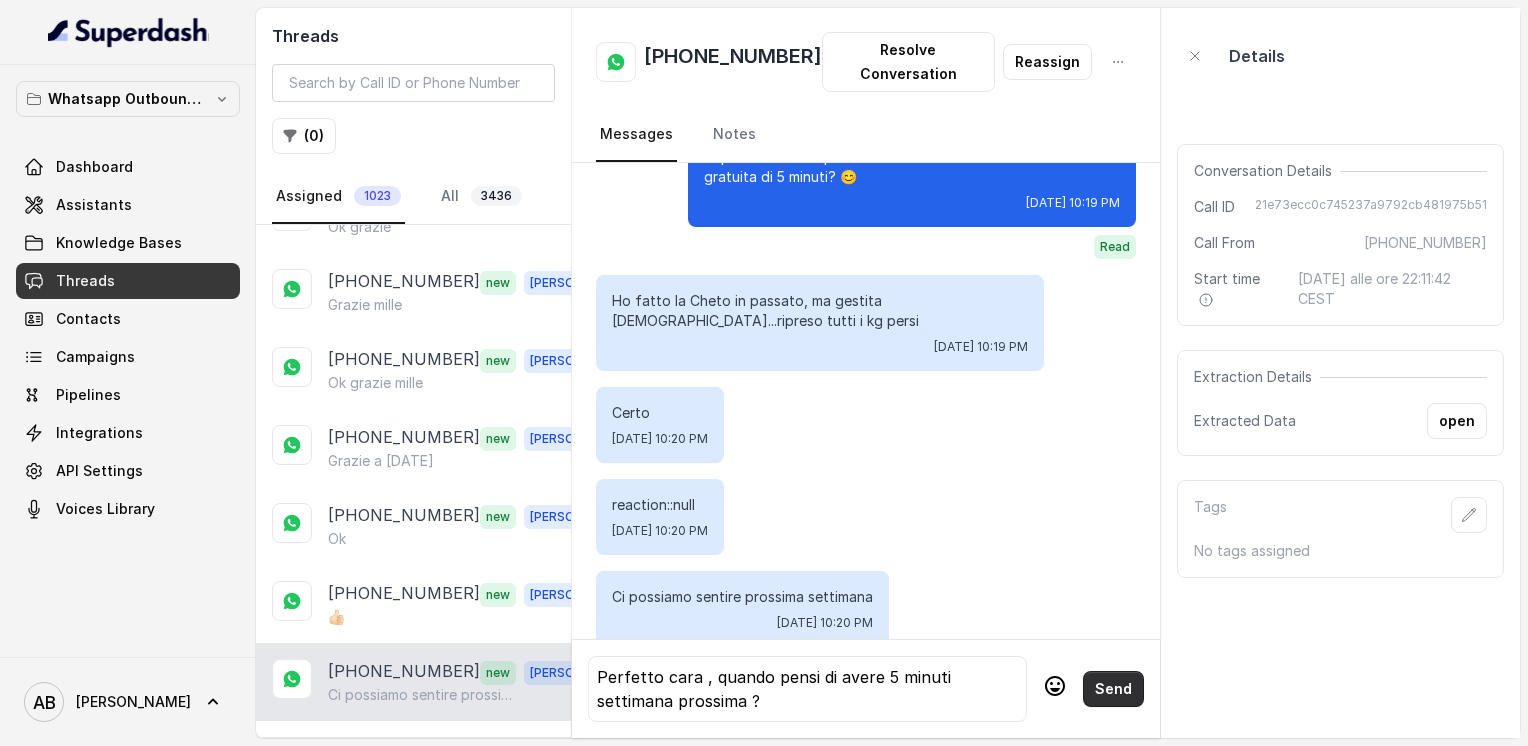 click on "Send" at bounding box center (1113, 689) 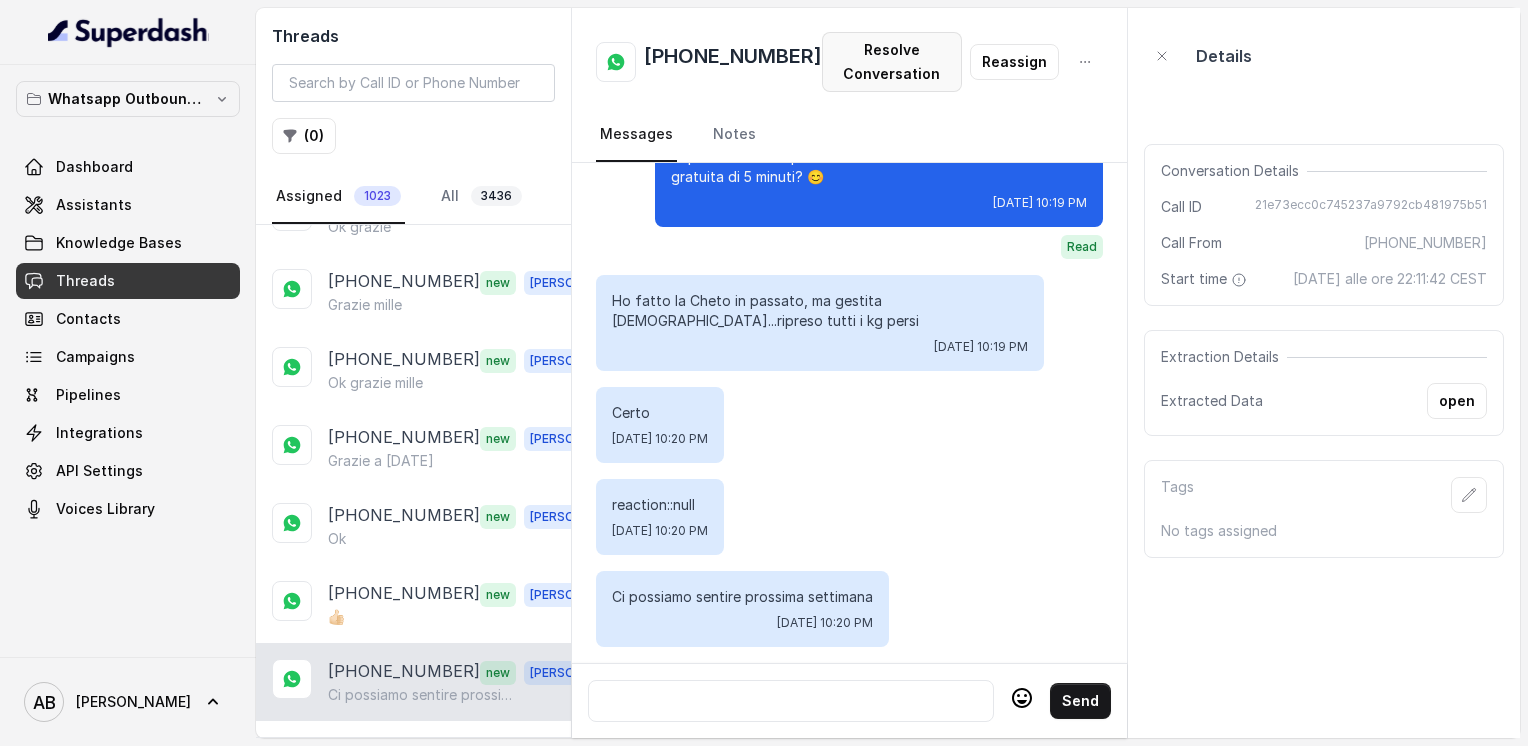 click on "Resolve Conversation" at bounding box center (892, 62) 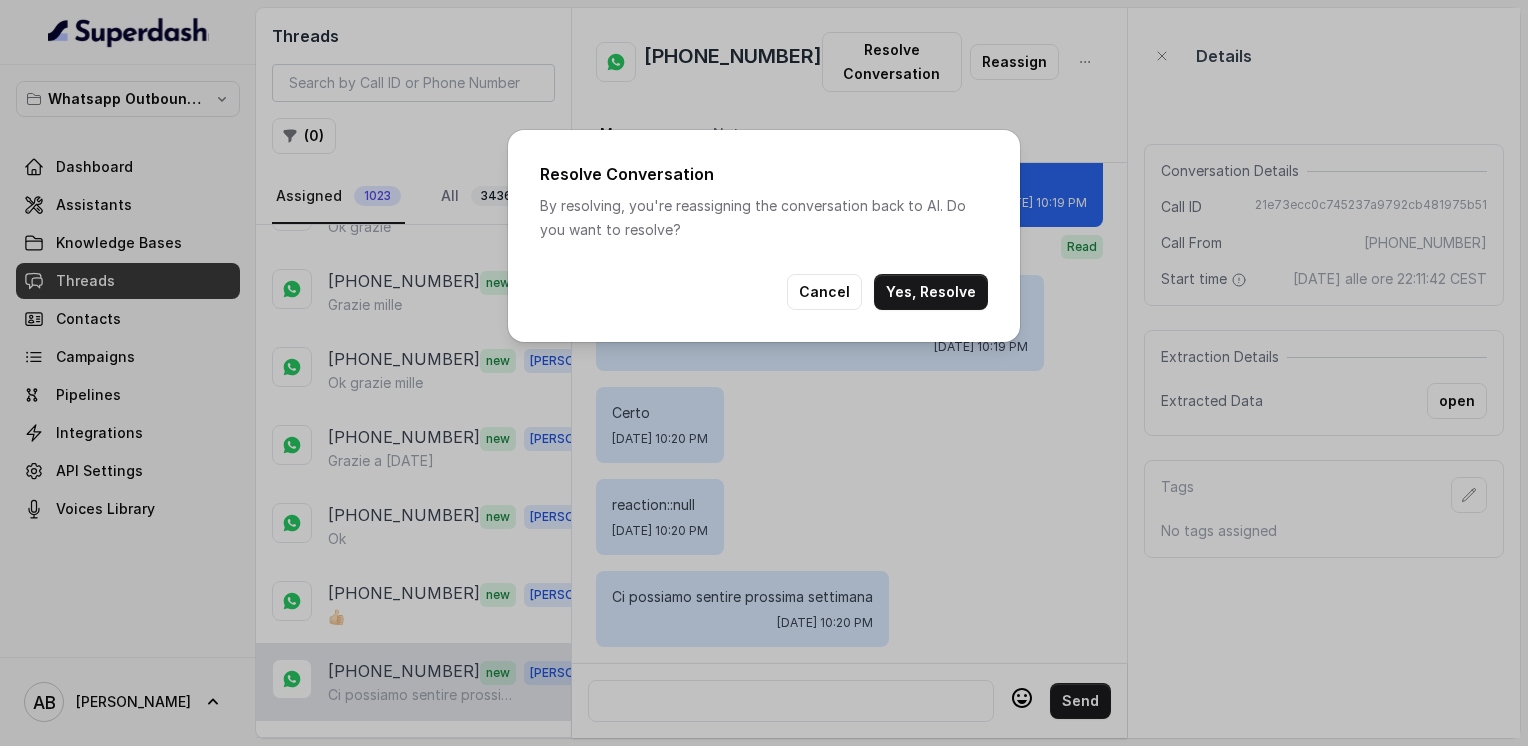 click on "Resolve Conversation By resolving, you're reassigning the conversation back to AI. Do you want to resolve? Cancel Yes, Resolve" at bounding box center [764, 236] 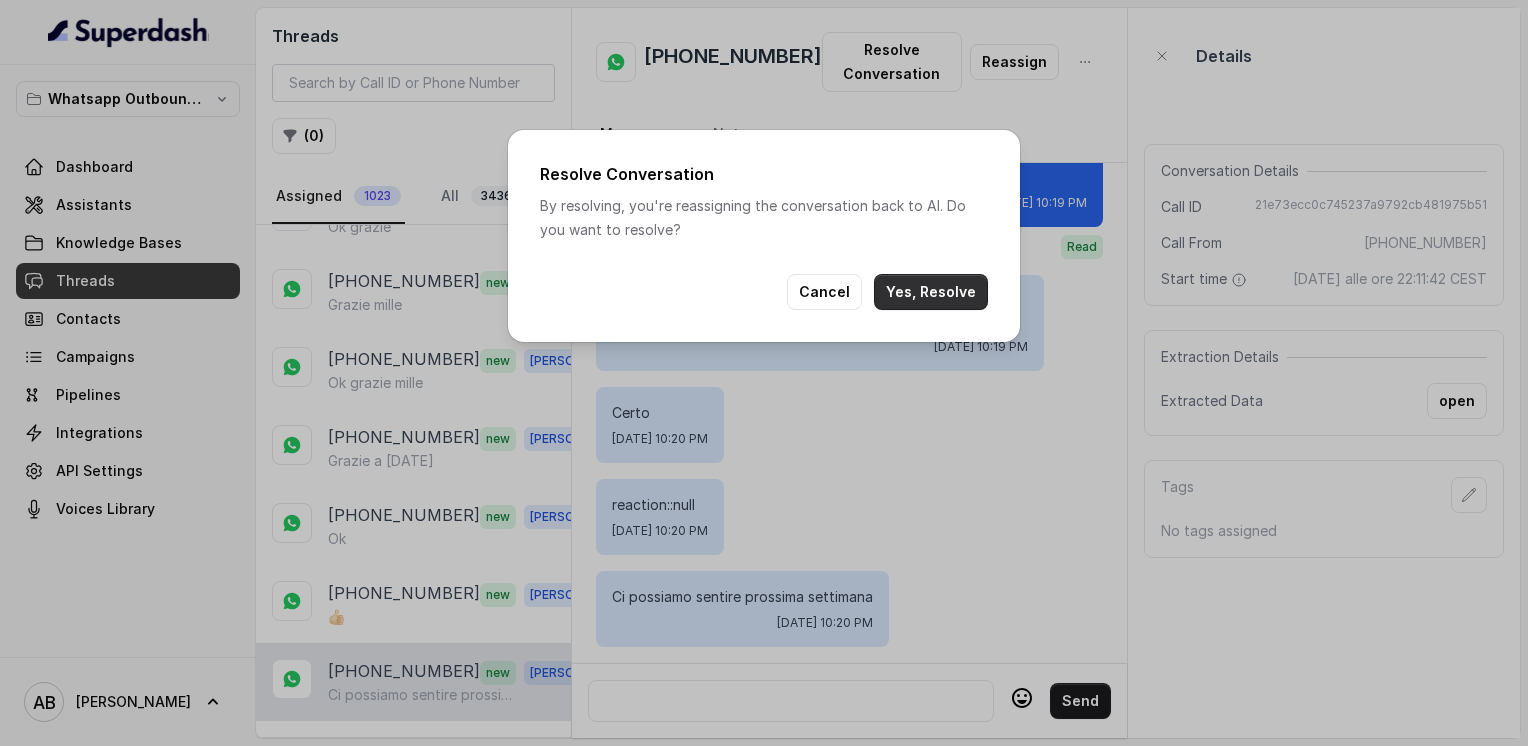 click on "Yes, Resolve" at bounding box center (931, 292) 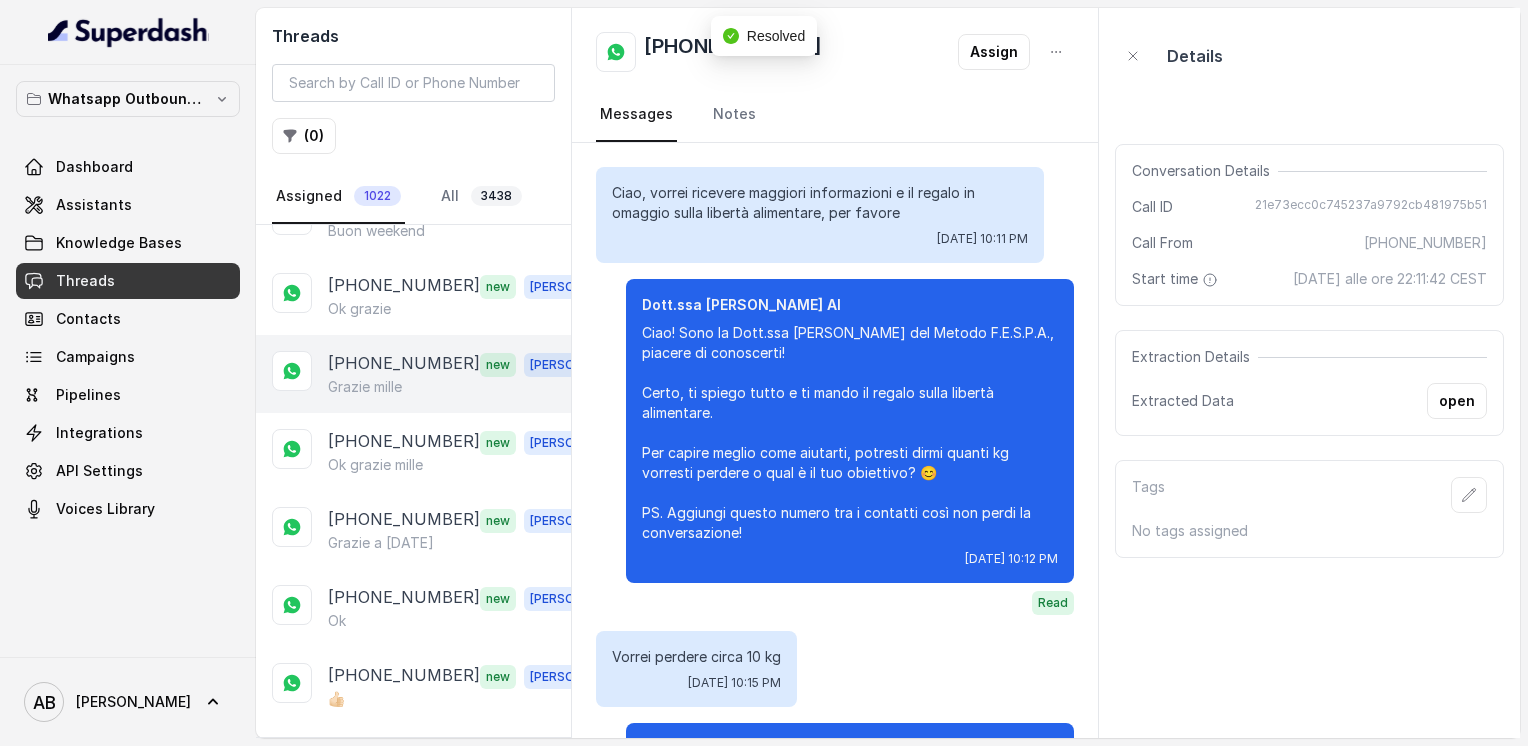 scroll, scrollTop: 2020, scrollLeft: 0, axis: vertical 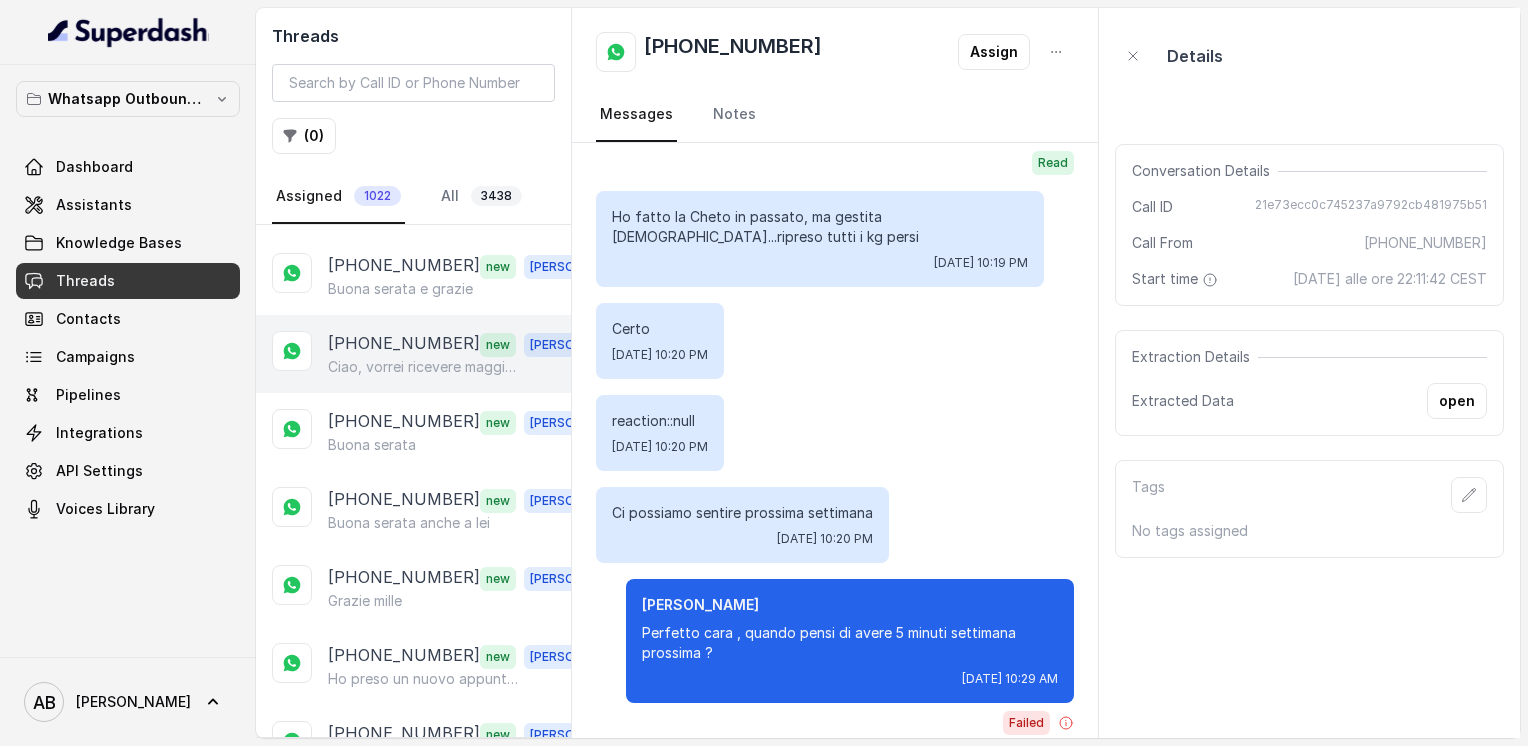 click on "Ciao, vorrei ricevere maggiori informazioni e il regalo in omaggio sulla libertà alimentare, per favore" at bounding box center (424, 367) 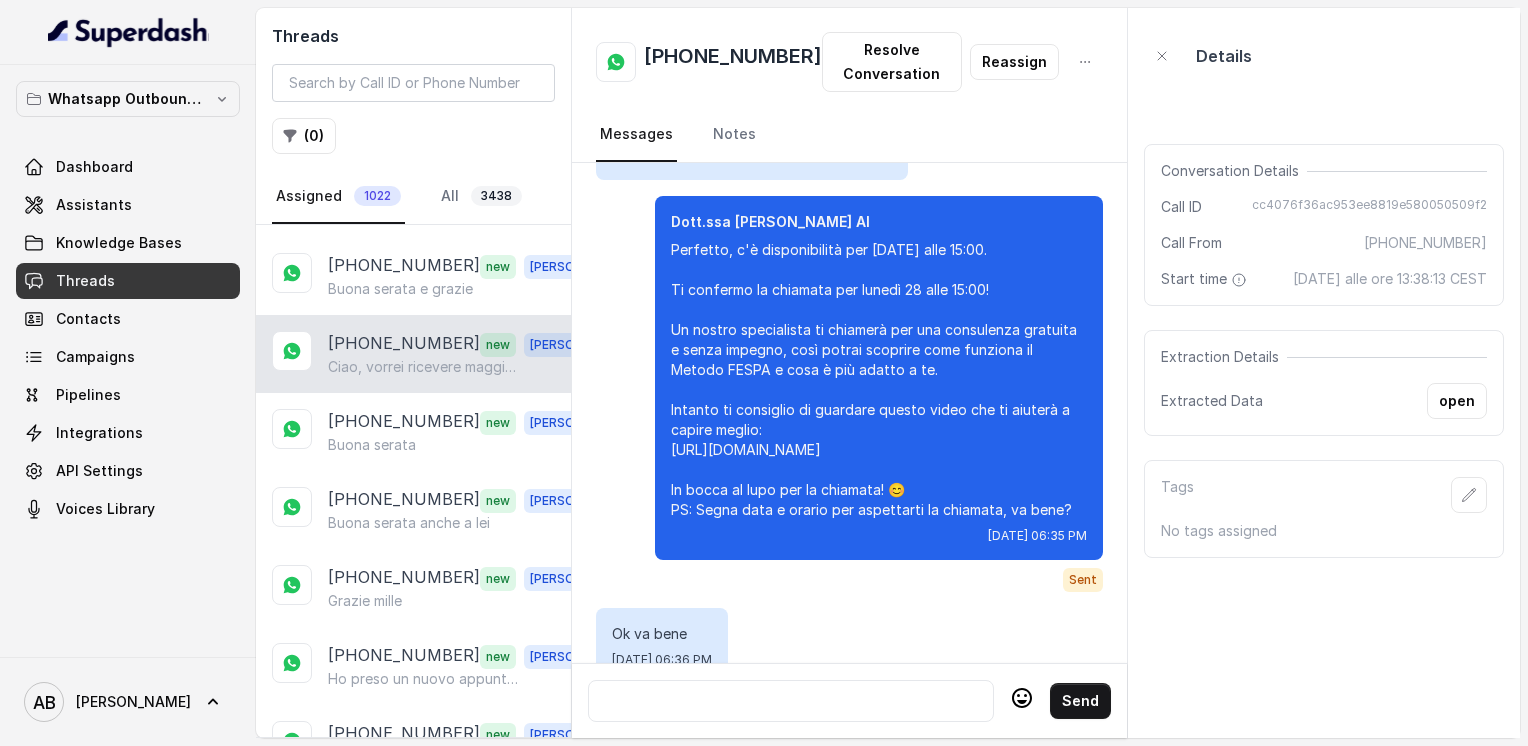 scroll, scrollTop: 2456, scrollLeft: 0, axis: vertical 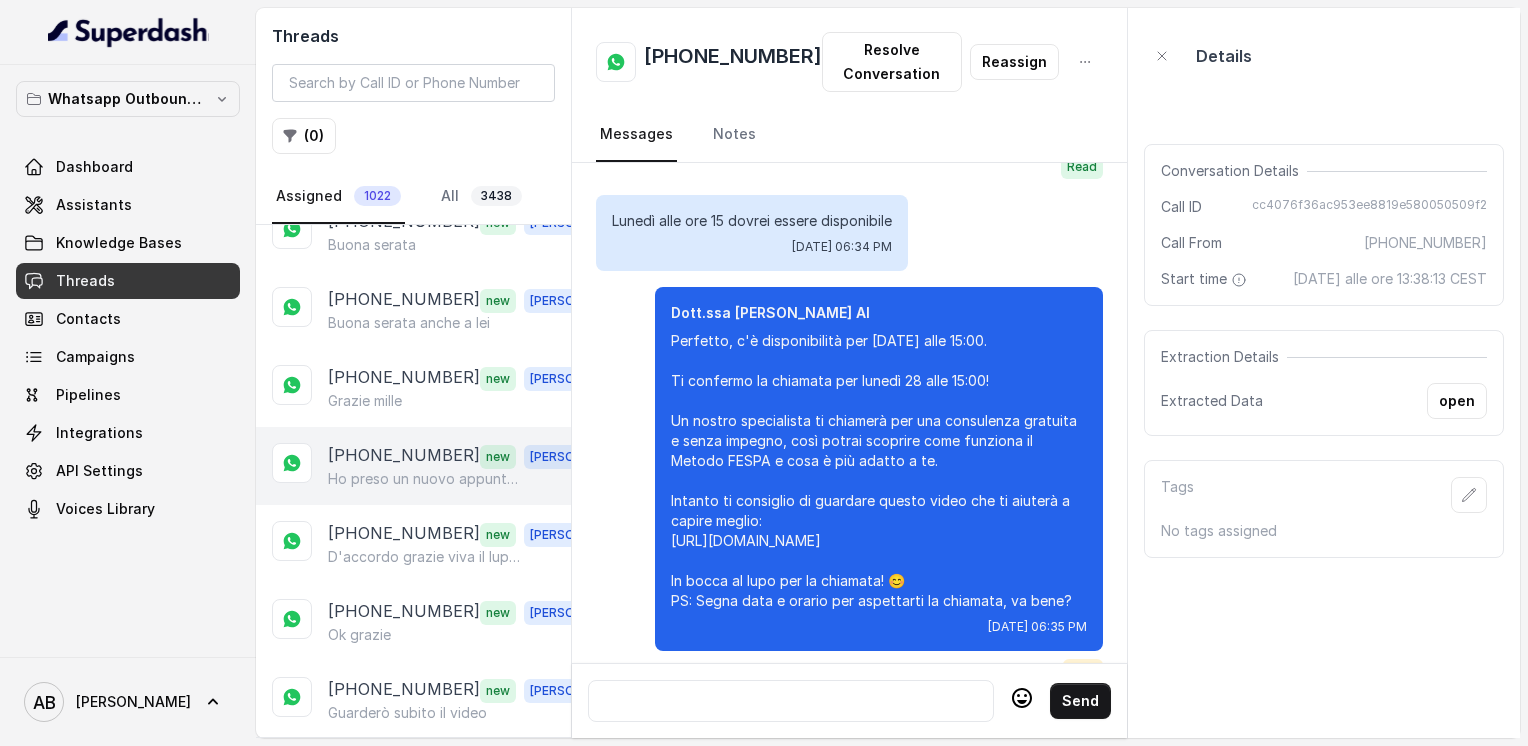 click on "Ho preso un nuovo appuntamento per [DATE] alle 16,0 tramite pc. Mi auguro che vada a buon fine e che come chiedete all’ascoltatore l’impegno venga mantenuto." at bounding box center (424, 479) 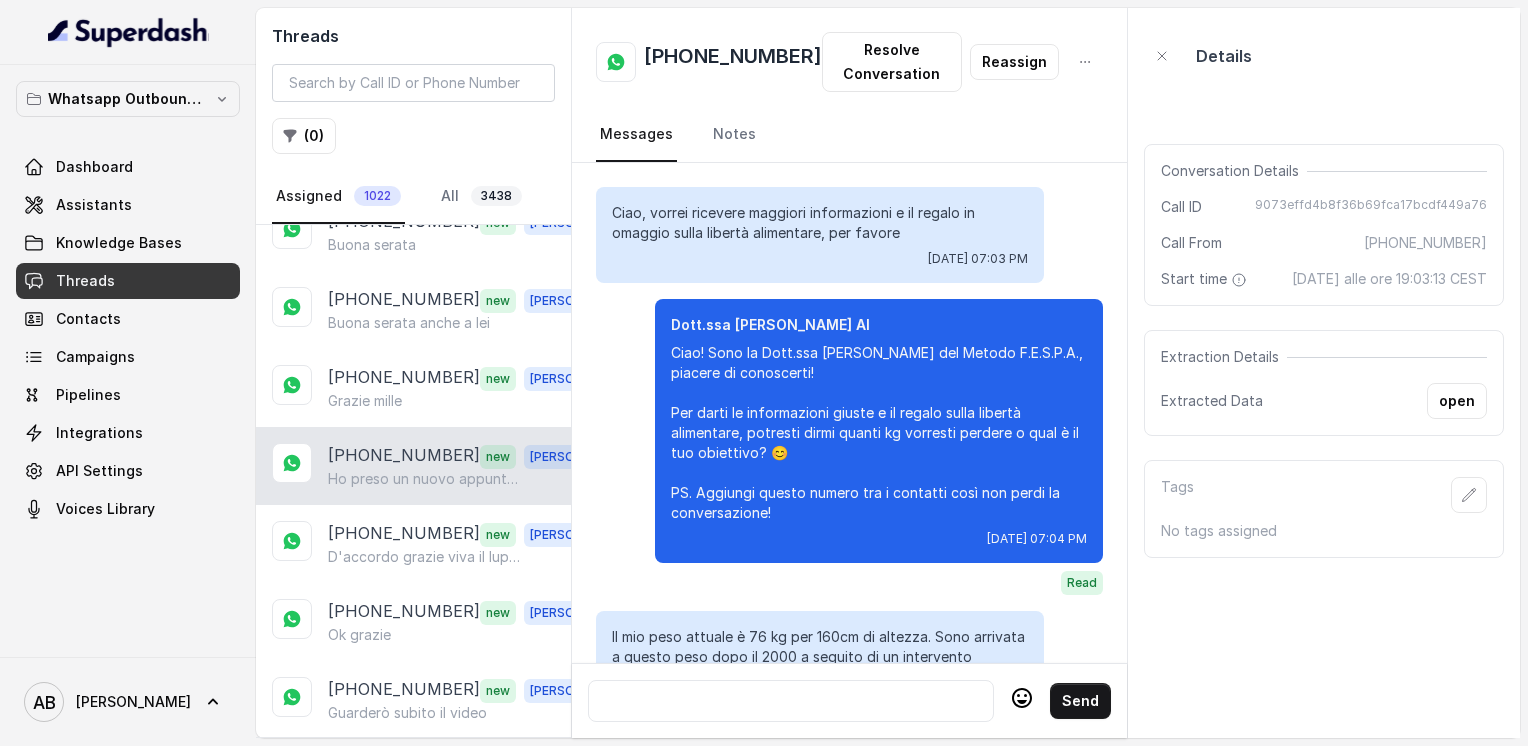 scroll, scrollTop: 3732, scrollLeft: 0, axis: vertical 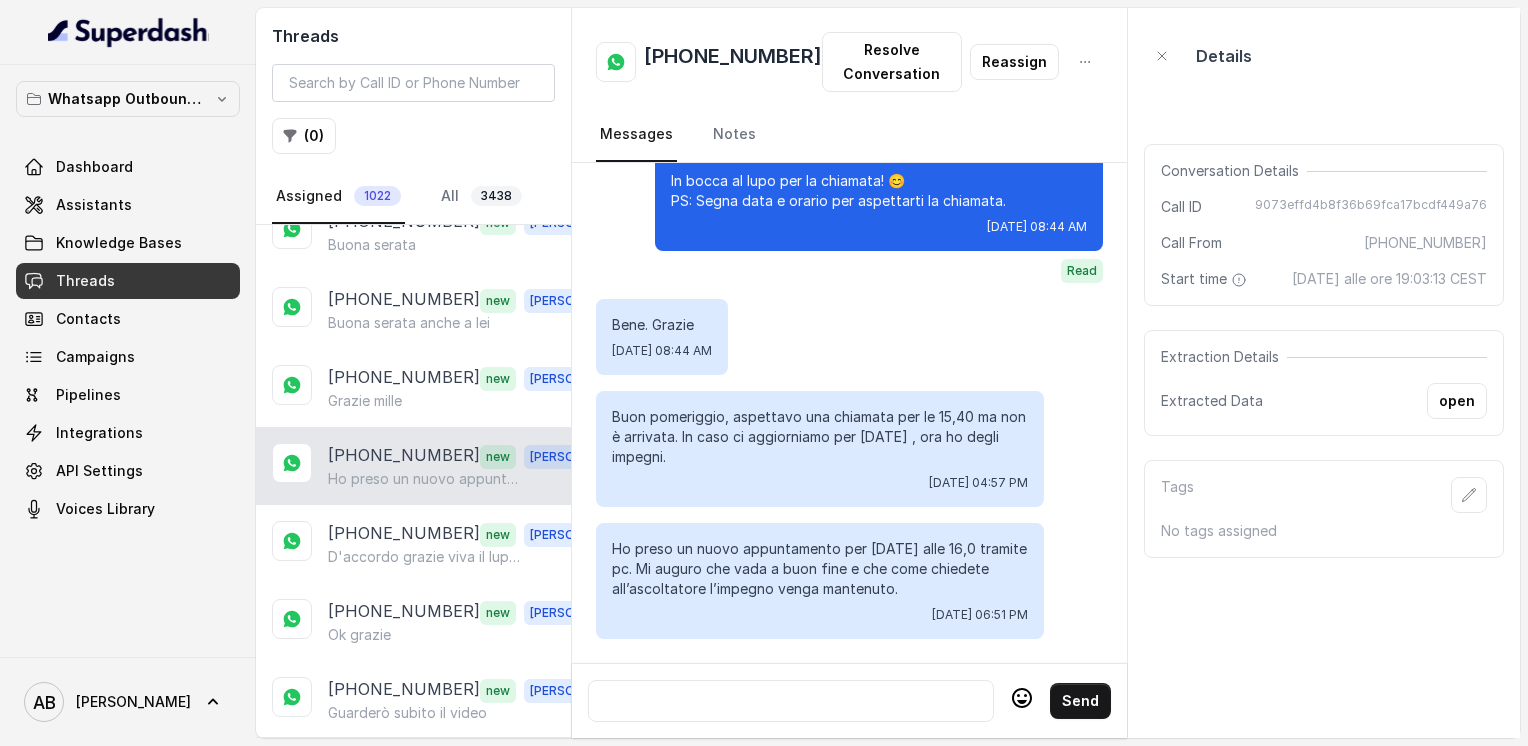 click on "[PHONE_NUMBER]" at bounding box center [733, 62] 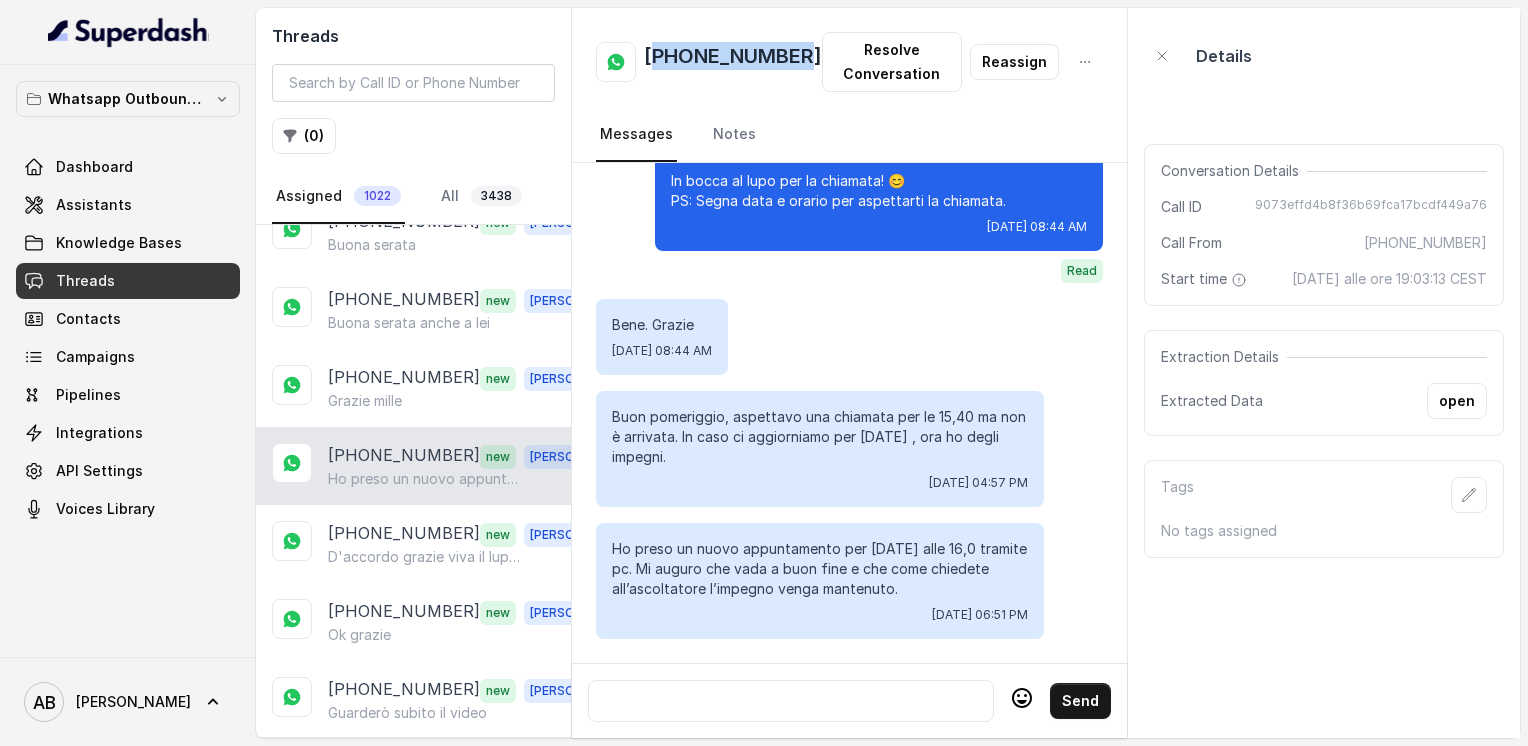click on "[PHONE_NUMBER]" at bounding box center [733, 62] 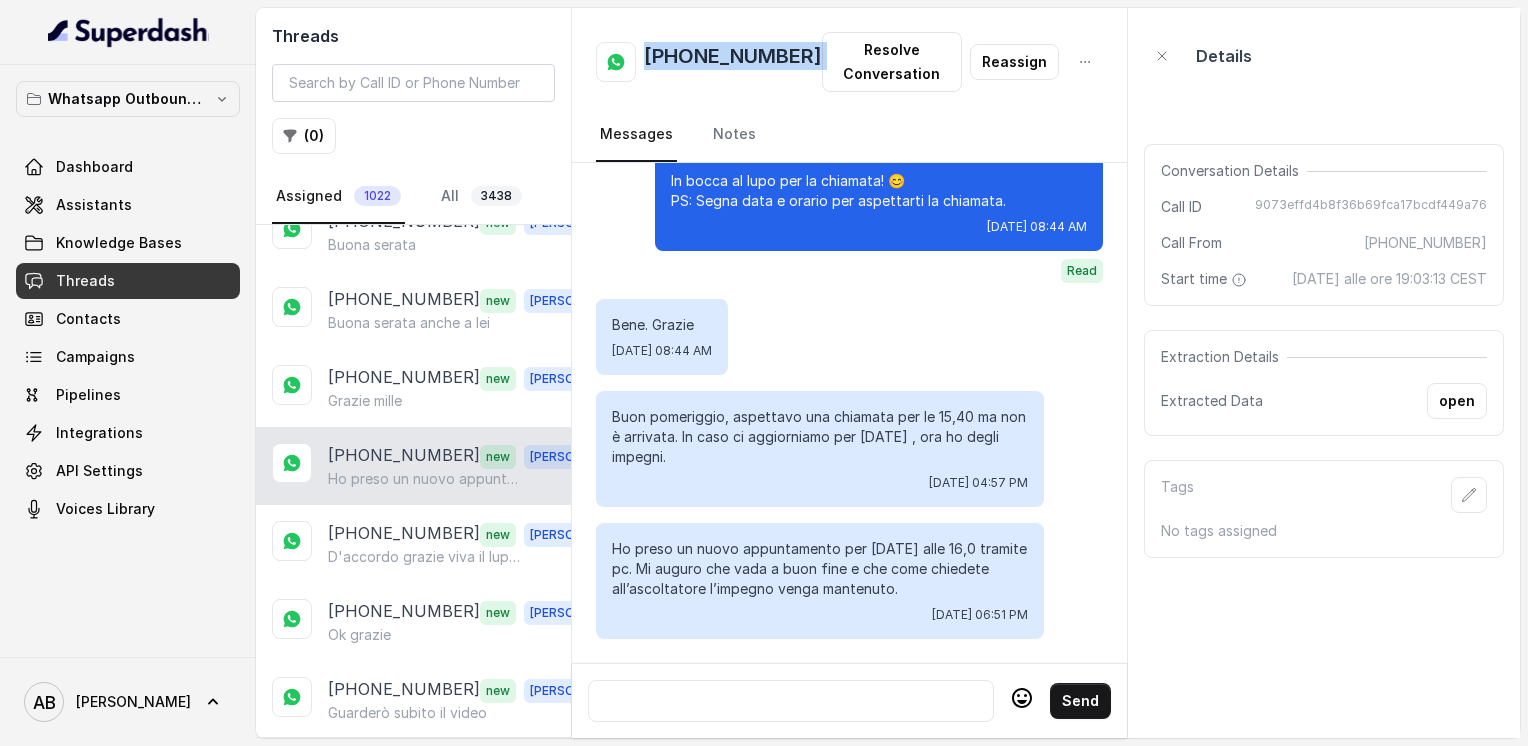 click on "[PHONE_NUMBER]" at bounding box center (733, 62) 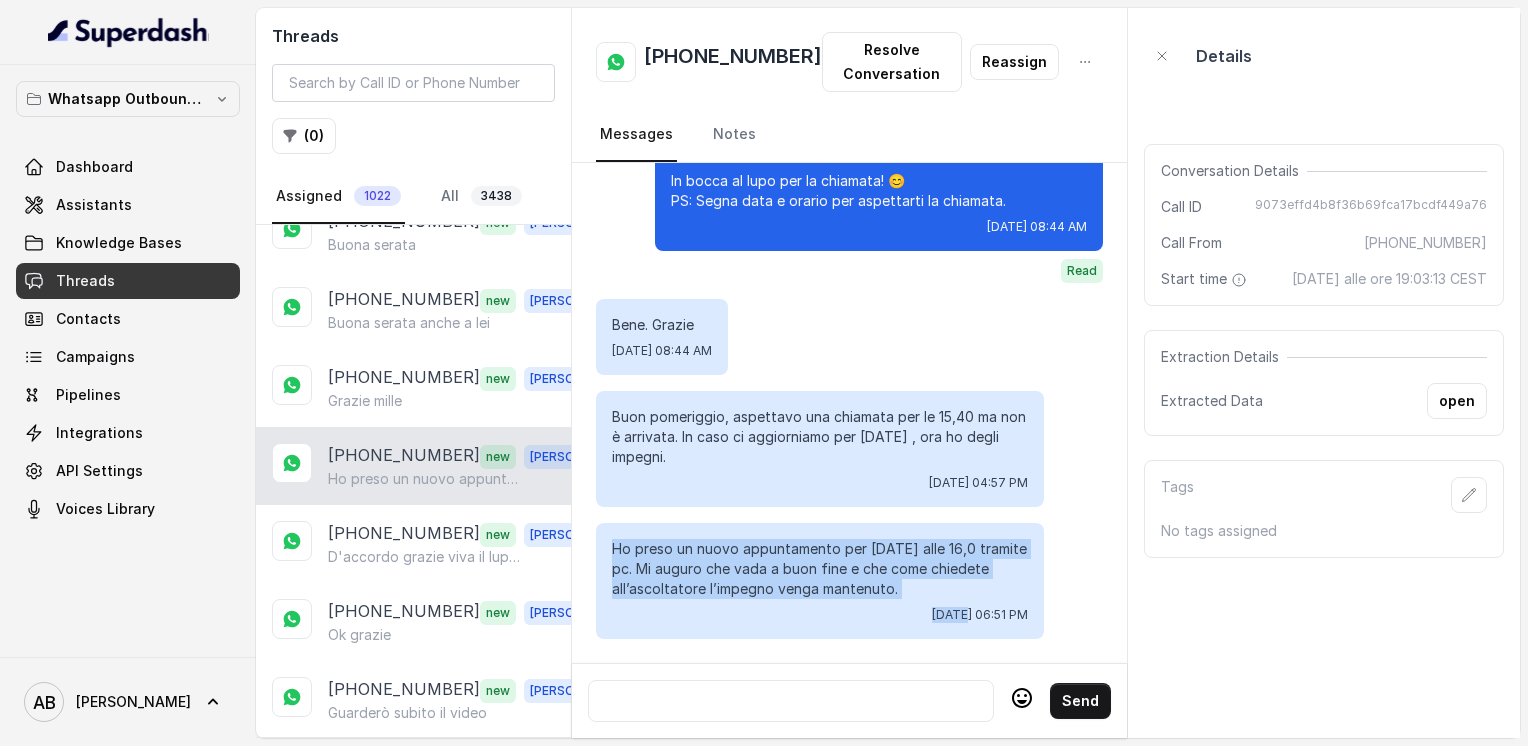 drag, startPoint x: 615, startPoint y: 539, endPoint x: 901, endPoint y: 590, distance: 290.51163 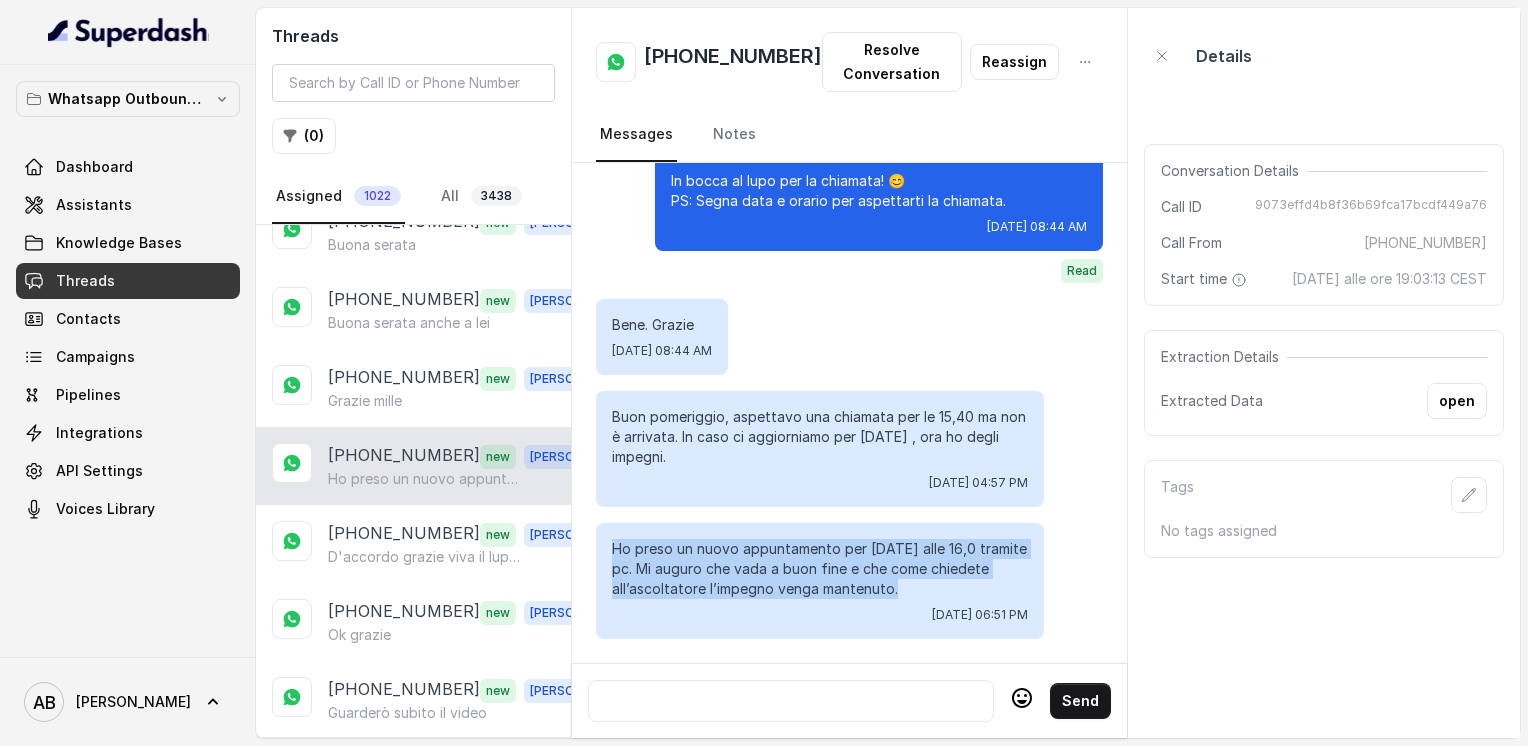 drag, startPoint x: 611, startPoint y: 536, endPoint x: 922, endPoint y: 570, distance: 312.853 